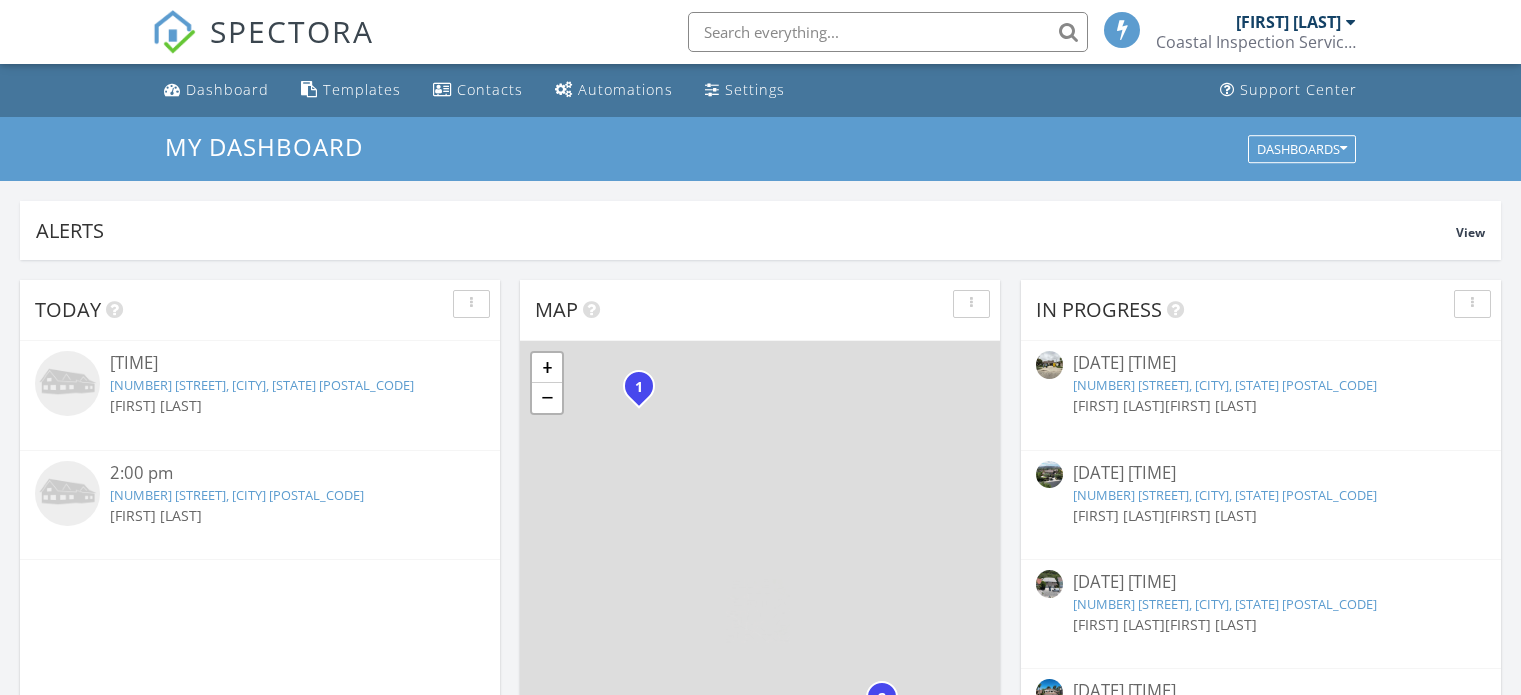scroll, scrollTop: 500, scrollLeft: 0, axis: vertical 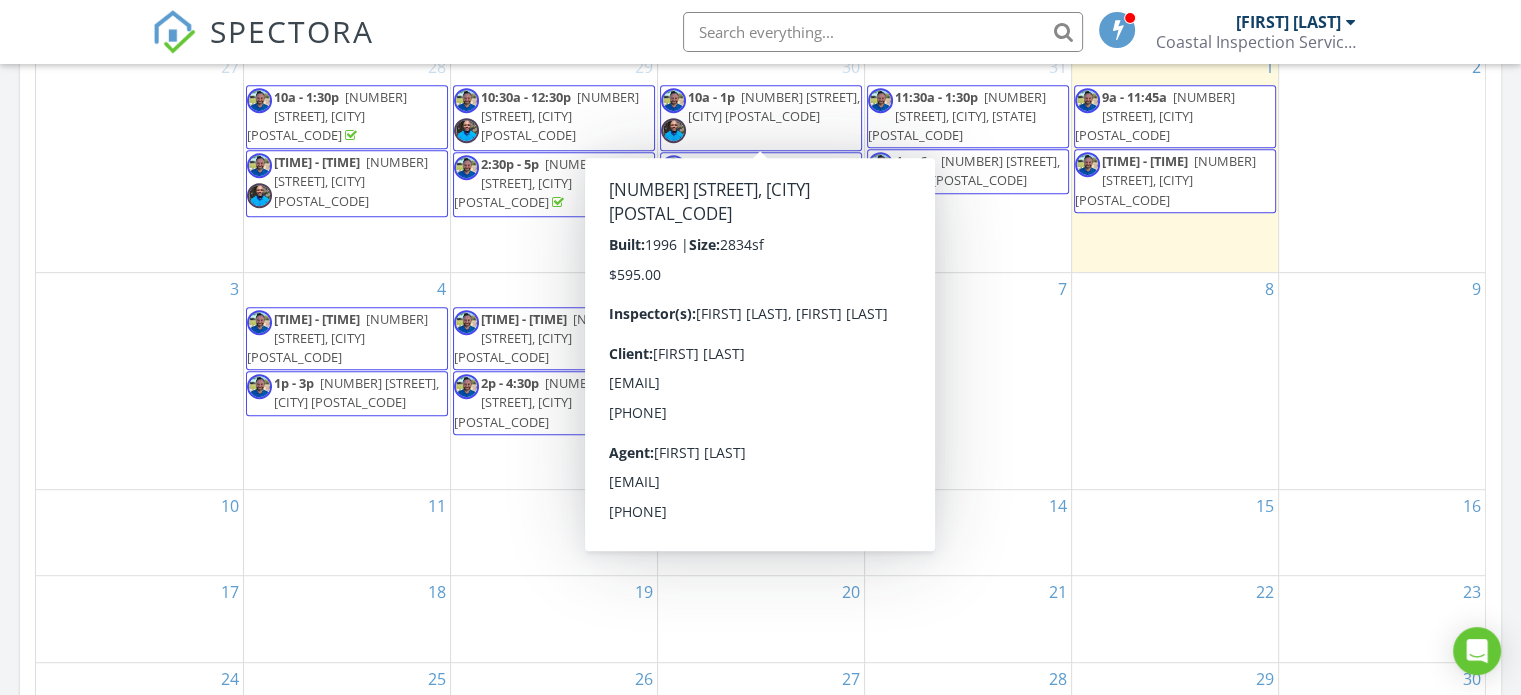 click on "10a - 1p
48 Parkcrest, Irvine 92620" at bounding box center (761, 118) 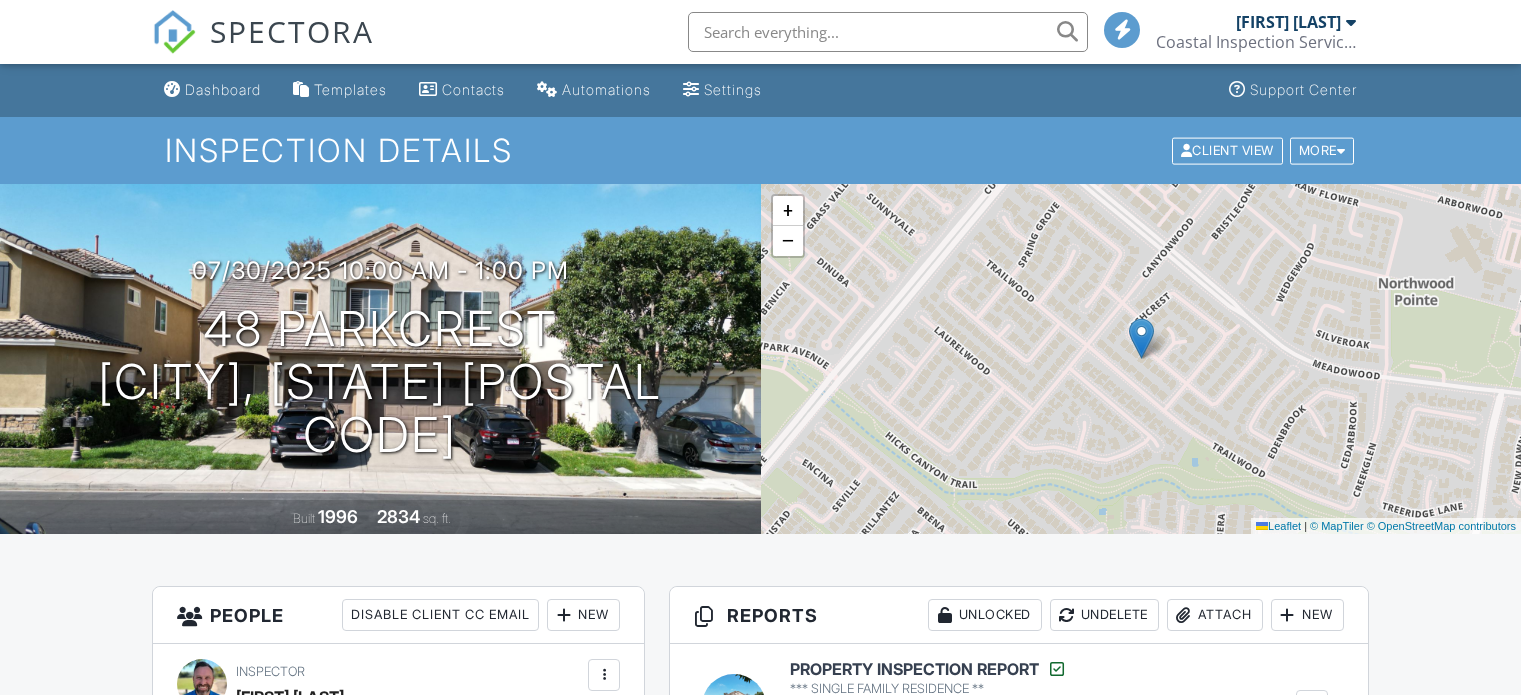 scroll, scrollTop: 0, scrollLeft: 0, axis: both 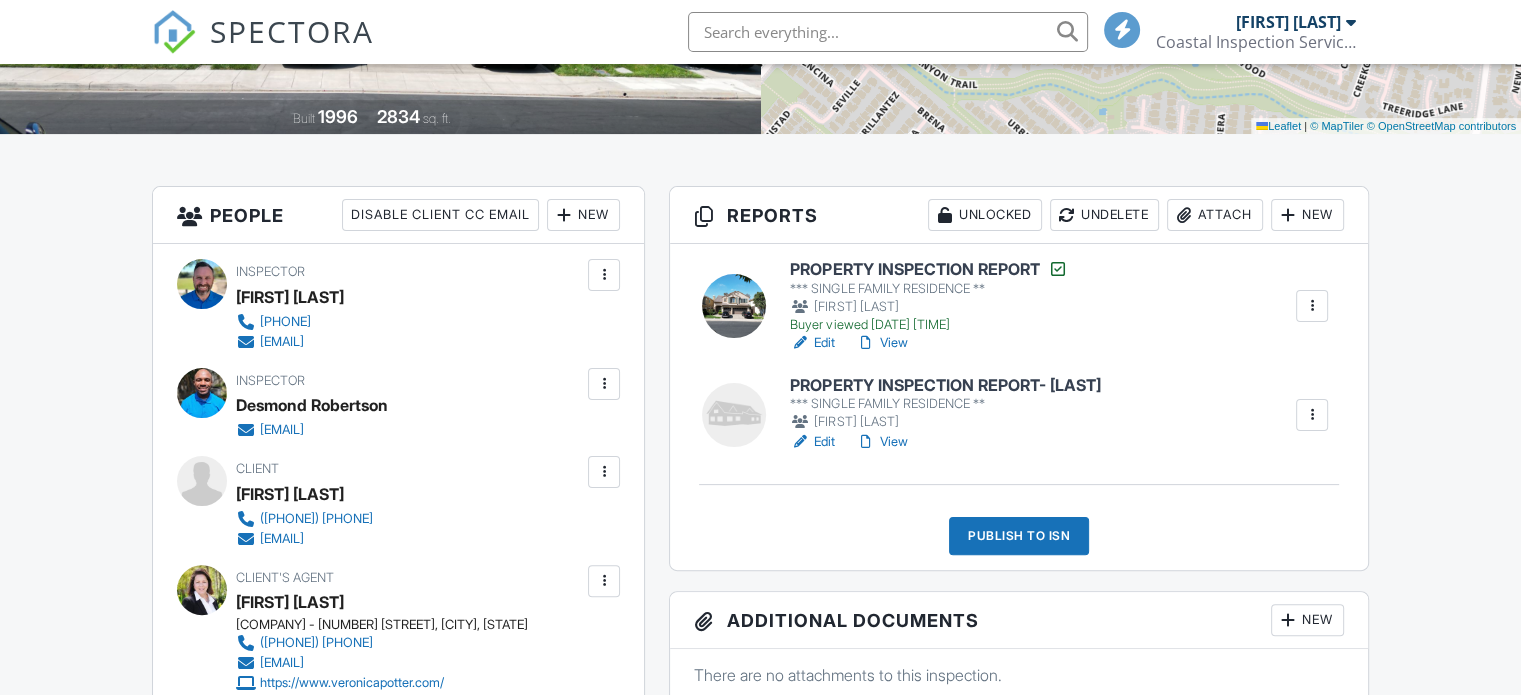 click on "PROPERTY INSPECTION REPORT" at bounding box center [928, 269] 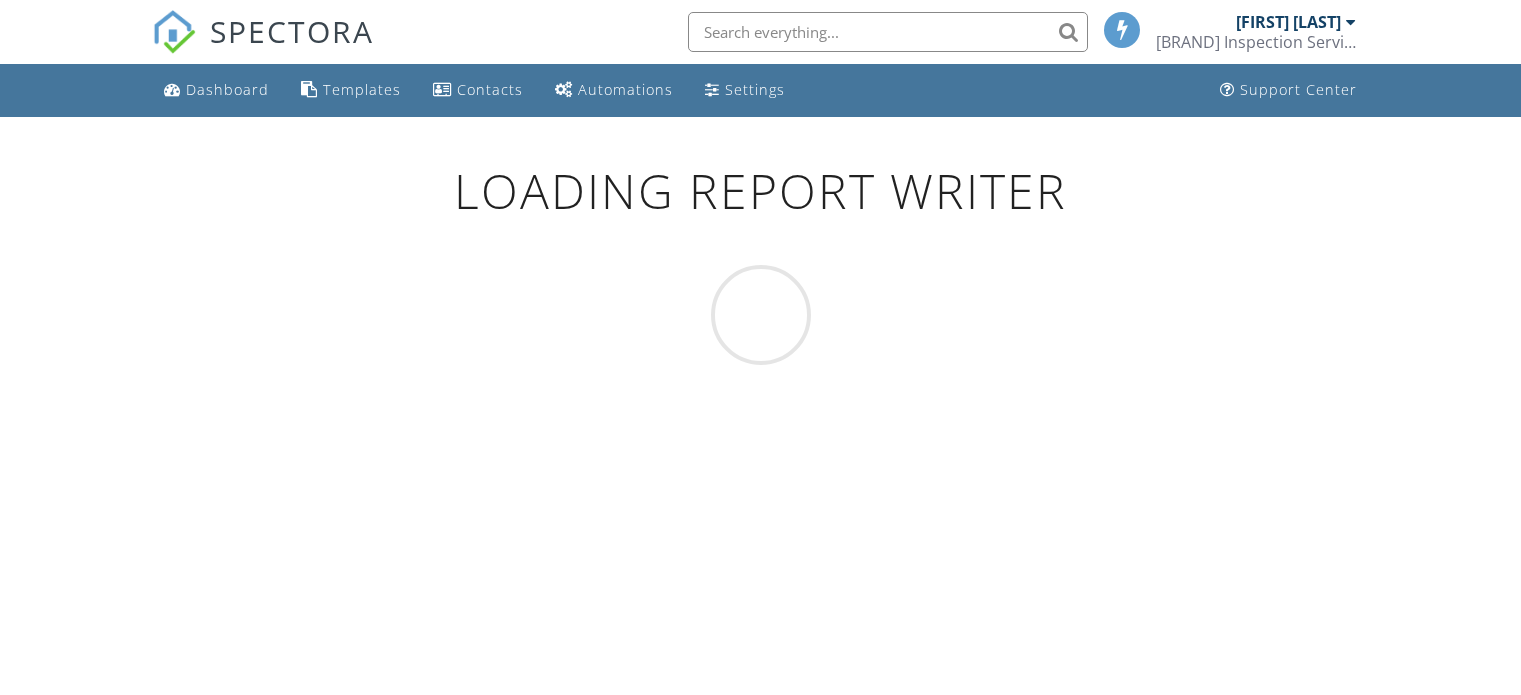 scroll, scrollTop: 0, scrollLeft: 0, axis: both 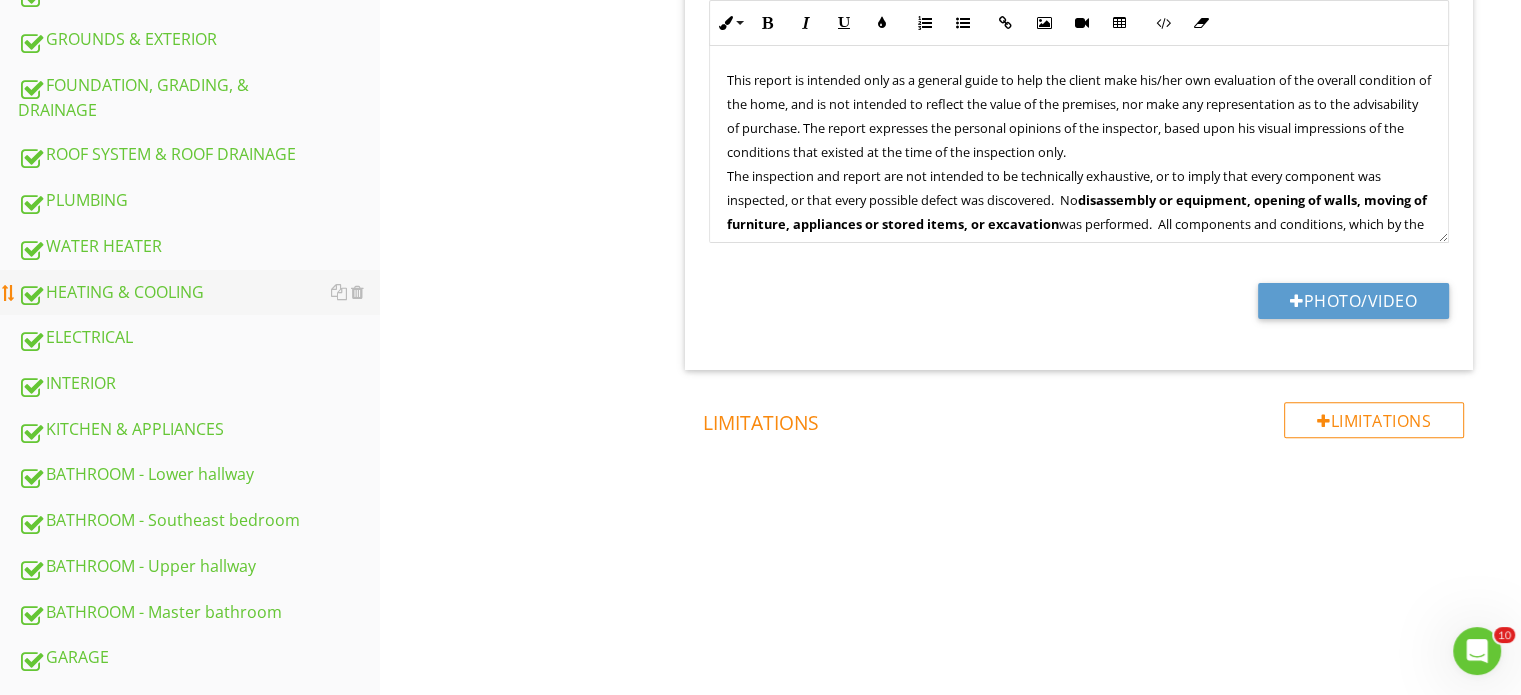 click on "HEATING & COOLING" at bounding box center (199, 293) 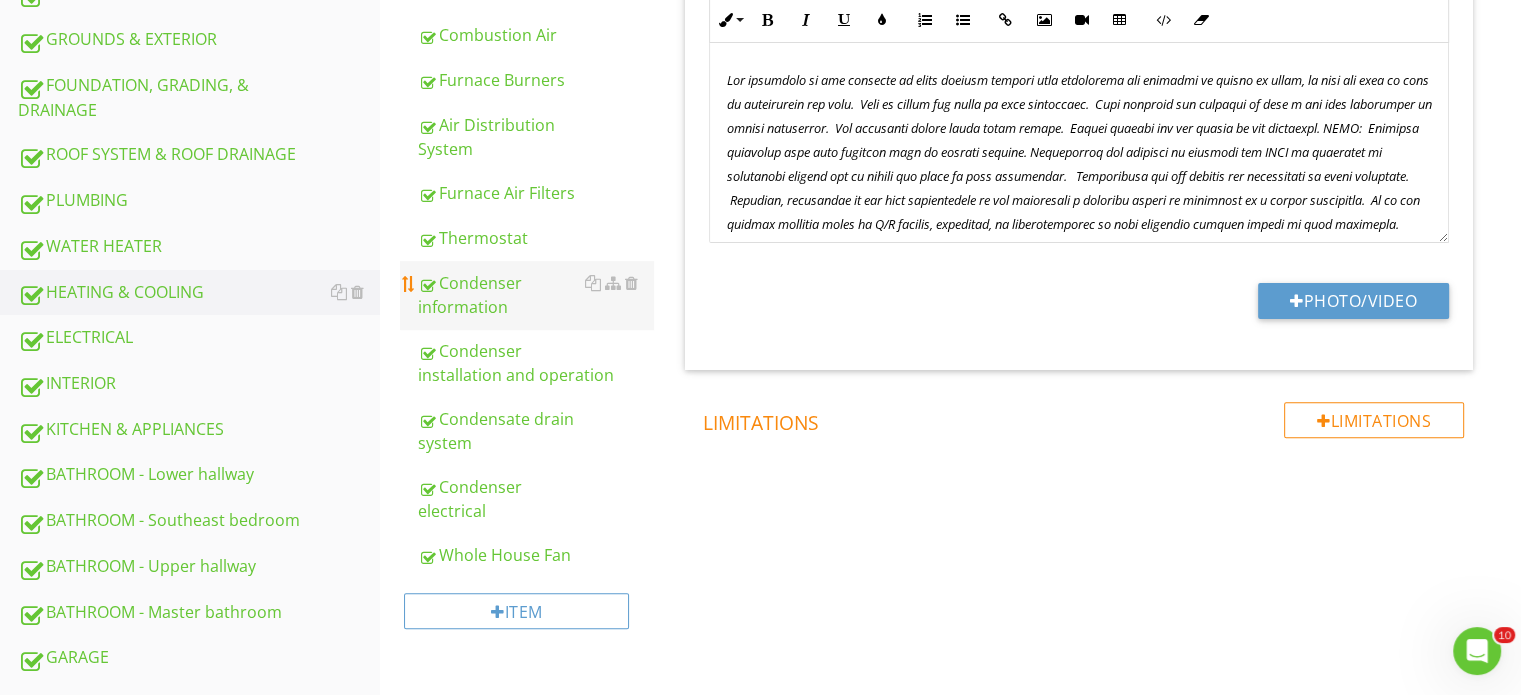 click on "Condenser information" at bounding box center [535, 295] 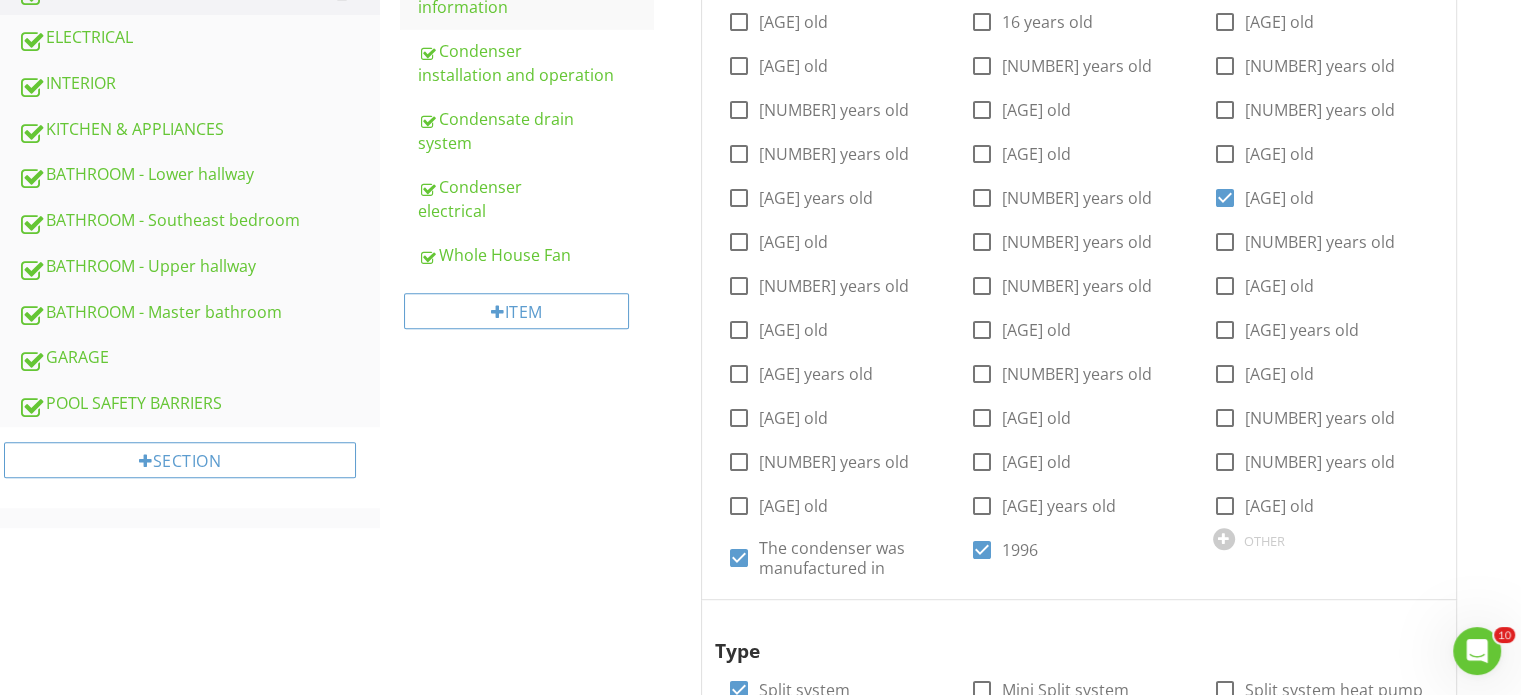 scroll, scrollTop: 200, scrollLeft: 0, axis: vertical 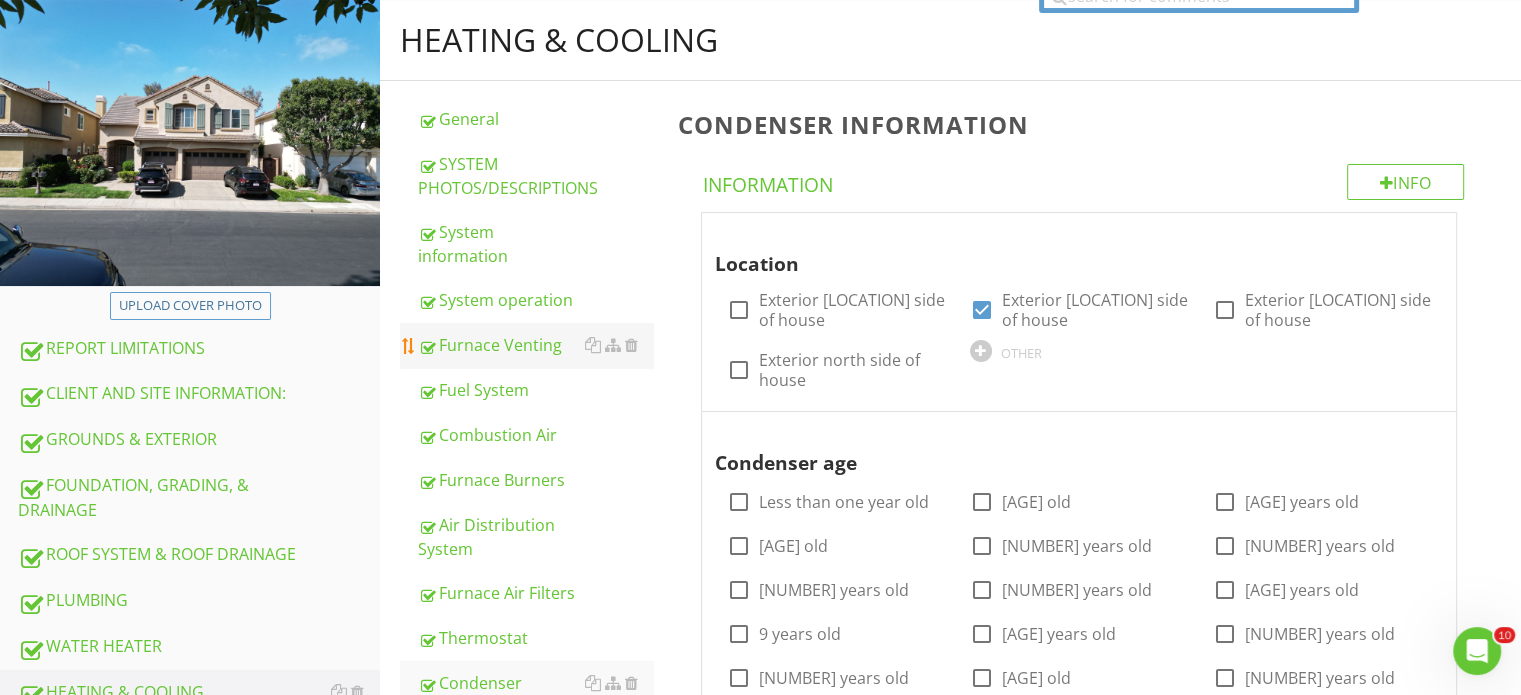 click on "Furnace Venting" at bounding box center (535, 345) 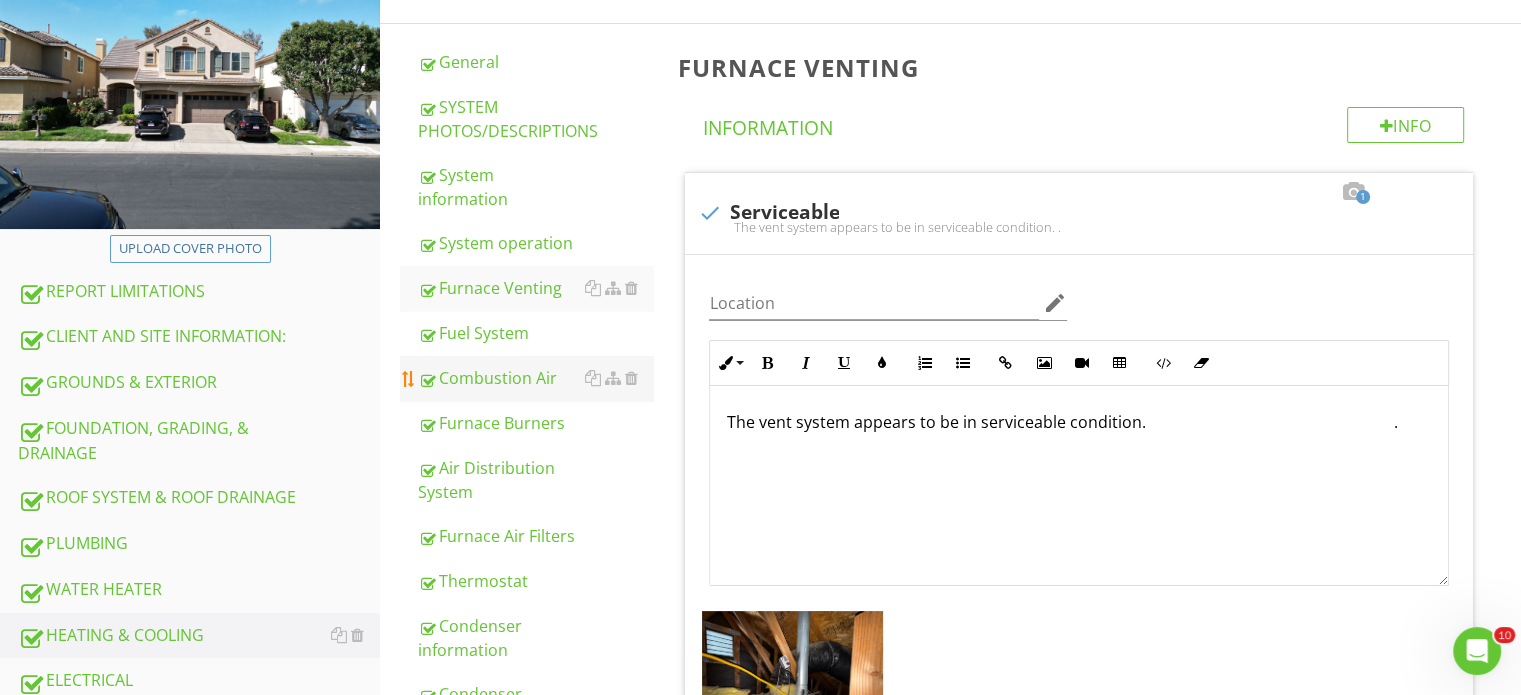 scroll, scrollTop: 400, scrollLeft: 0, axis: vertical 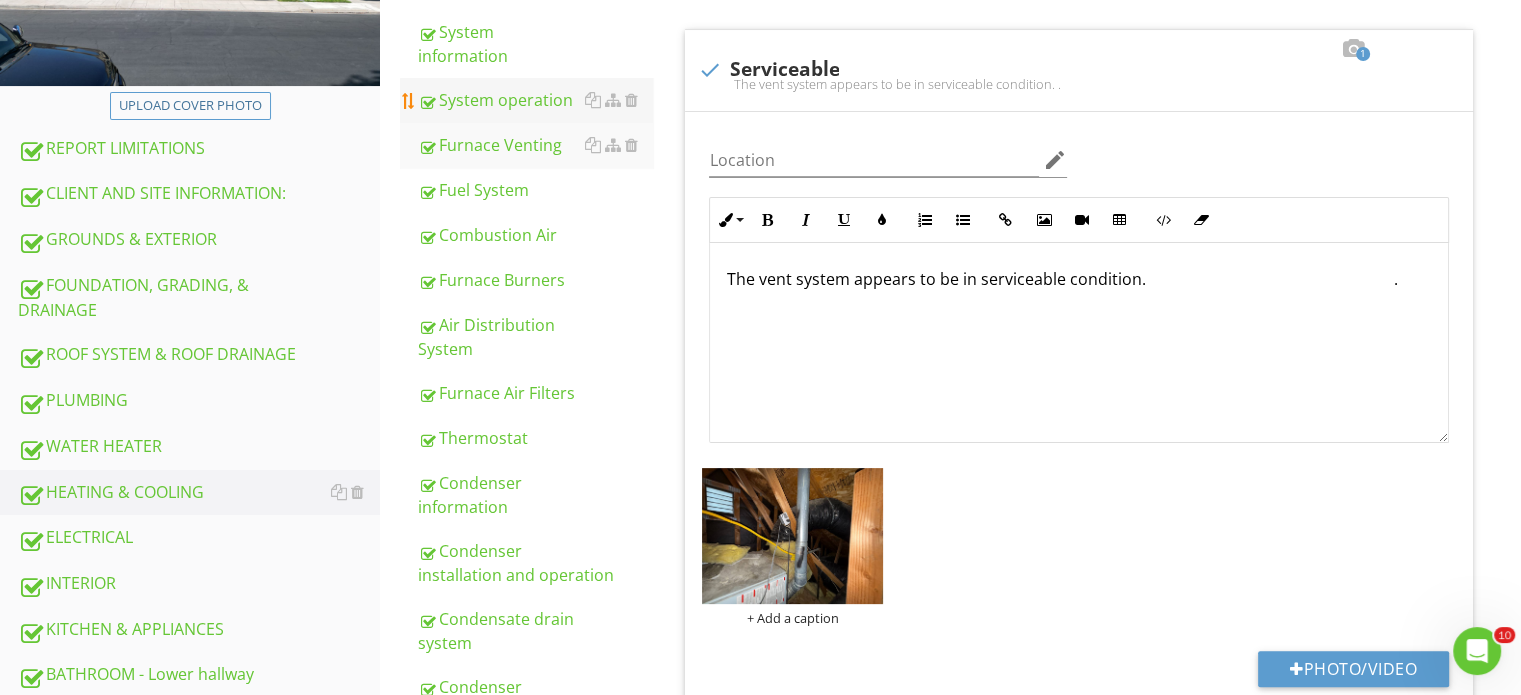 click on "System operation" at bounding box center [535, 100] 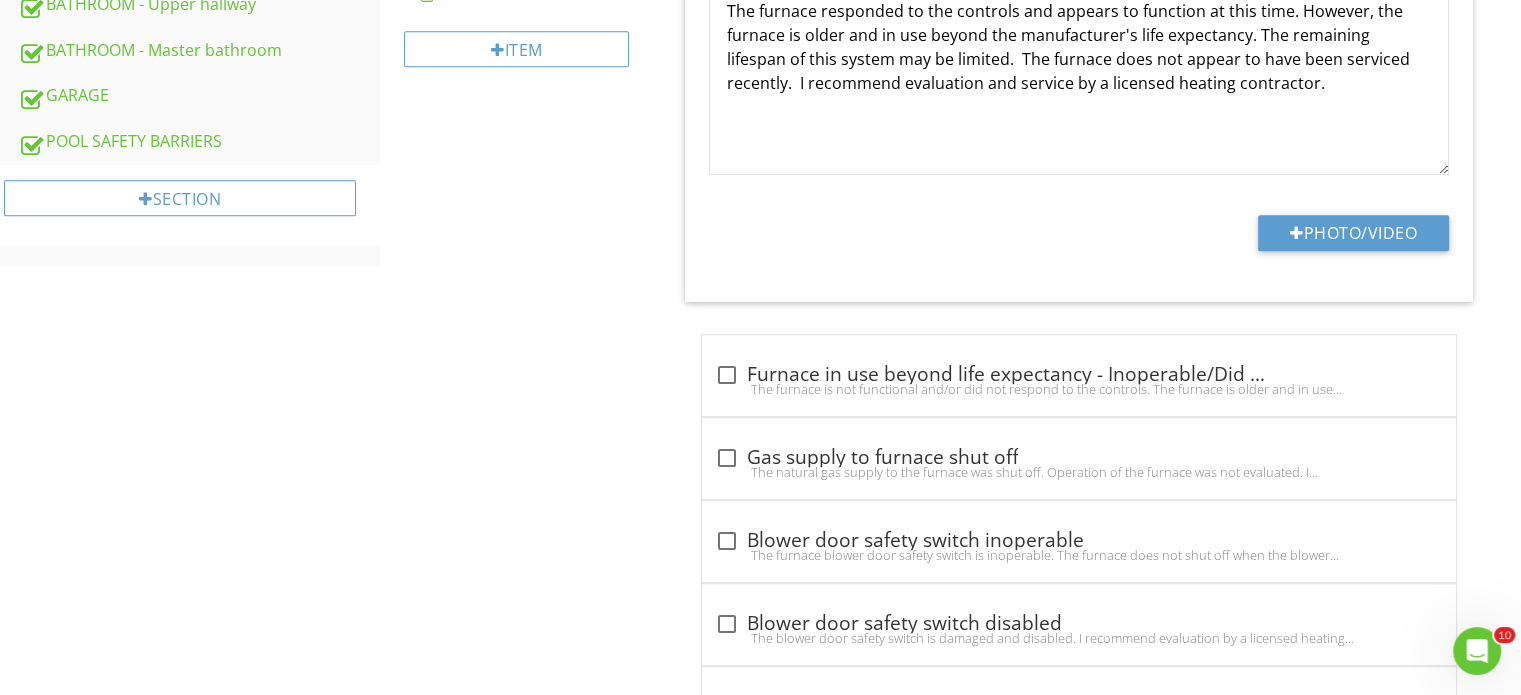 scroll, scrollTop: 743, scrollLeft: 0, axis: vertical 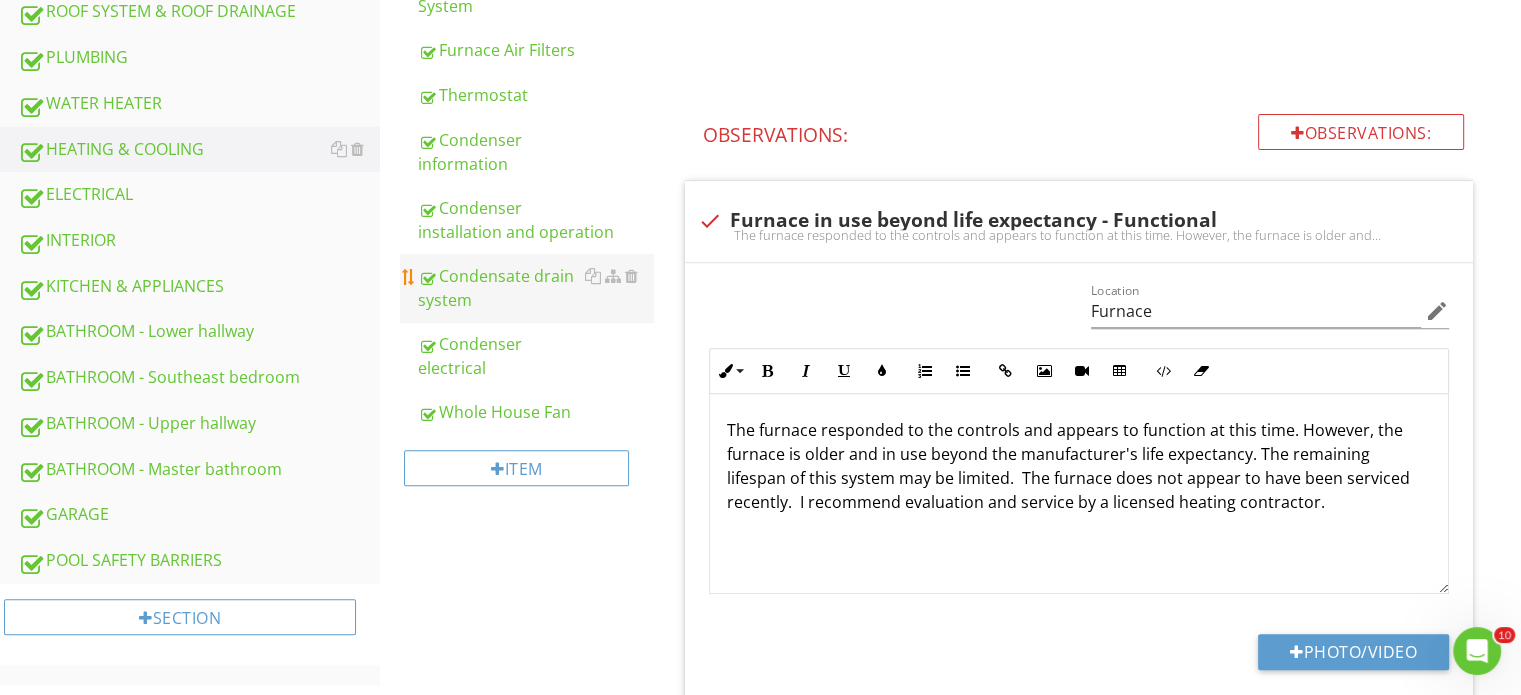 click on "Condensate drain system" at bounding box center [535, 288] 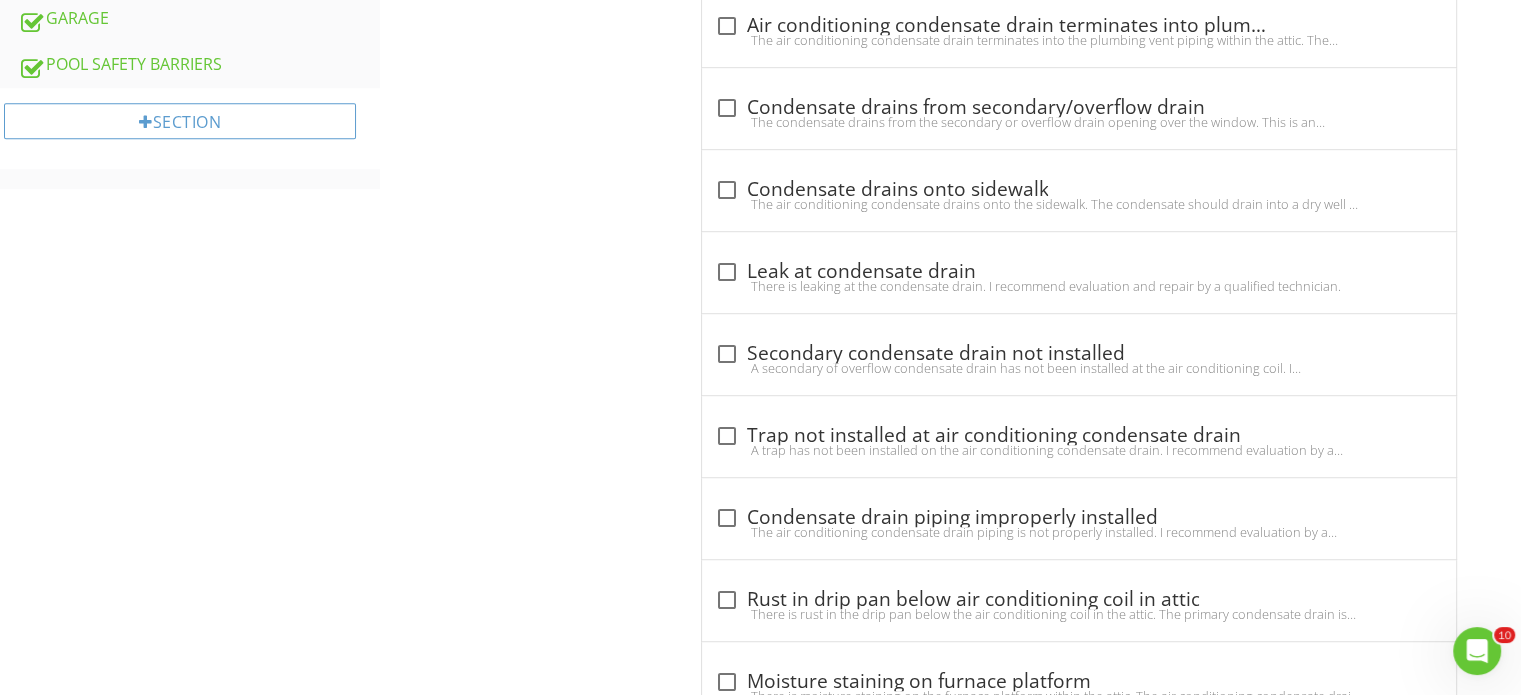 scroll, scrollTop: 1243, scrollLeft: 0, axis: vertical 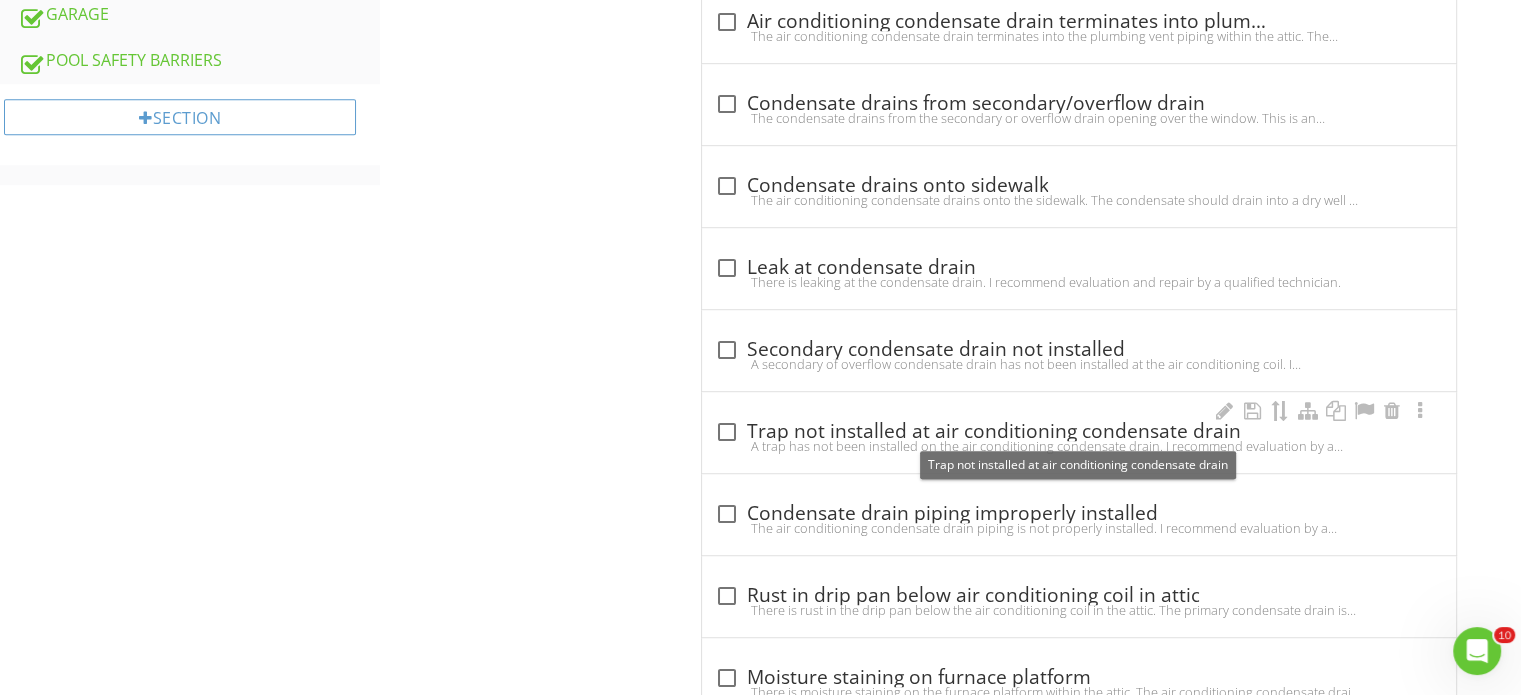 click at bounding box center [726, 432] 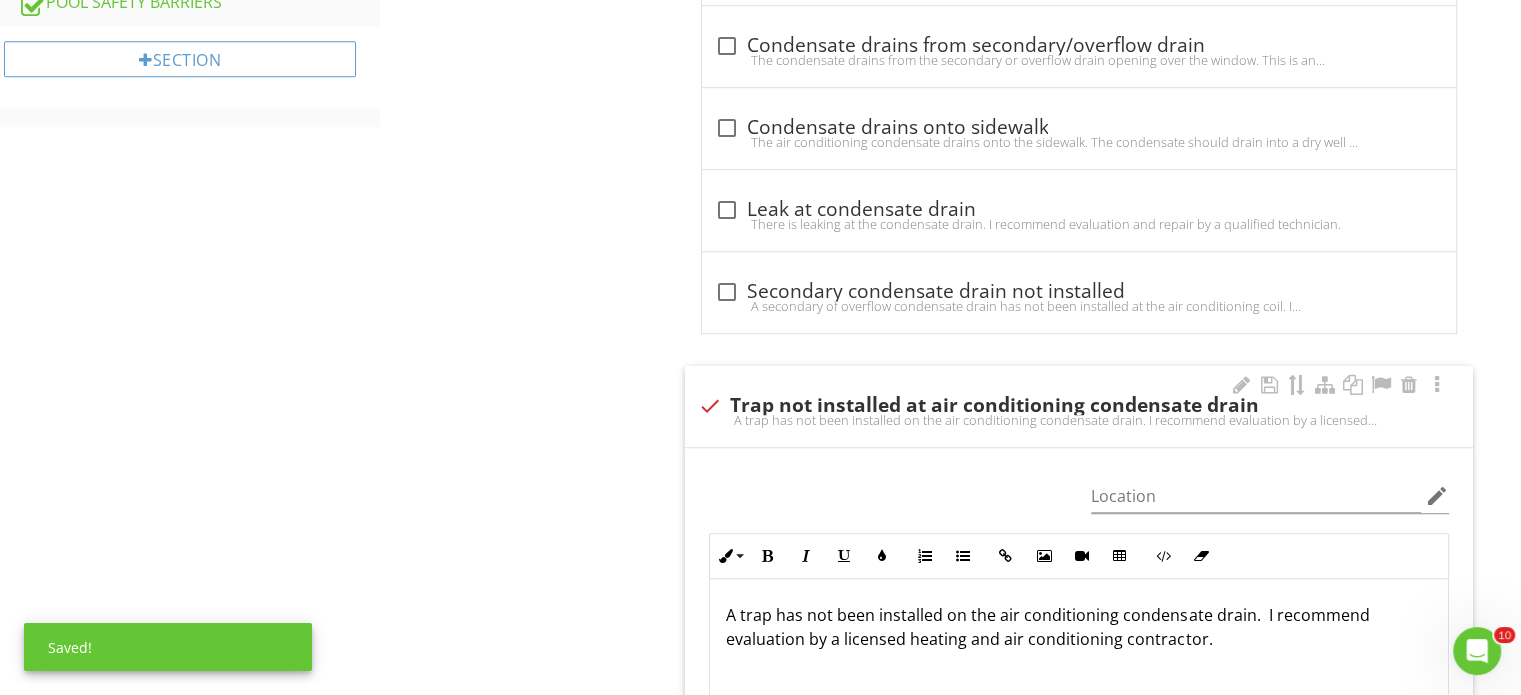 scroll, scrollTop: 1343, scrollLeft: 0, axis: vertical 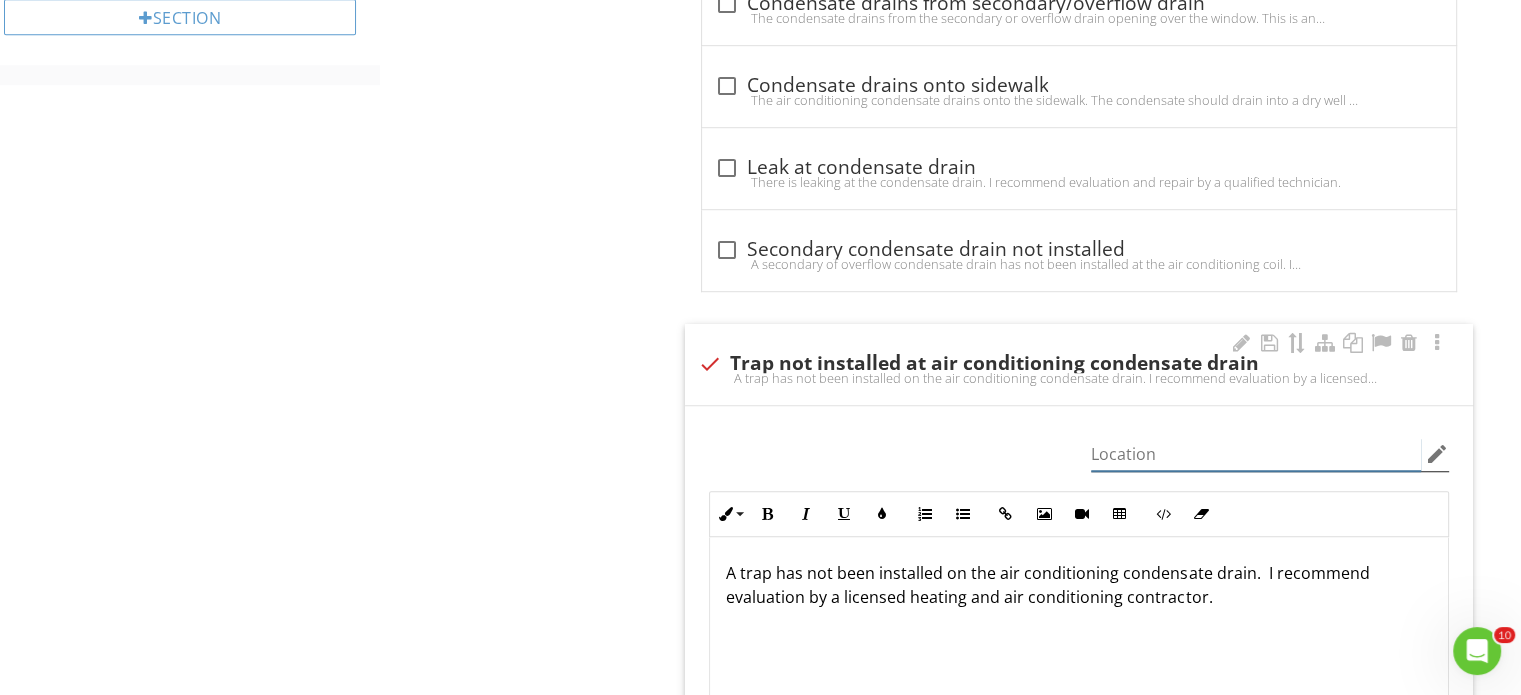 click at bounding box center (1256, 454) 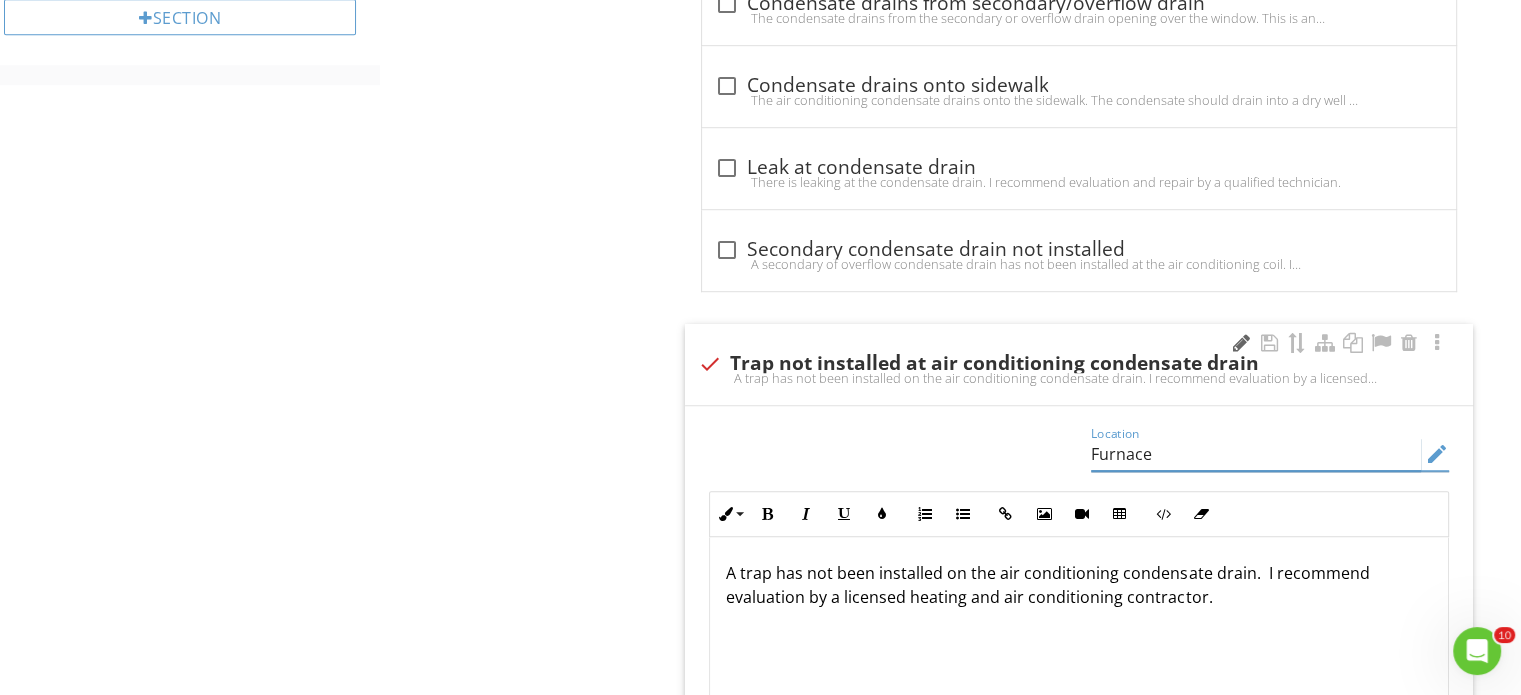 type on "Furnace" 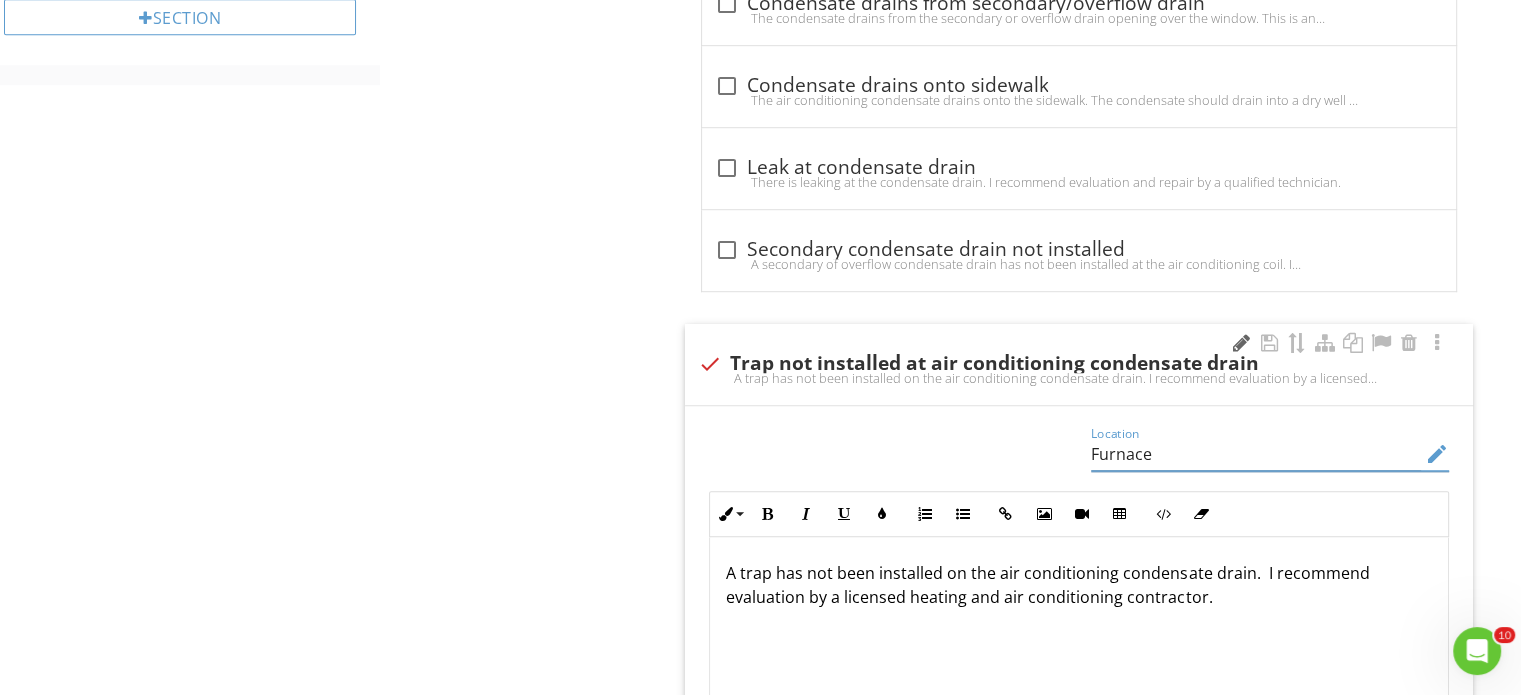 click at bounding box center (1241, 343) 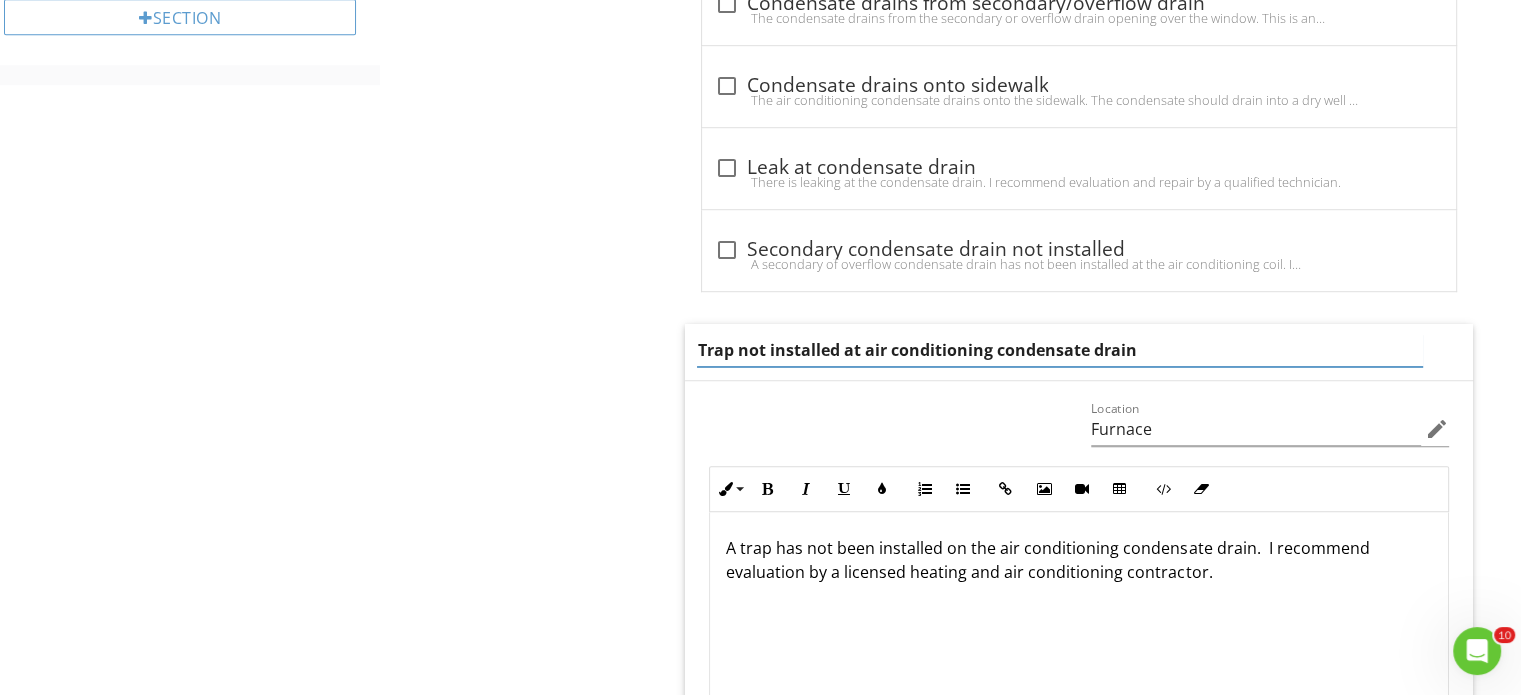 drag, startPoint x: 1085, startPoint y: 350, endPoint x: 1144, endPoint y: 331, distance: 61.983868 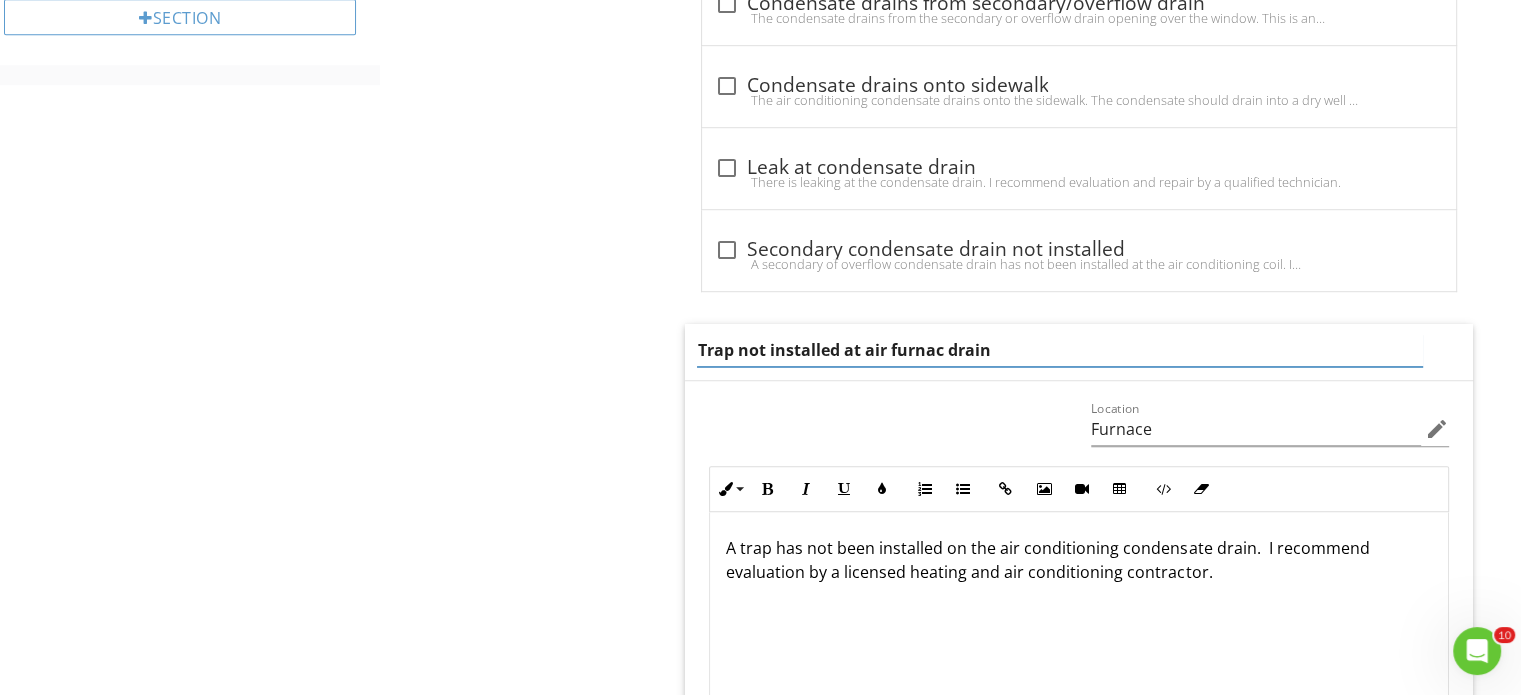 type on "Trap not installed at air furnace drain" 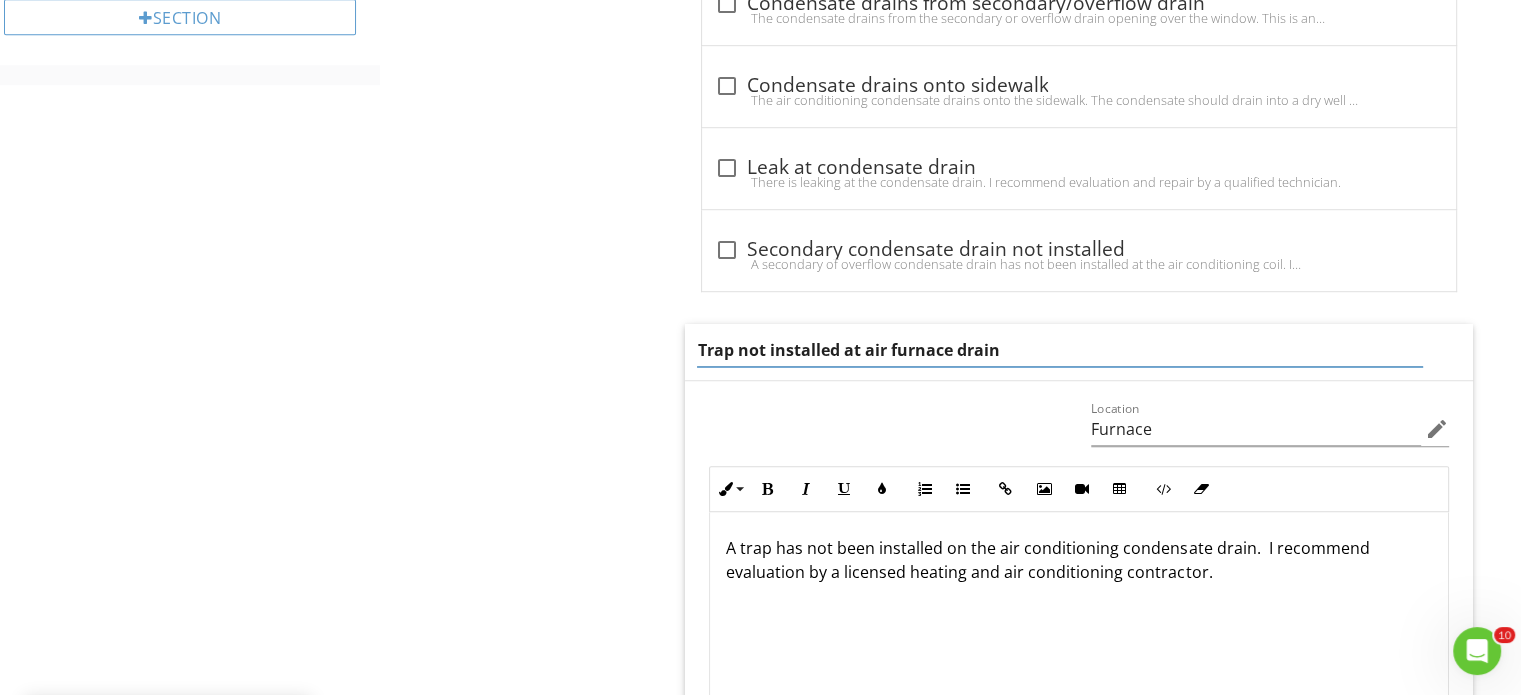 click on "HEATING & COOLING
General
SYSTEM PHOTOS/DESCRIPTIONS
System information
System operation
Furnace Venting
Fuel System
Combustion Air
Furnace Burners
Air Distribution System
Furnace Air Filters
Thermostat
Condenser information
Condenser installation and operation
Condensate drain system
Condenser electrical
Whole House Fan
Item
Condensate drain system
Info
Information                       check
Serviceable
Location edit       XLarge" at bounding box center (950, 13) 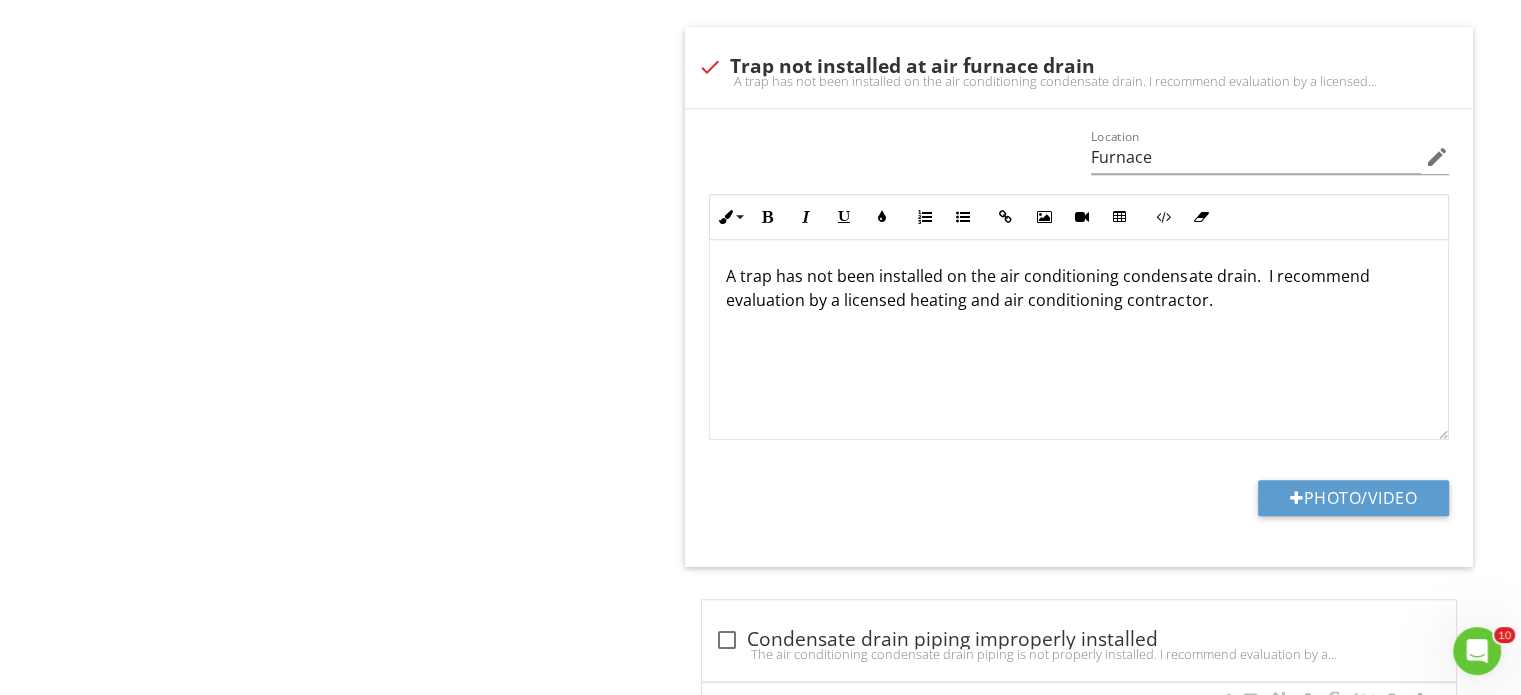 scroll, scrollTop: 1637, scrollLeft: 0, axis: vertical 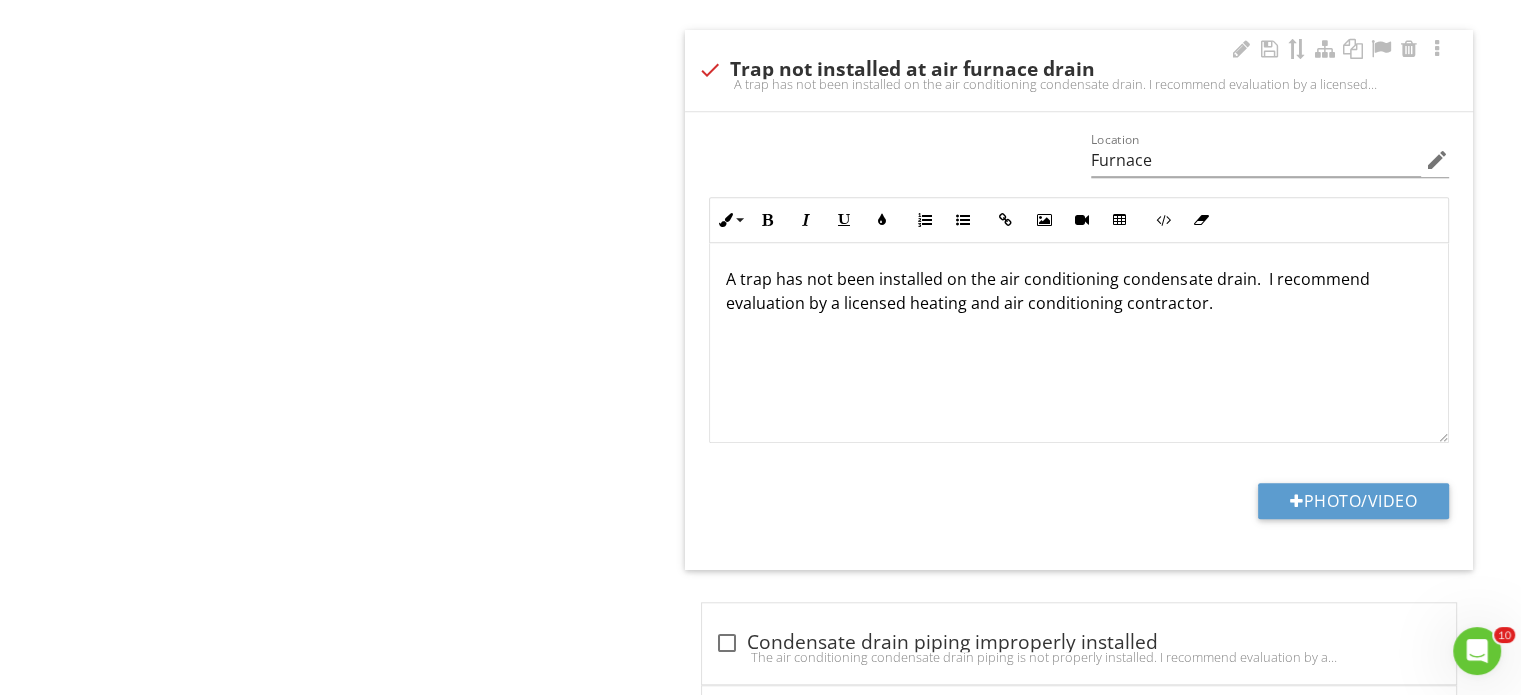 click on "A trap has not been installed on the air conditioning condensate drain. I recommend evaluation by a licensed heating and air conditioning contractor." at bounding box center (1079, 84) 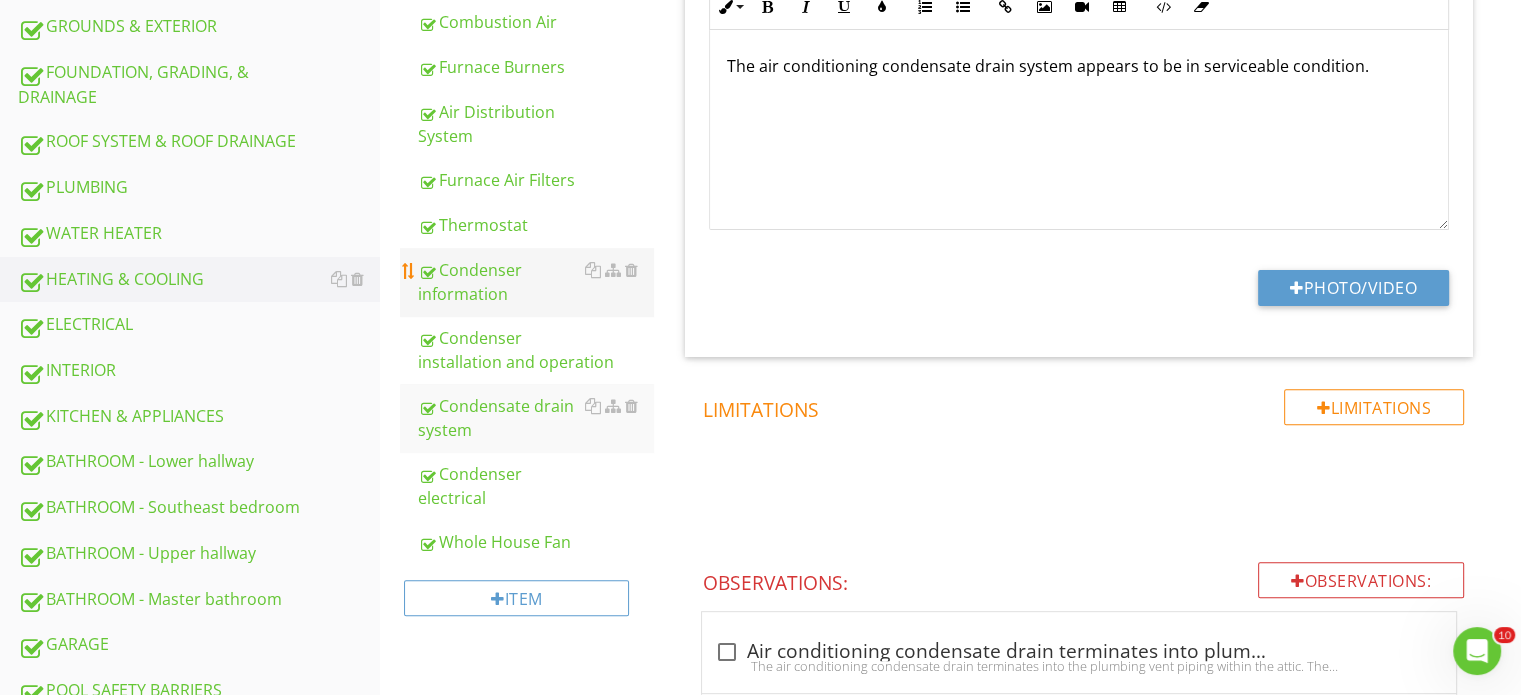 scroll, scrollTop: 413, scrollLeft: 0, axis: vertical 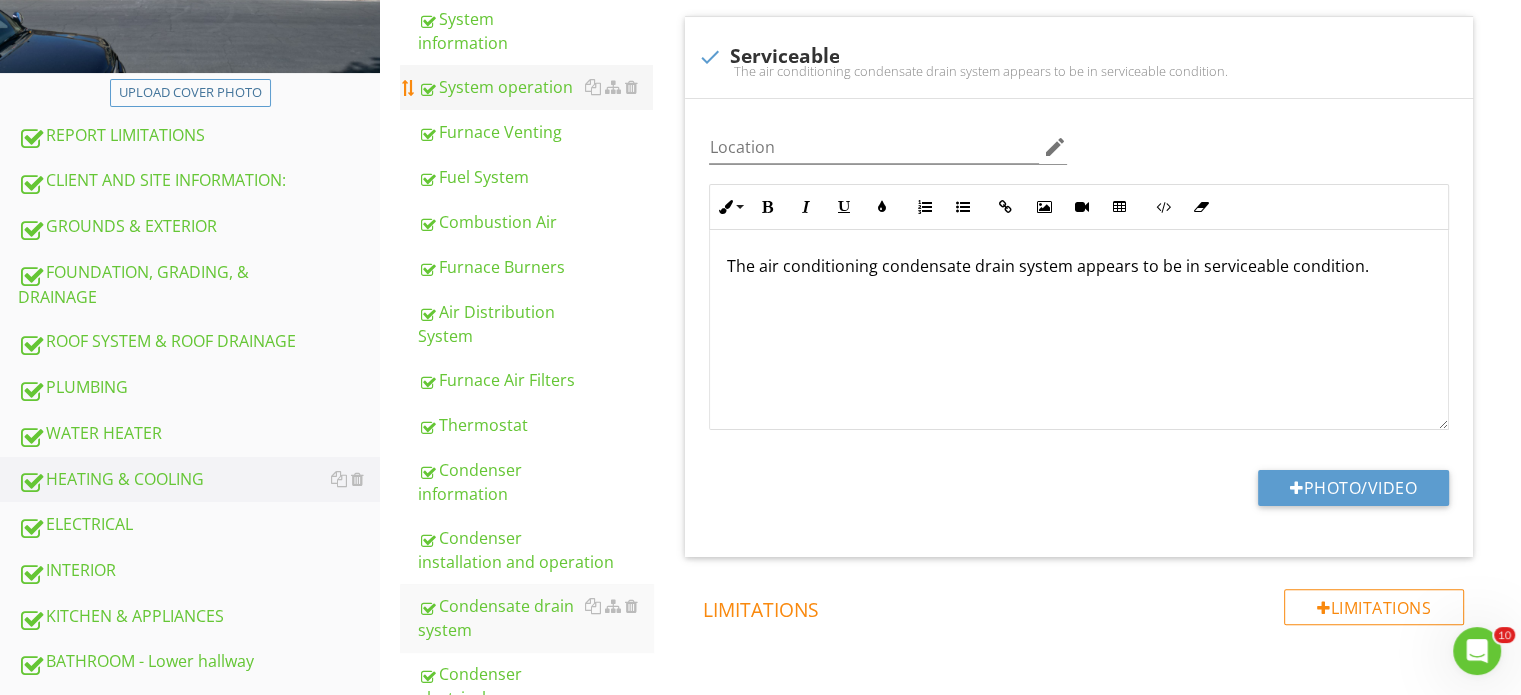 click on "System operation" at bounding box center [535, 87] 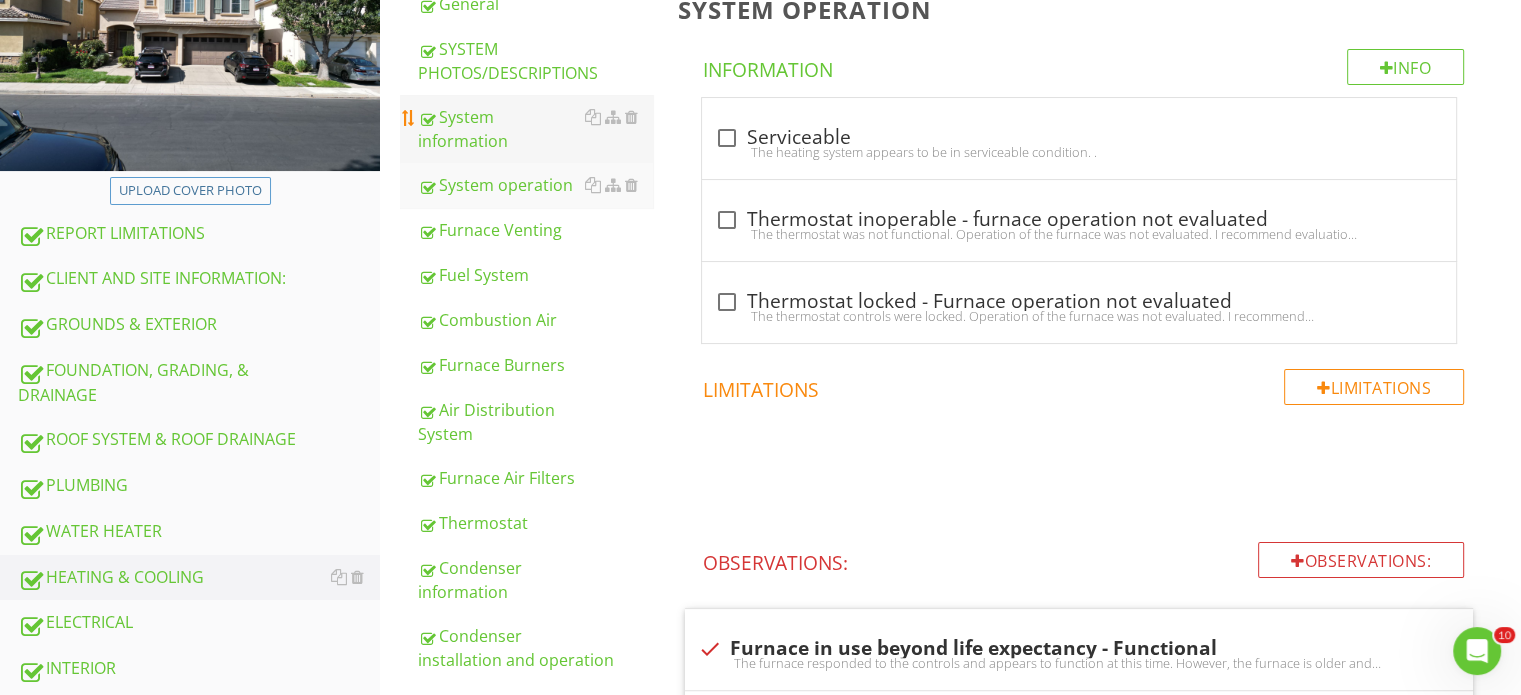 scroll, scrollTop: 313, scrollLeft: 0, axis: vertical 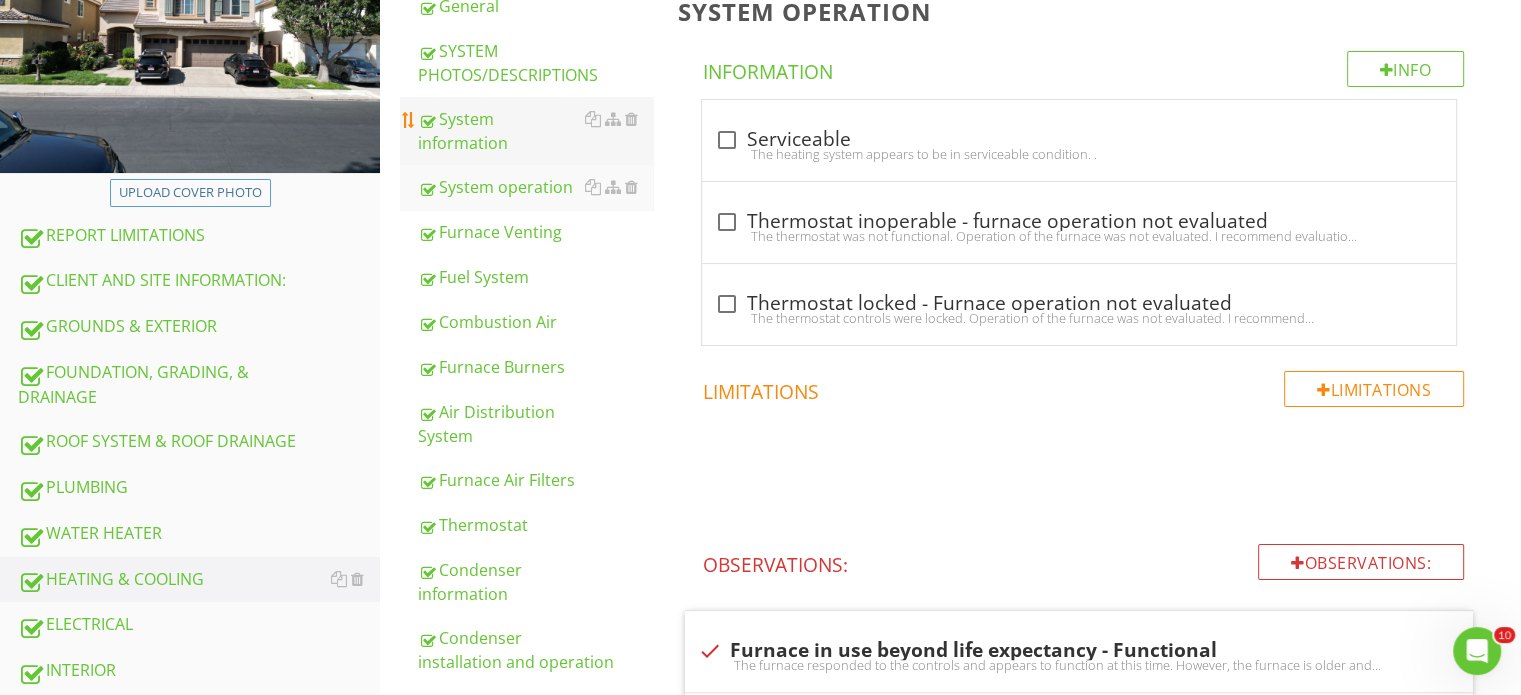 click on "System information" at bounding box center (535, 131) 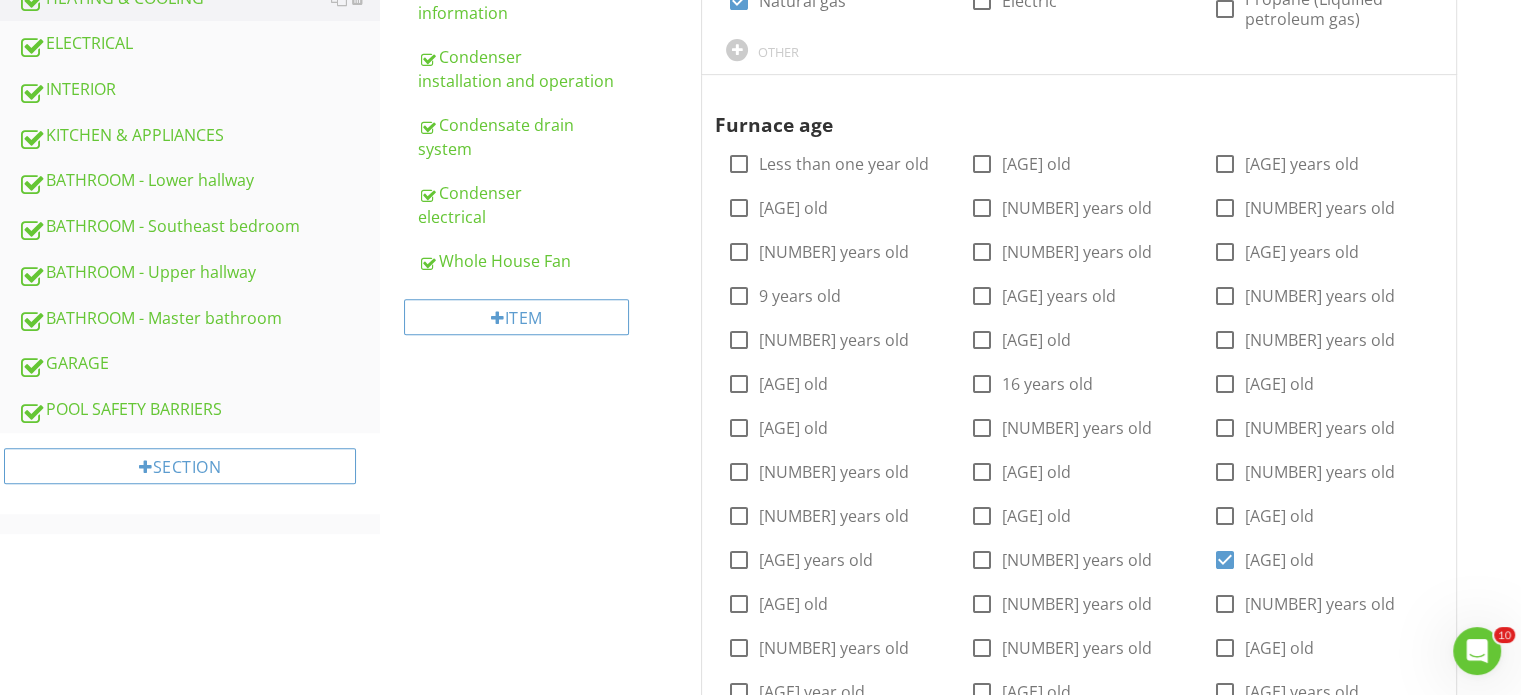 scroll, scrollTop: 700, scrollLeft: 0, axis: vertical 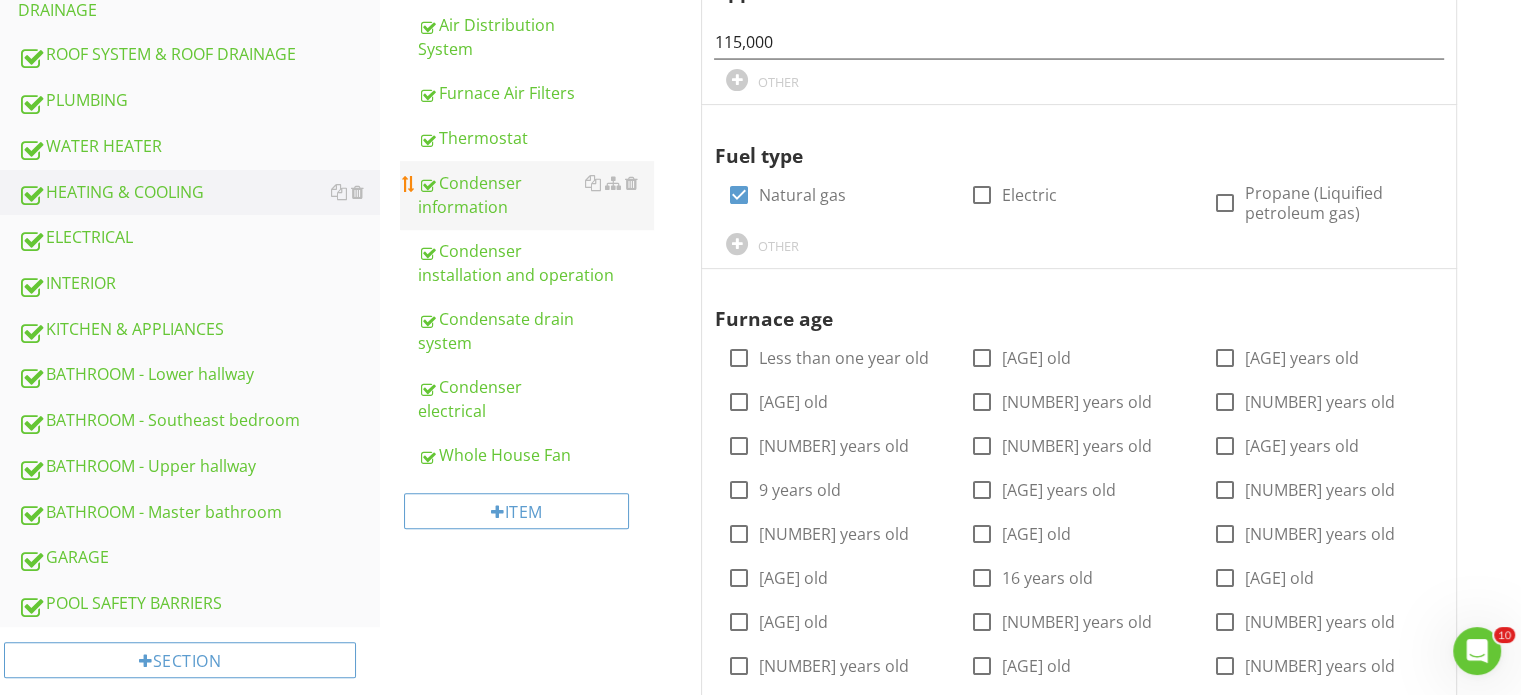 click on "Condenser information" at bounding box center [535, 195] 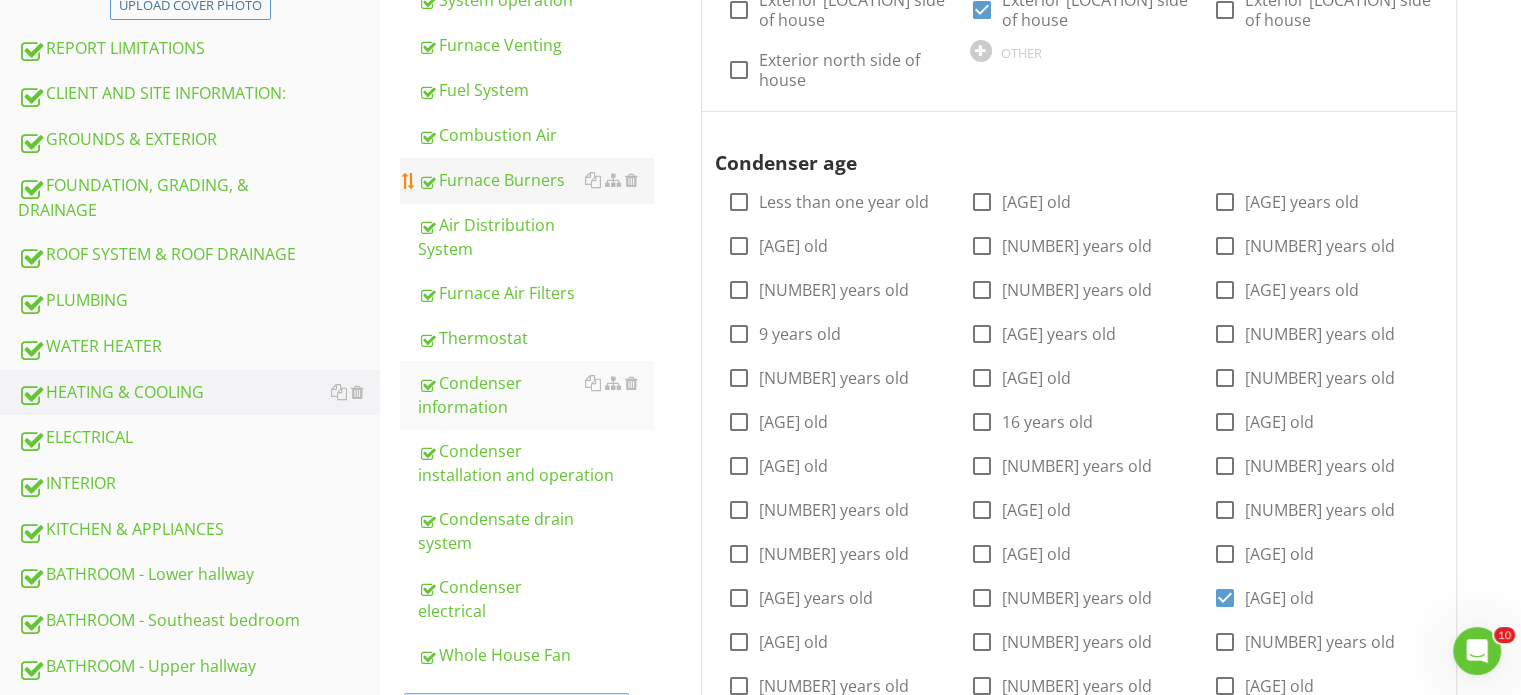 scroll, scrollTop: 400, scrollLeft: 0, axis: vertical 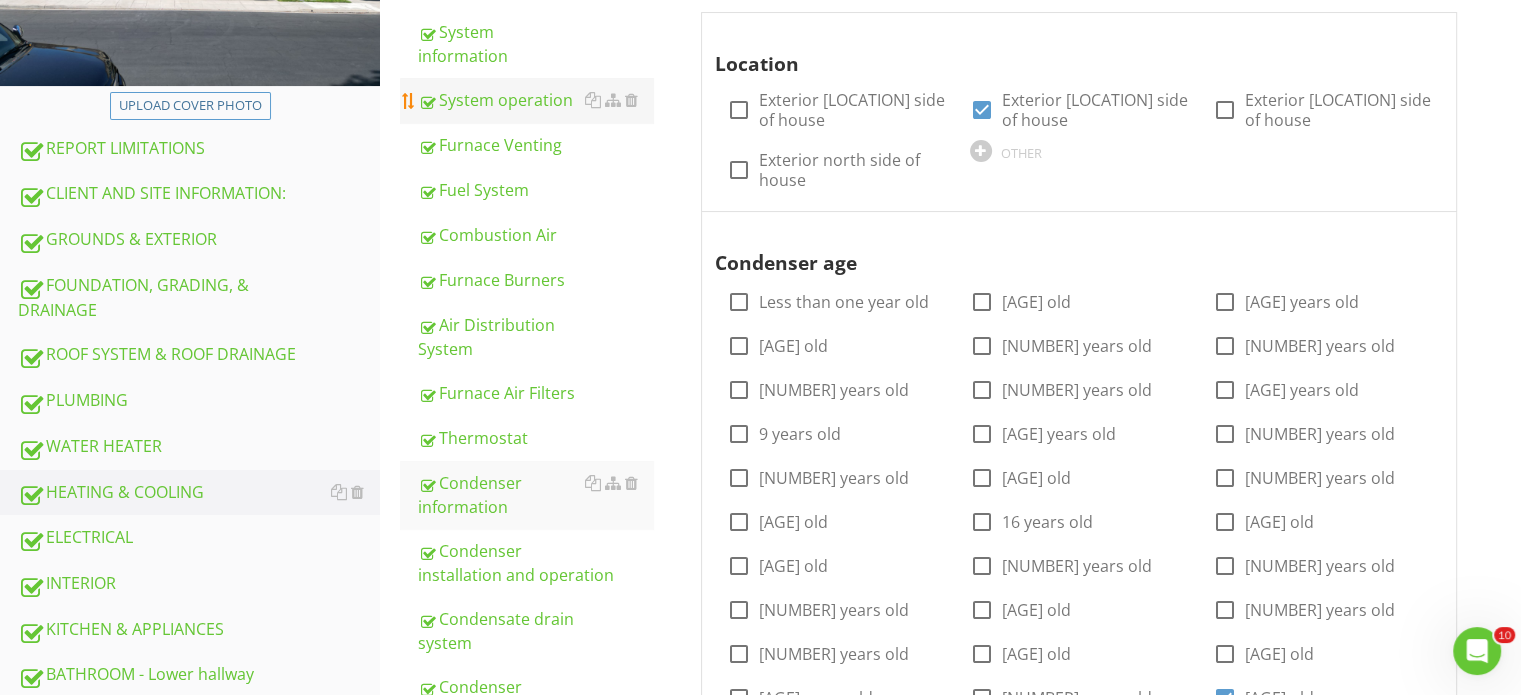click on "System operation" at bounding box center (535, 100) 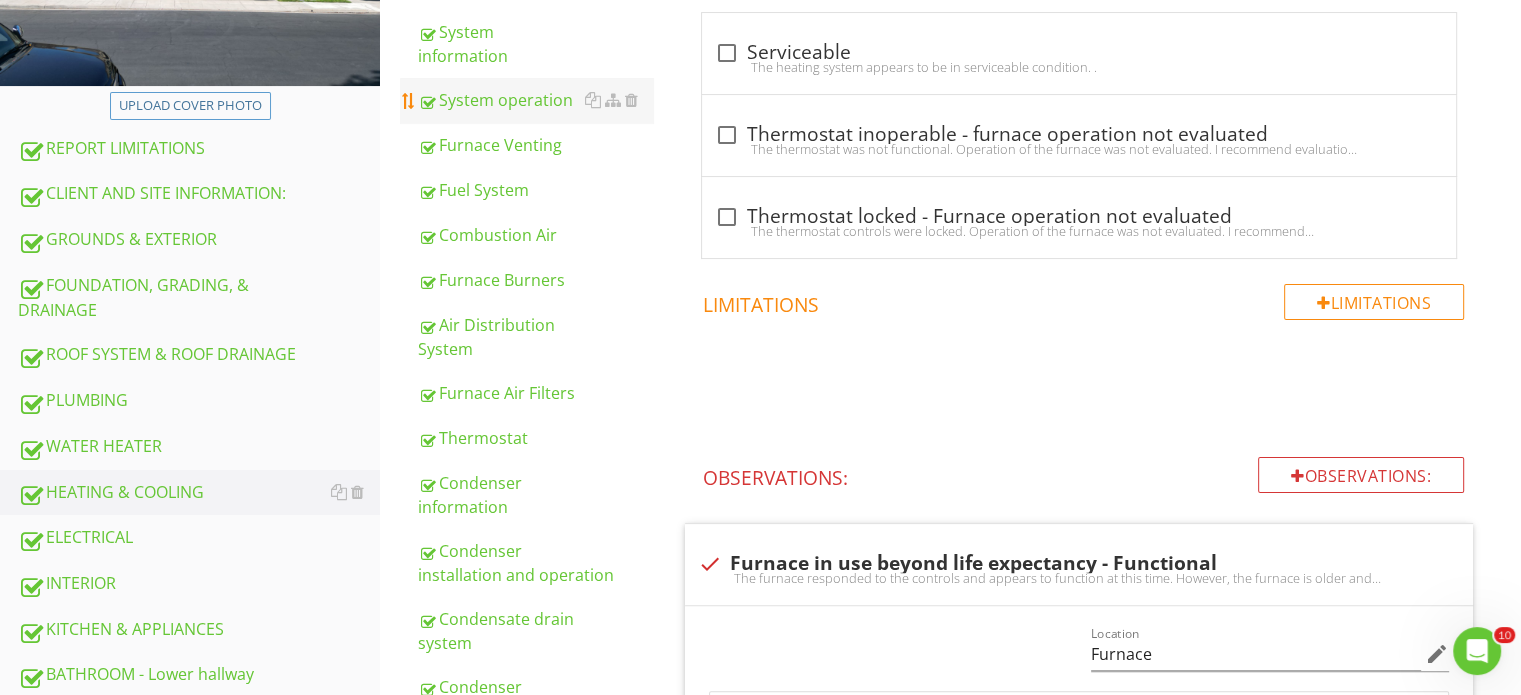 scroll, scrollTop: 200, scrollLeft: 0, axis: vertical 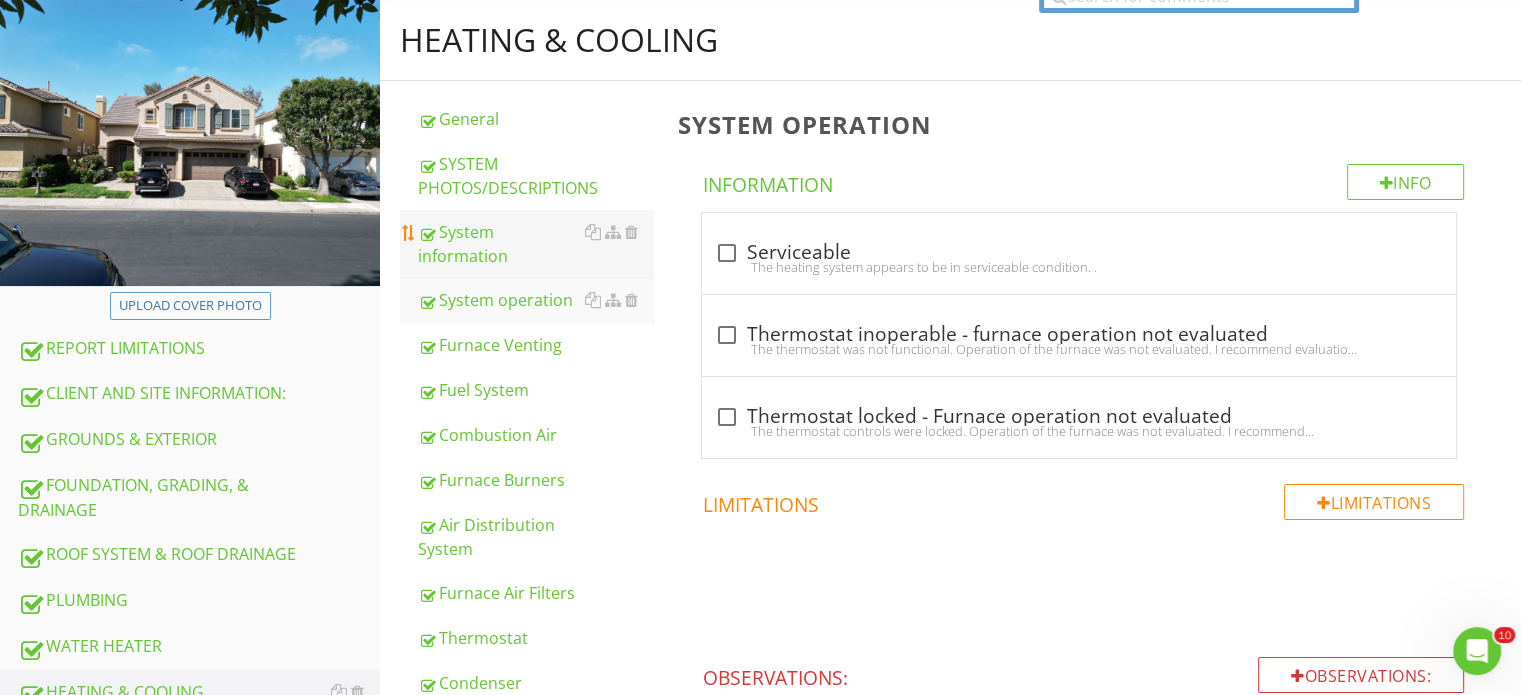 click on "System information" at bounding box center [535, 244] 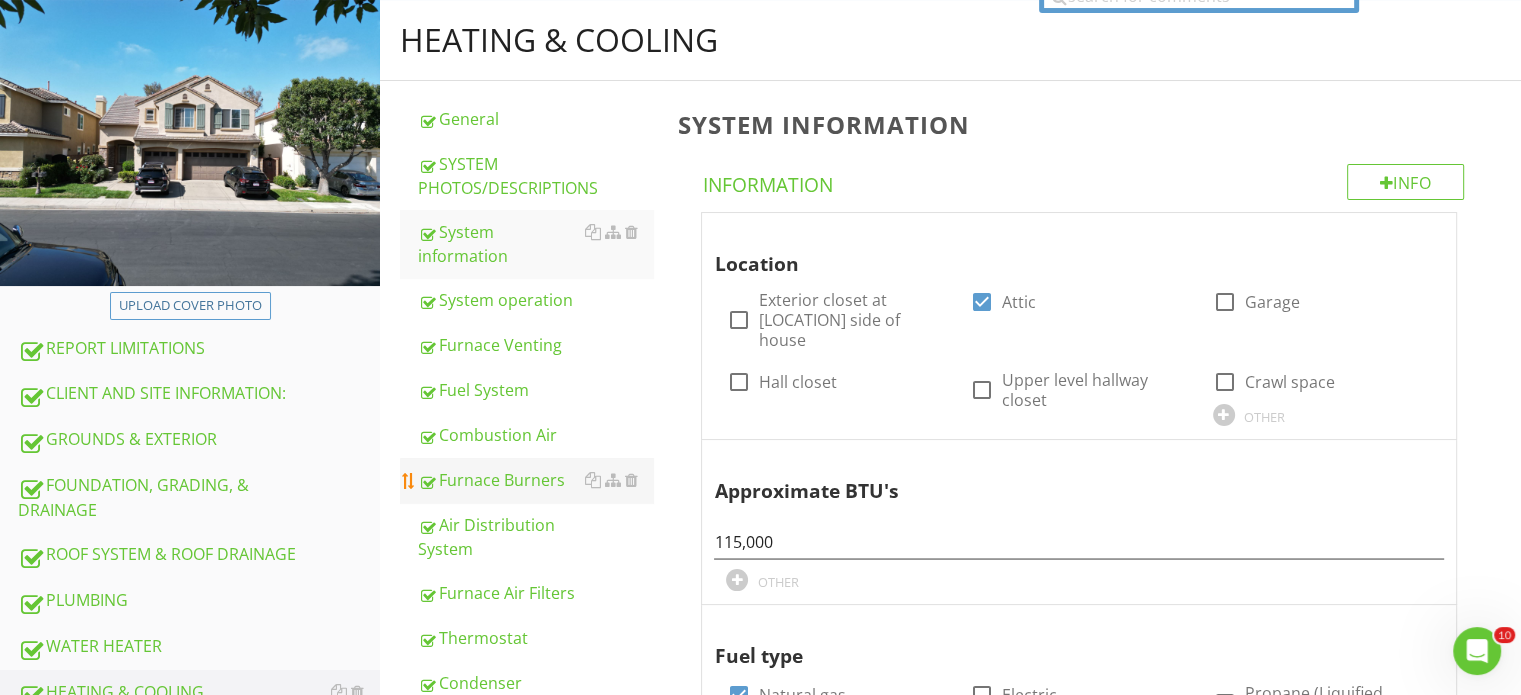 scroll, scrollTop: 100, scrollLeft: 0, axis: vertical 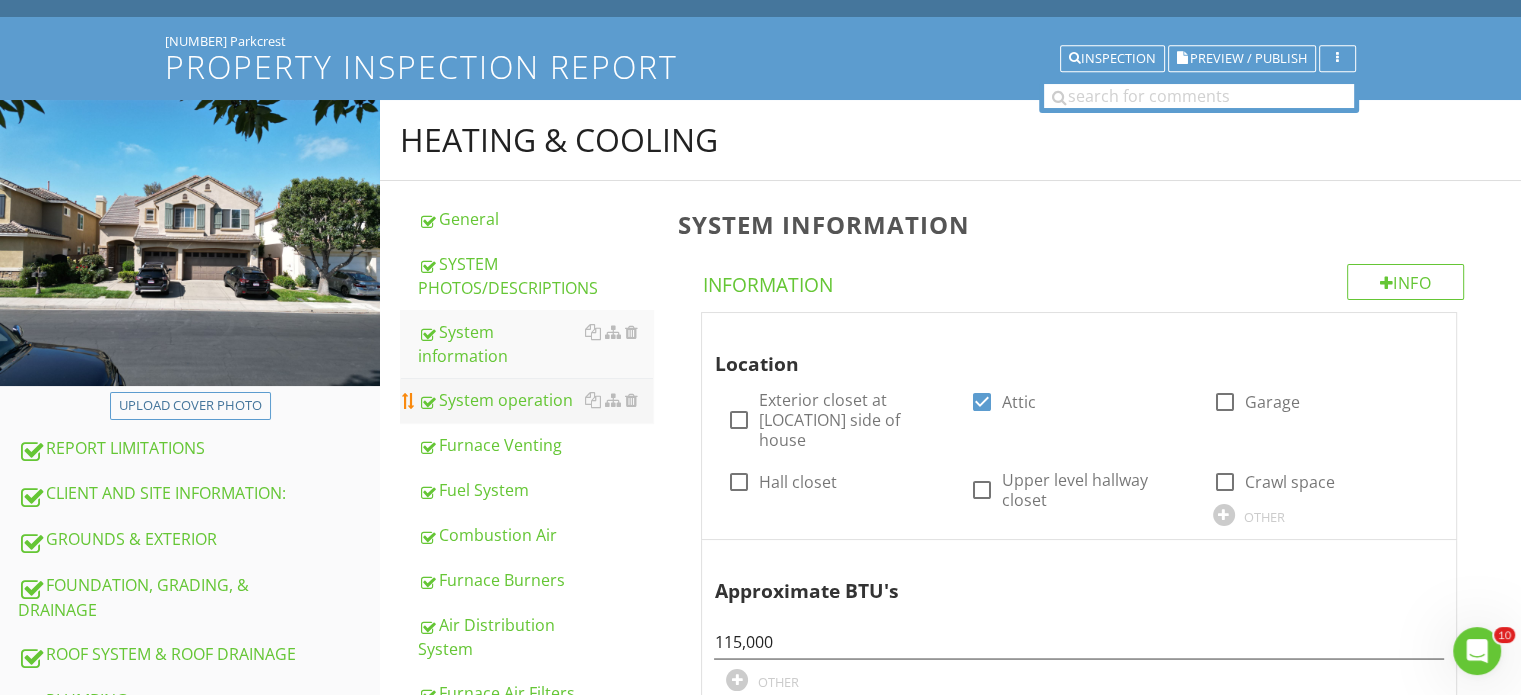 click on "System operation" at bounding box center (535, 400) 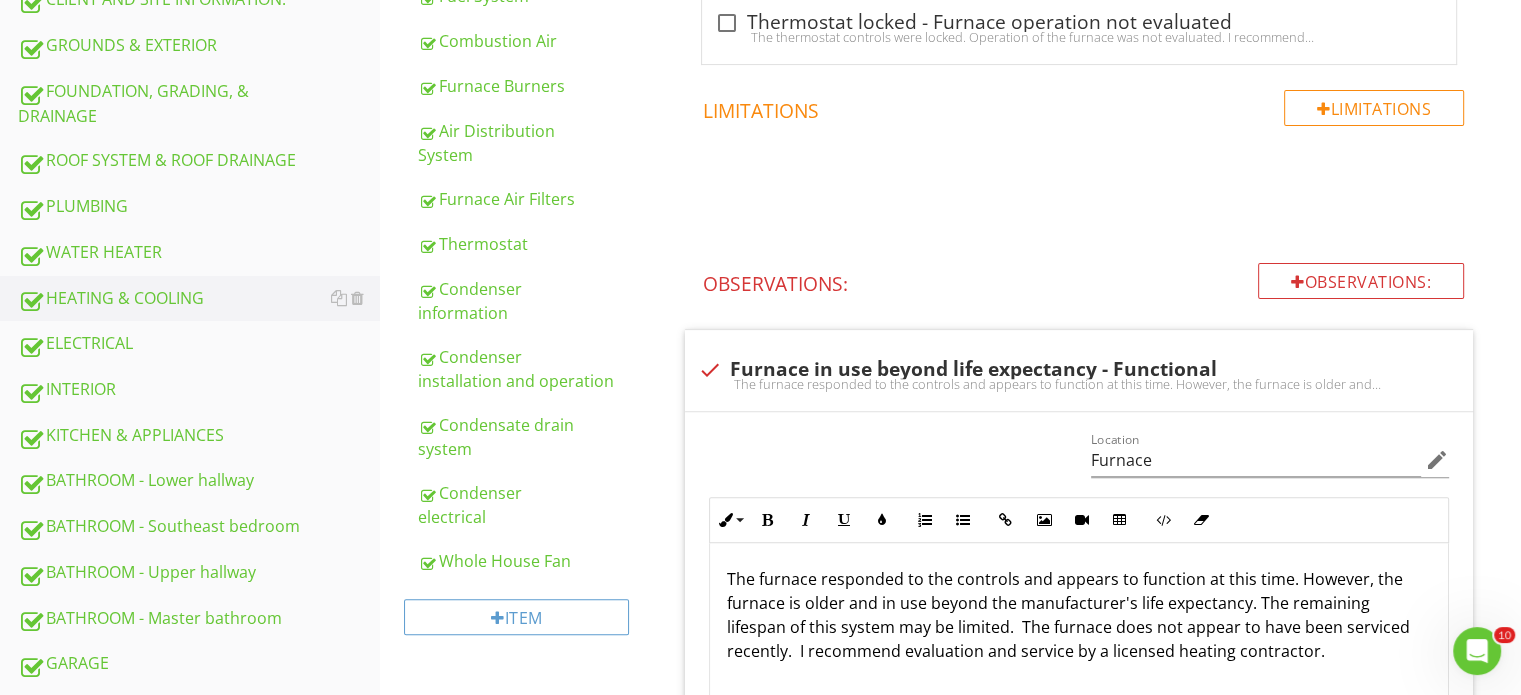 scroll, scrollTop: 543, scrollLeft: 0, axis: vertical 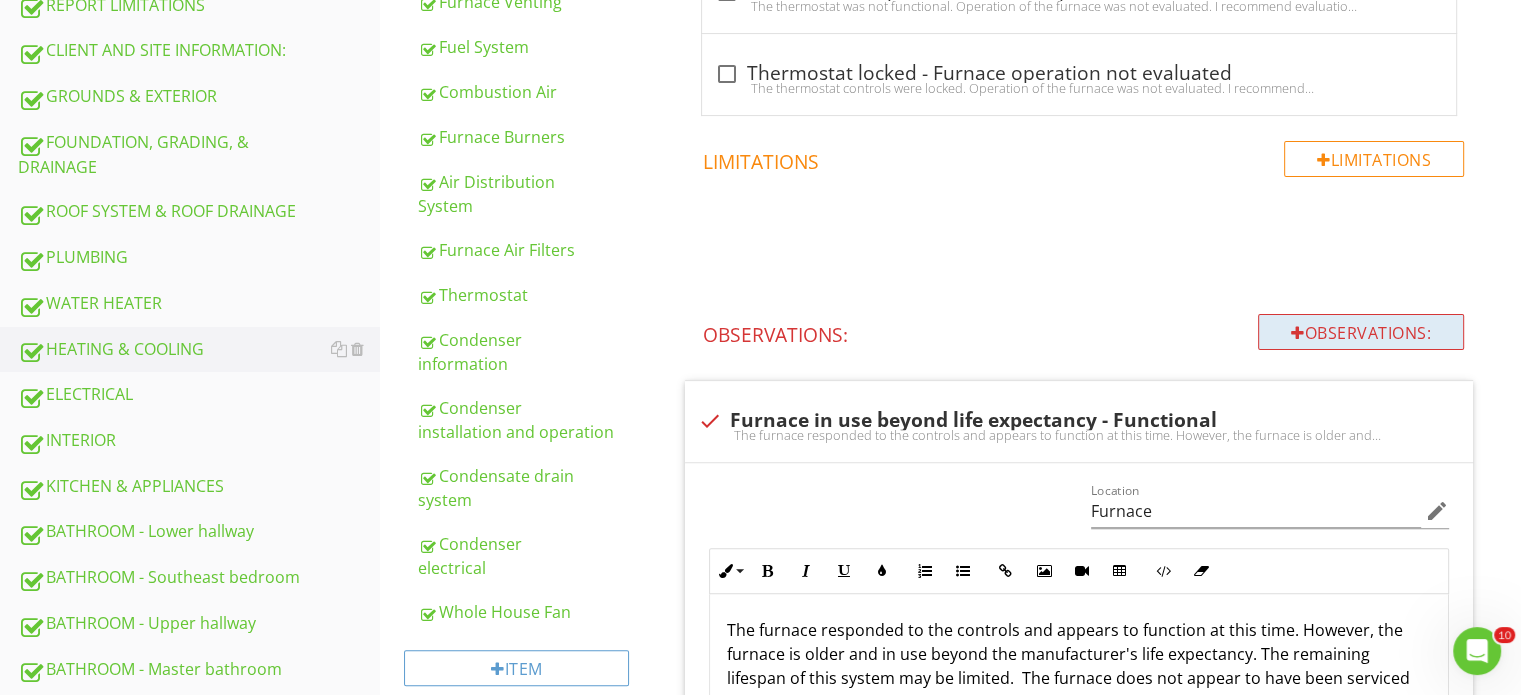 click on "Observations:" at bounding box center (1361, 332) 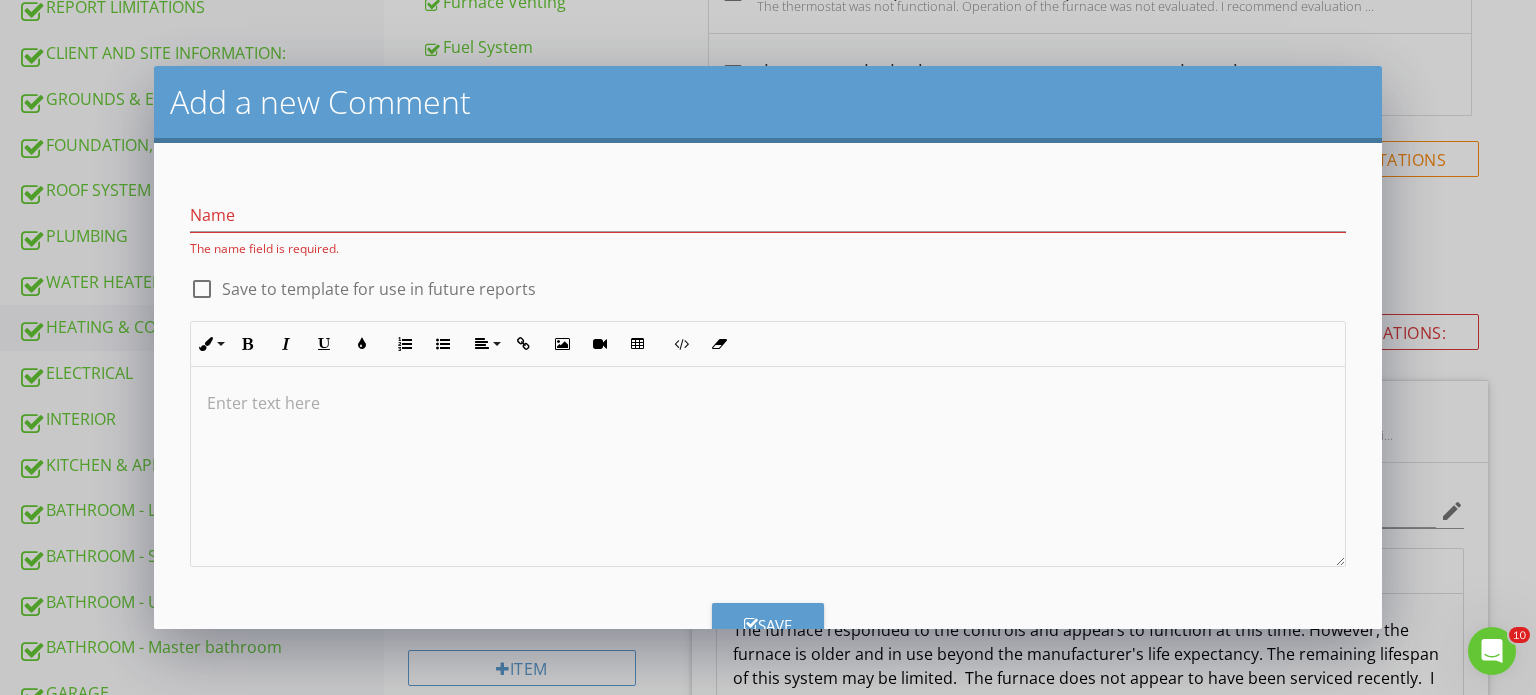 click at bounding box center [768, 403] 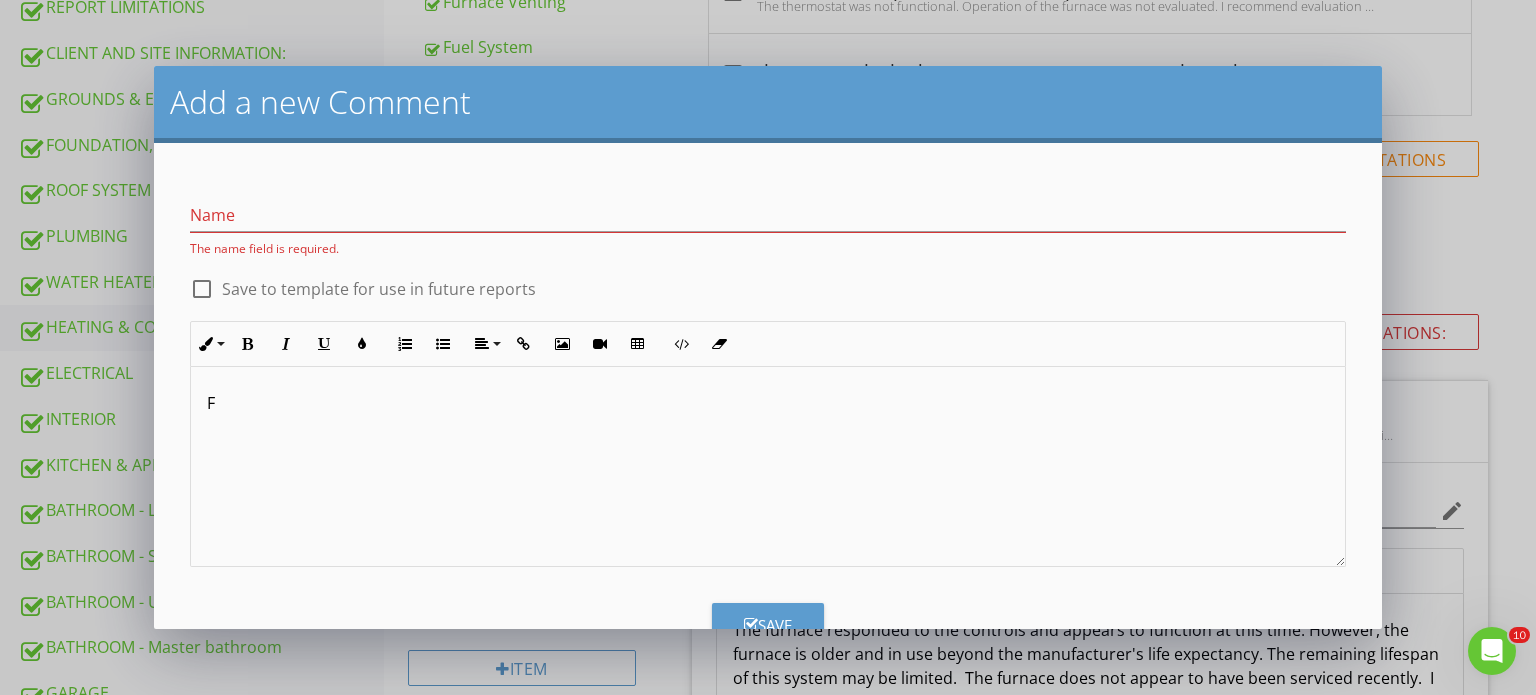 click on "F" at bounding box center [768, 403] 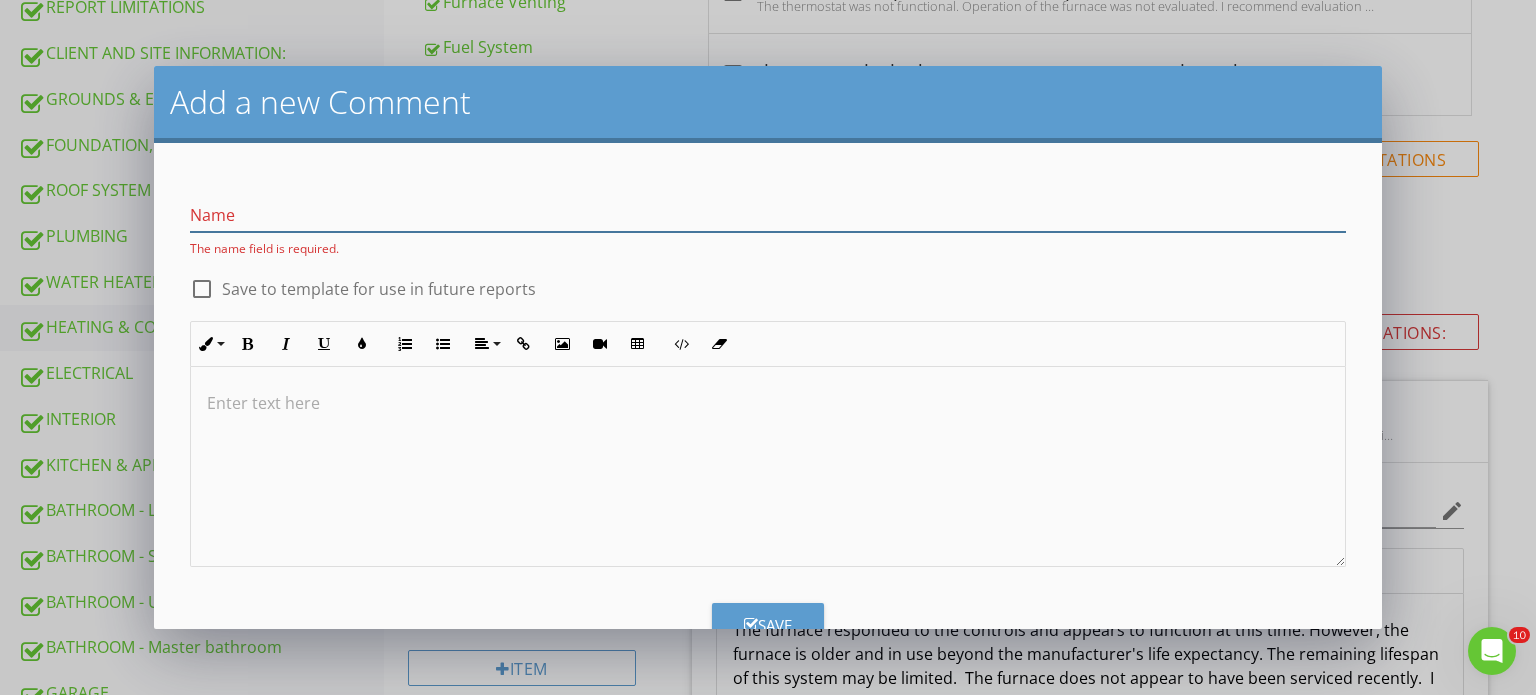 click at bounding box center [768, 215] 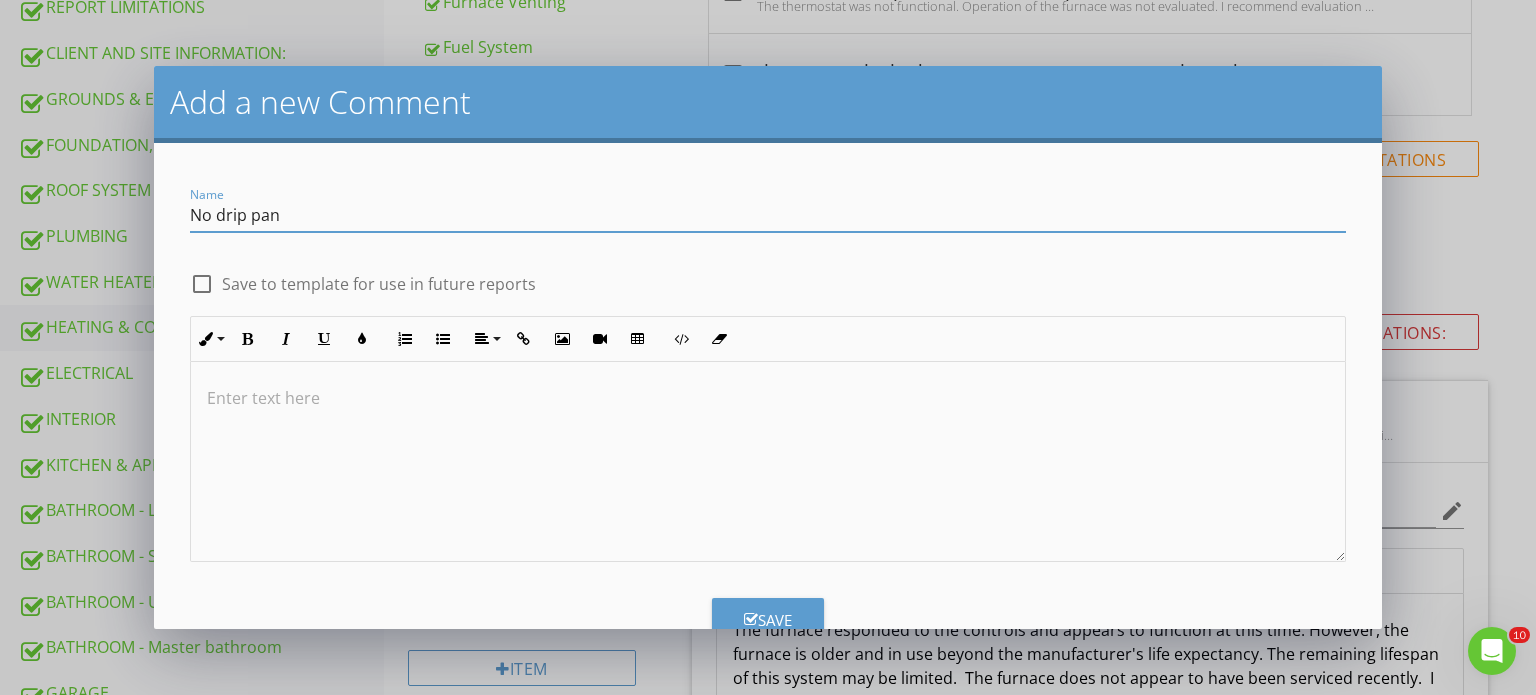 type on "No drip pan" 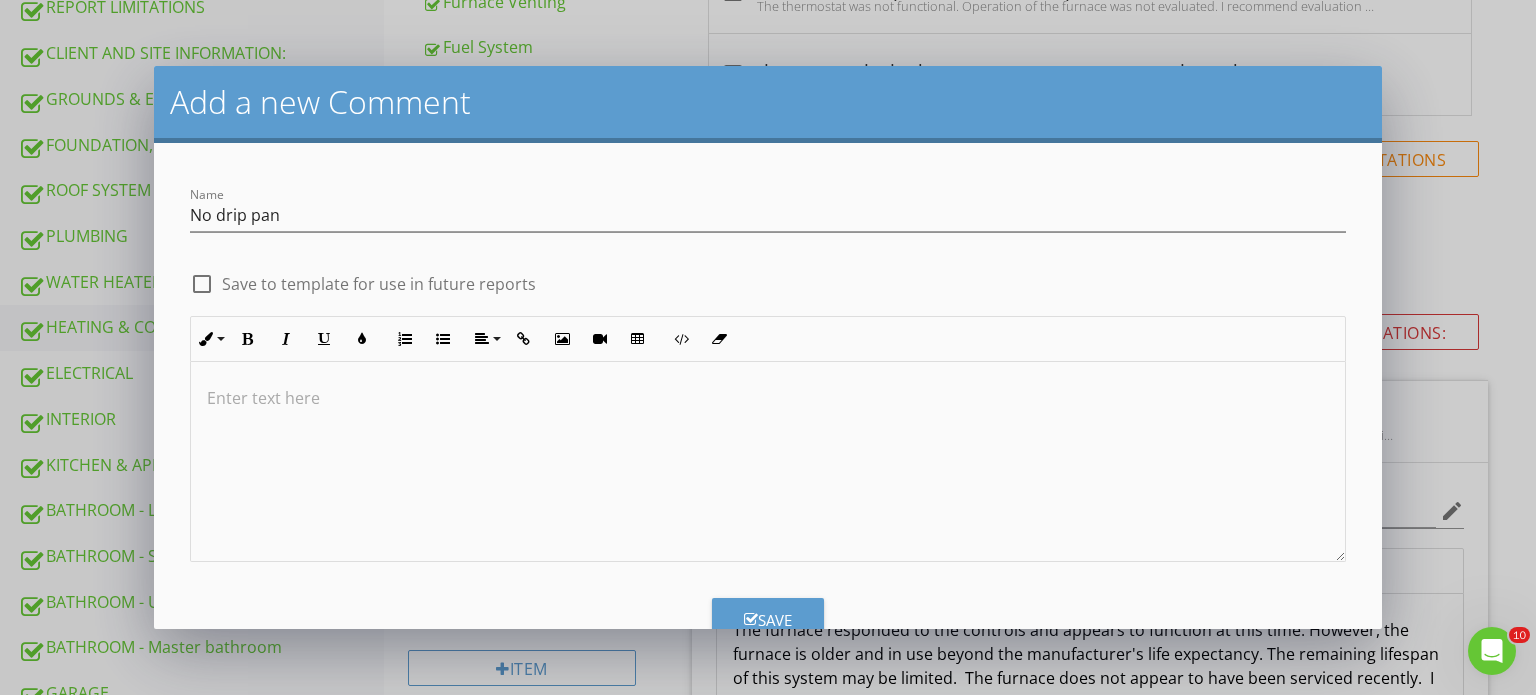 click at bounding box center (768, 462) 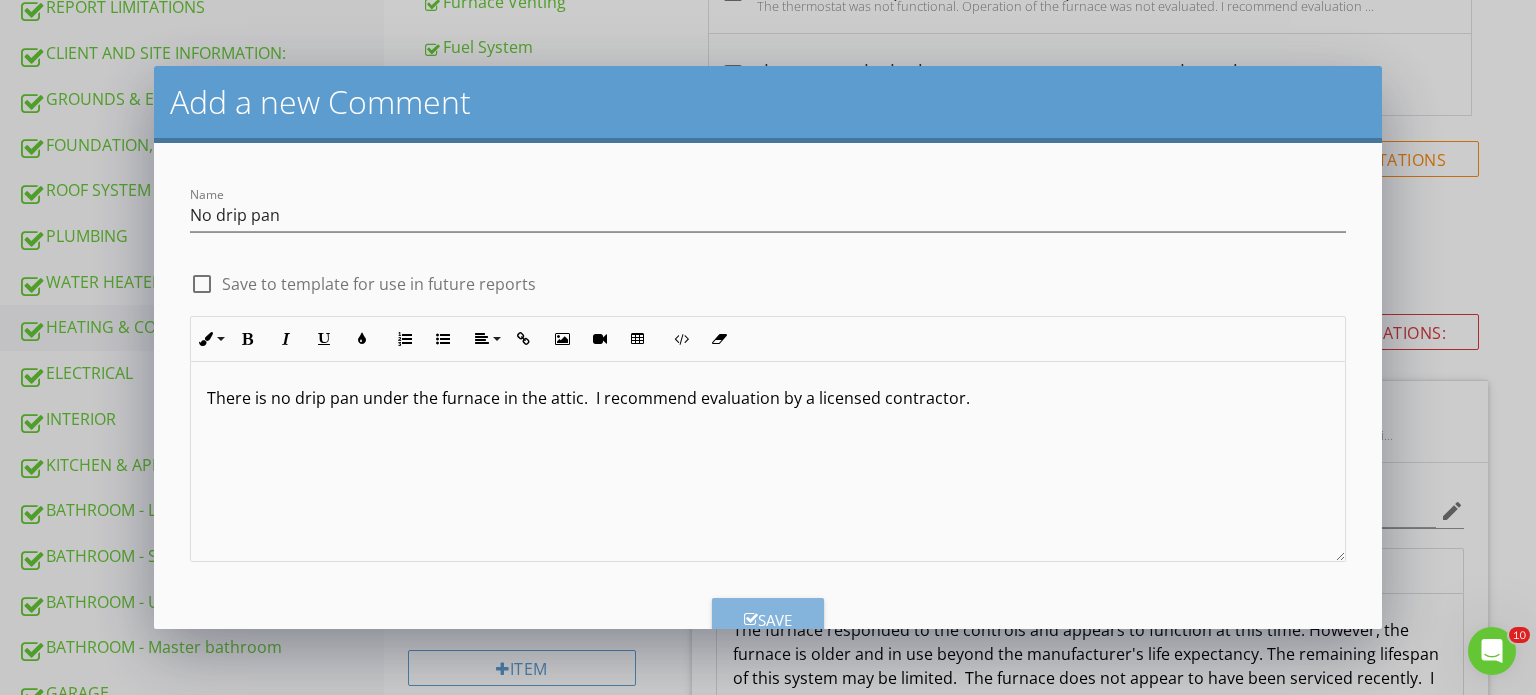 click on "Save" at bounding box center [768, 620] 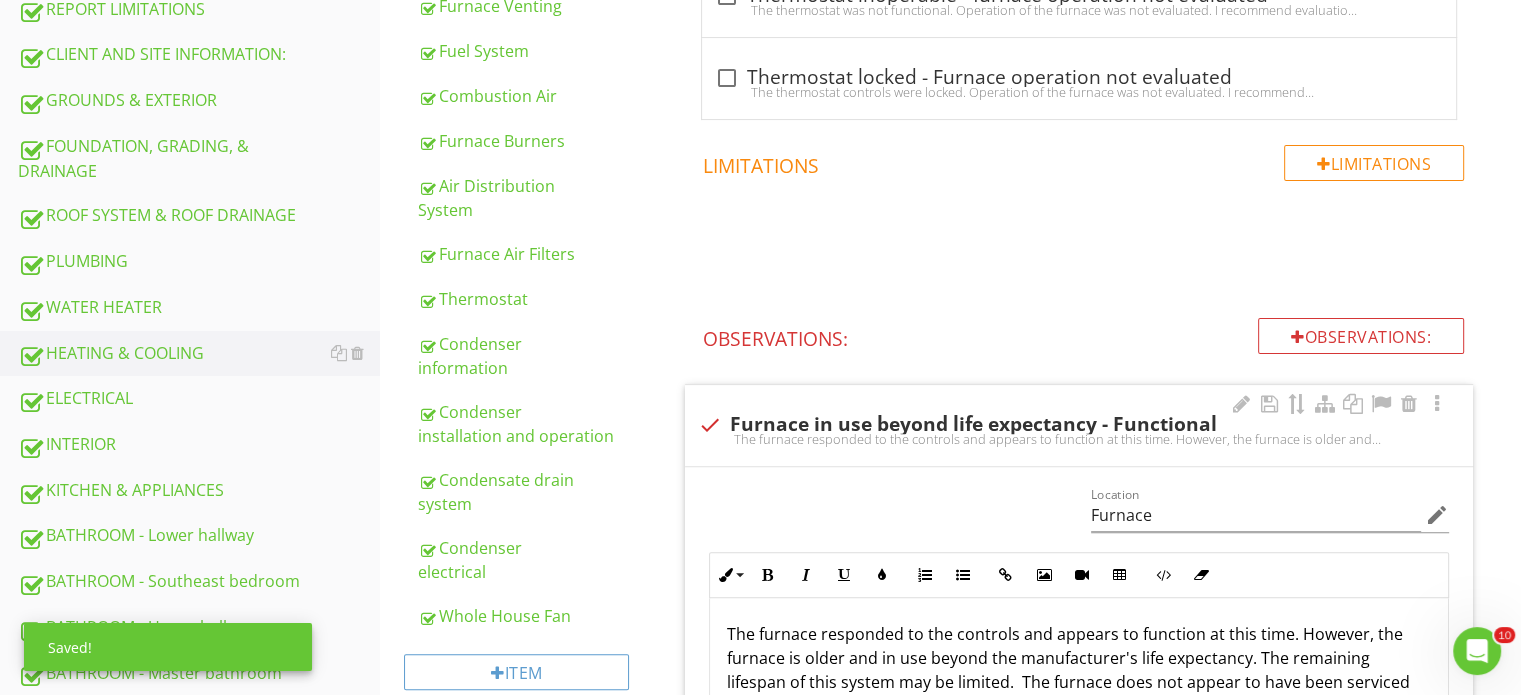 scroll, scrollTop: 0, scrollLeft: 0, axis: both 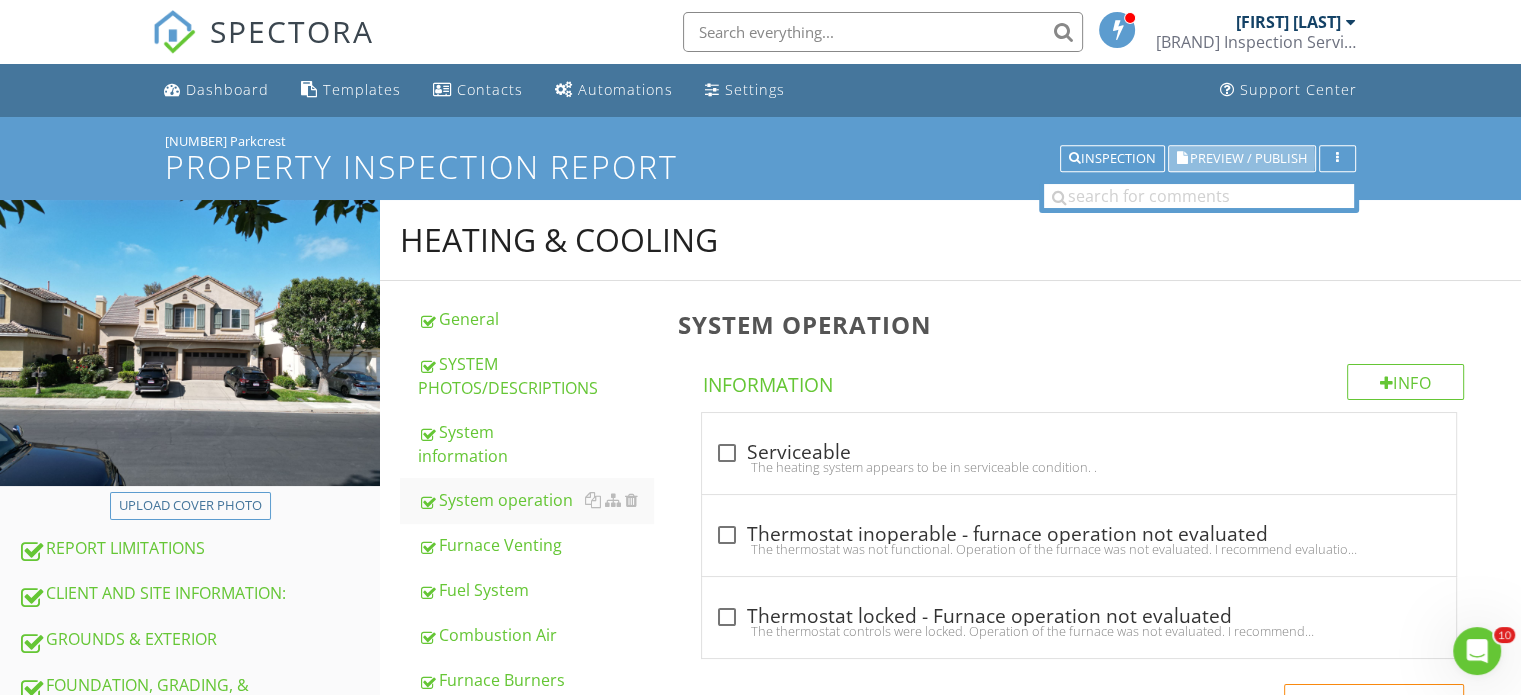 click on "Preview / Publish" at bounding box center [1248, 158] 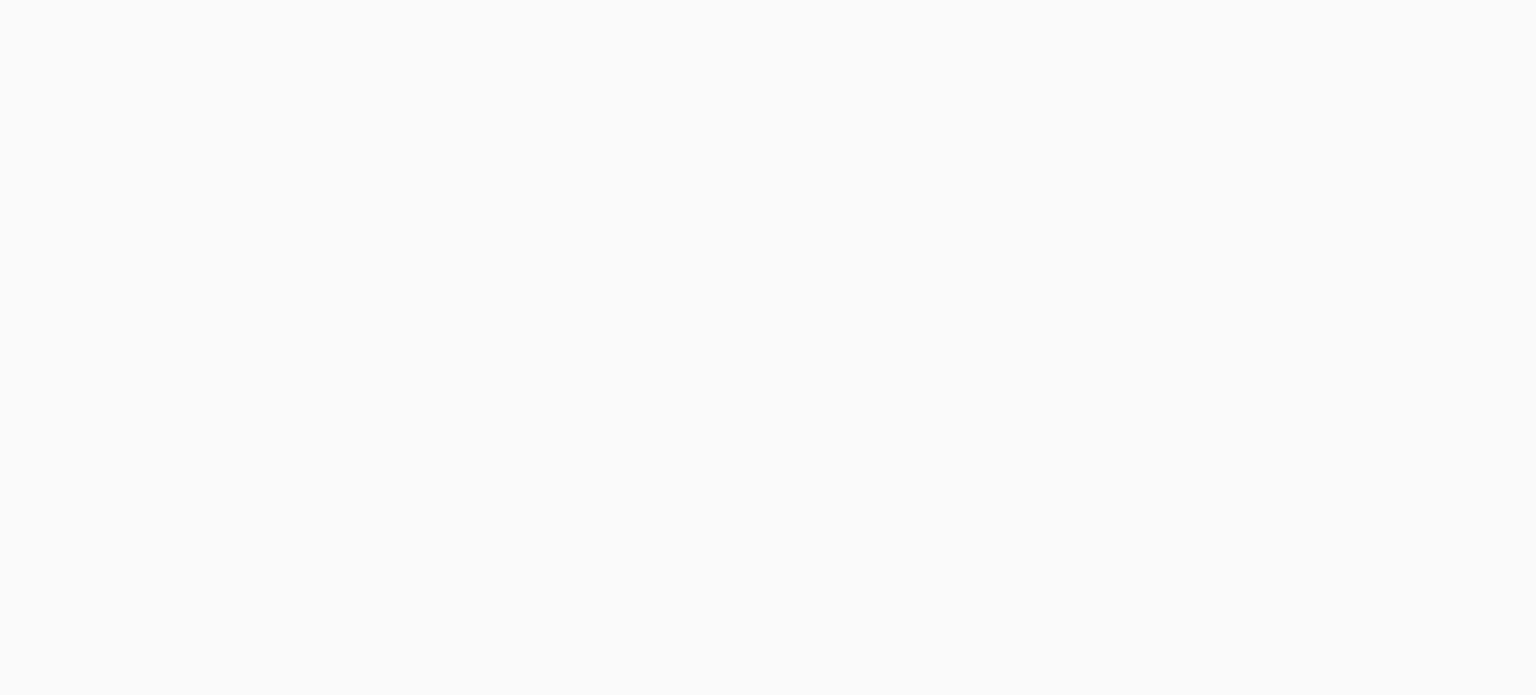 scroll, scrollTop: 0, scrollLeft: 0, axis: both 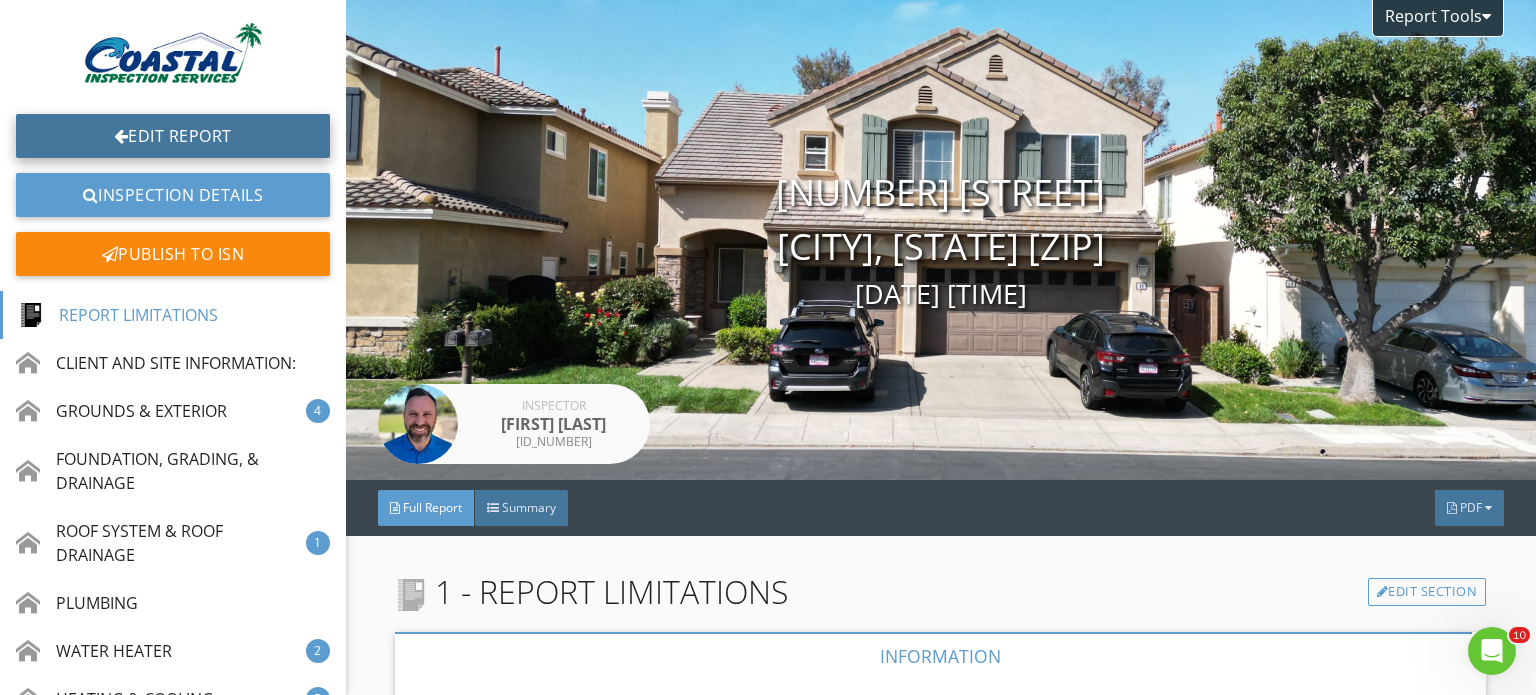 click on "Edit Report" at bounding box center (173, 136) 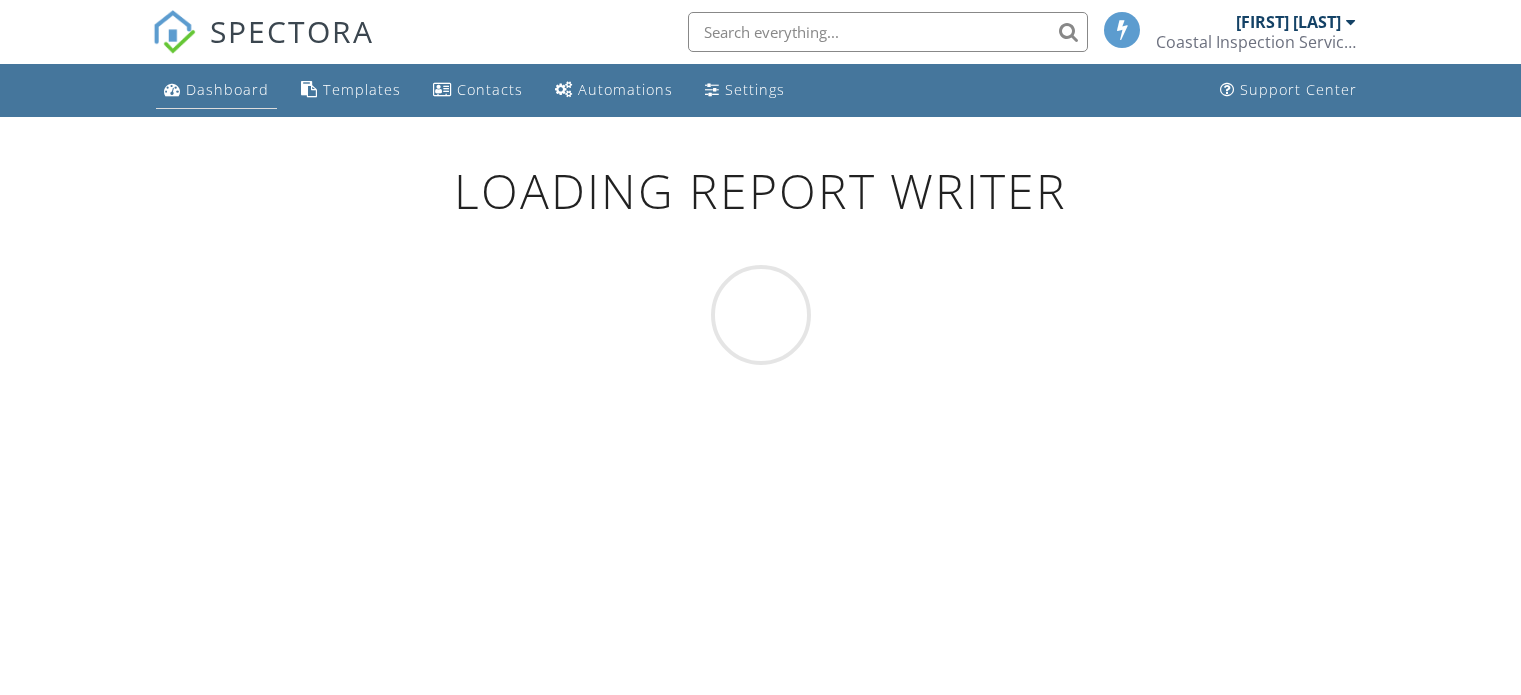 scroll, scrollTop: 0, scrollLeft: 0, axis: both 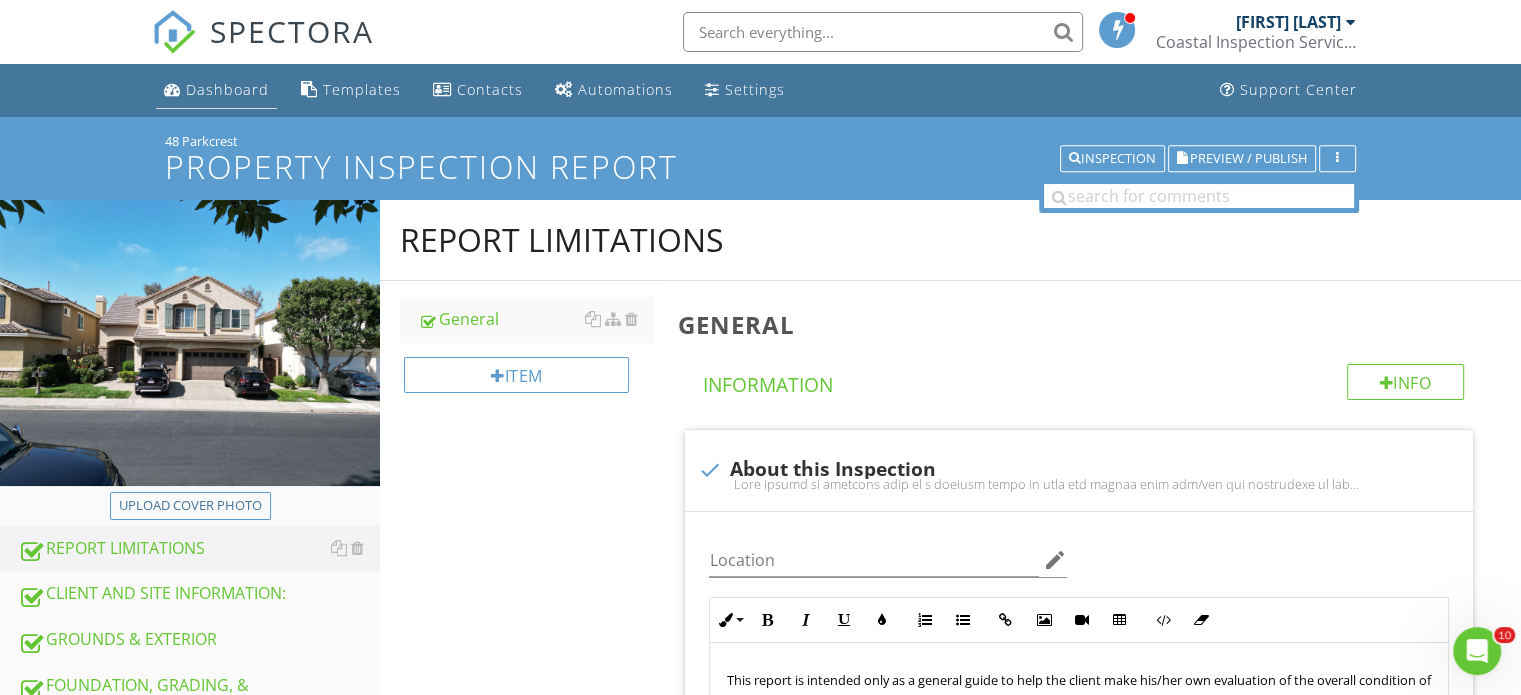 click on "Dashboard" at bounding box center [227, 89] 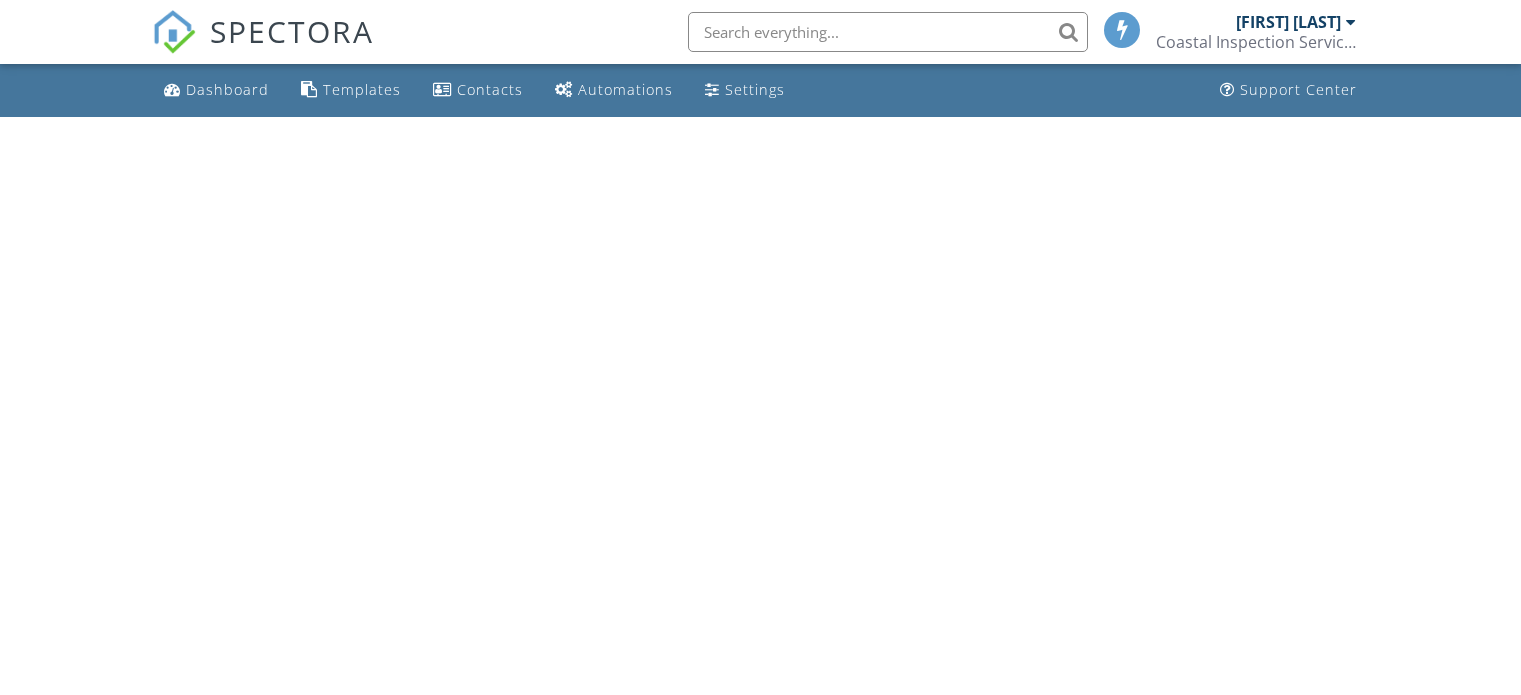 scroll, scrollTop: 0, scrollLeft: 0, axis: both 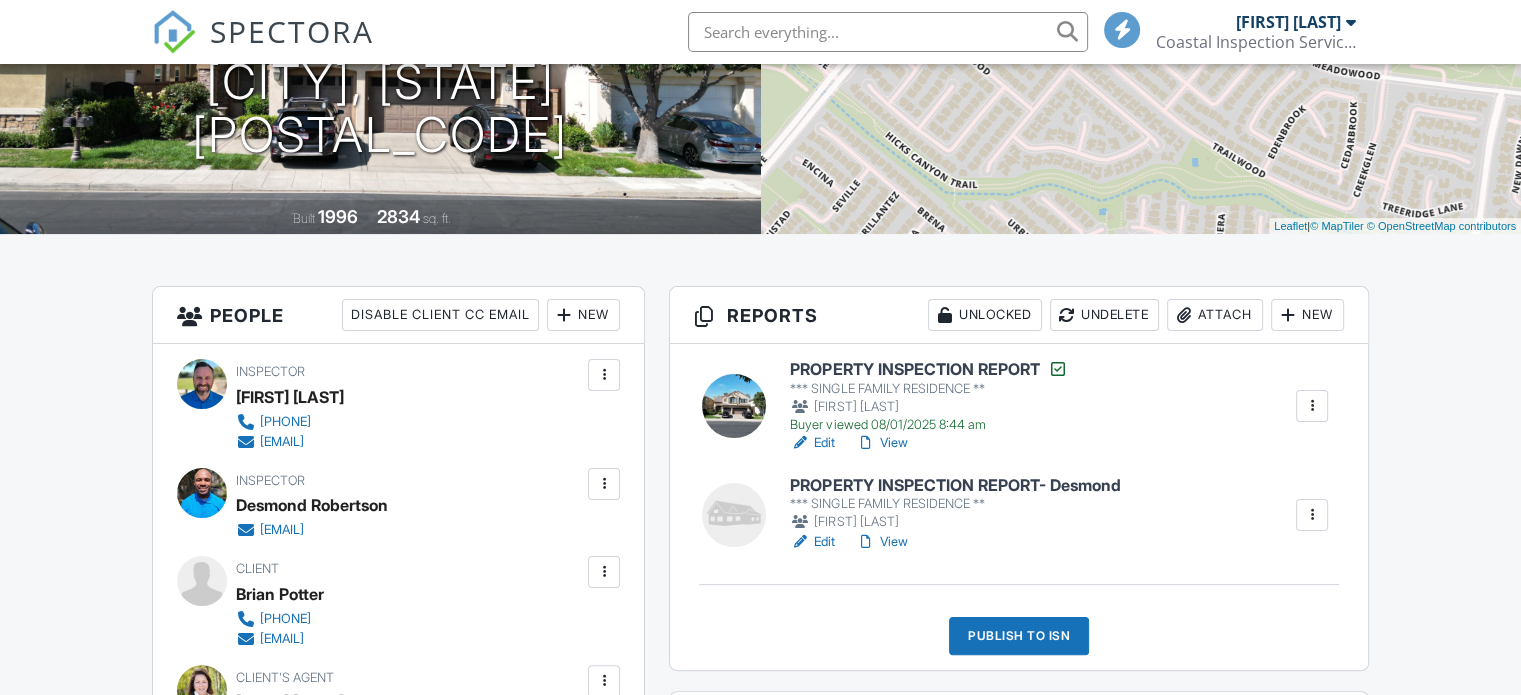 click on "PROPERTY INSPECTION REPORT- Desmond" at bounding box center (955, 486) 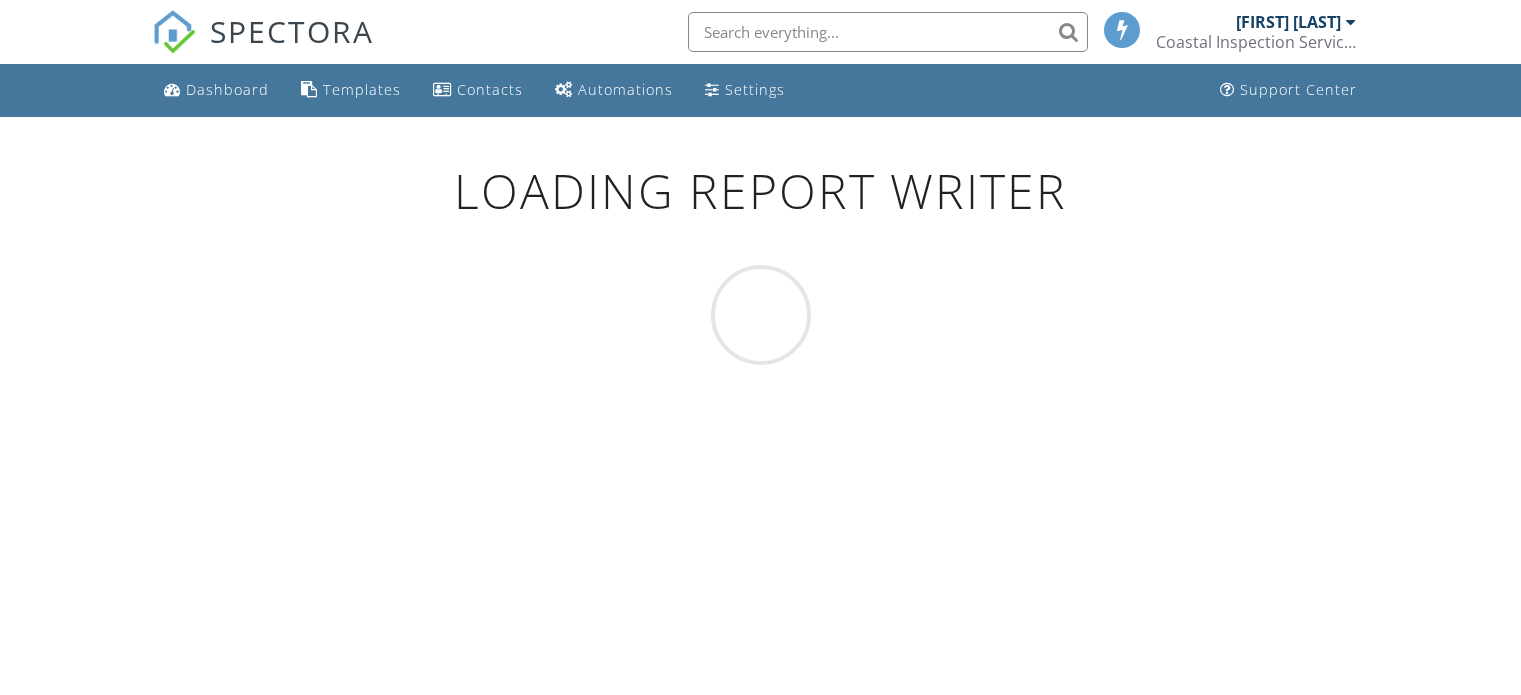 scroll, scrollTop: 0, scrollLeft: 0, axis: both 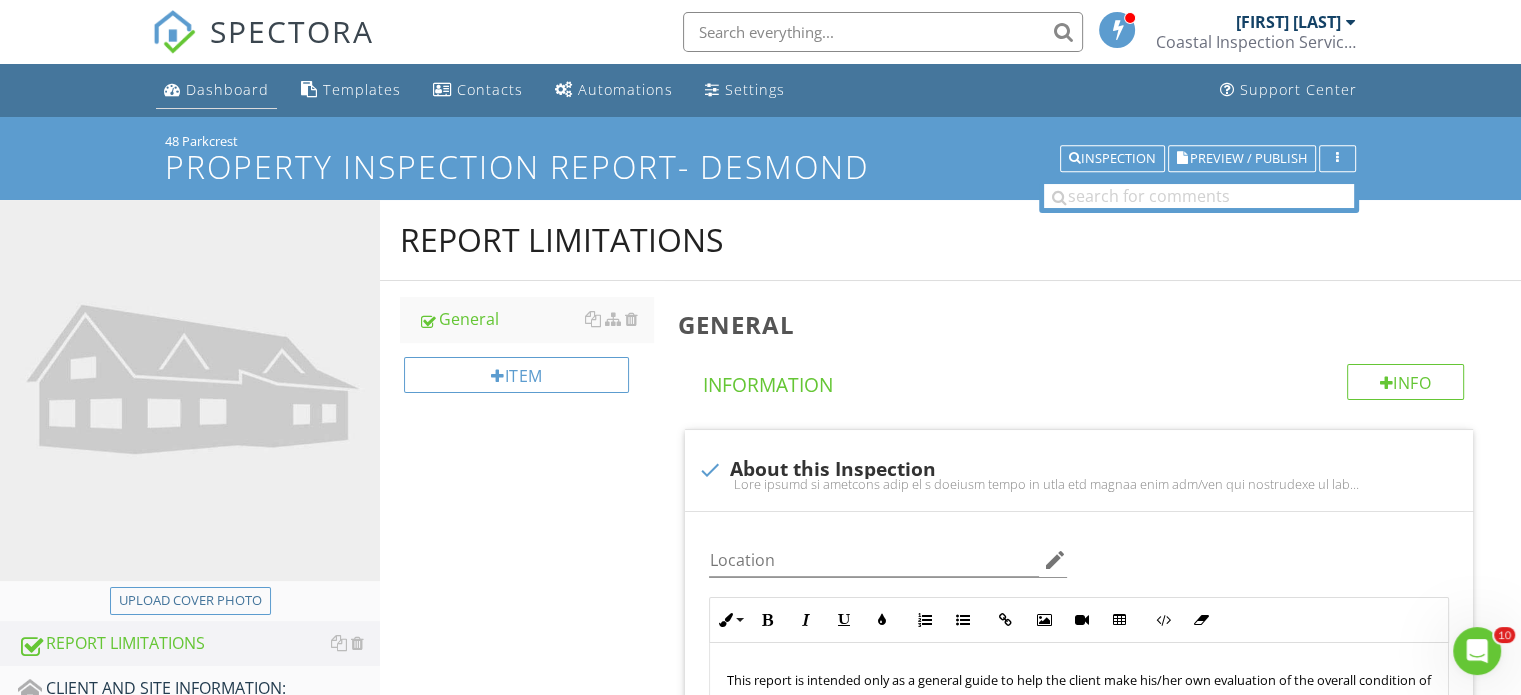 click on "Dashboard" at bounding box center (227, 89) 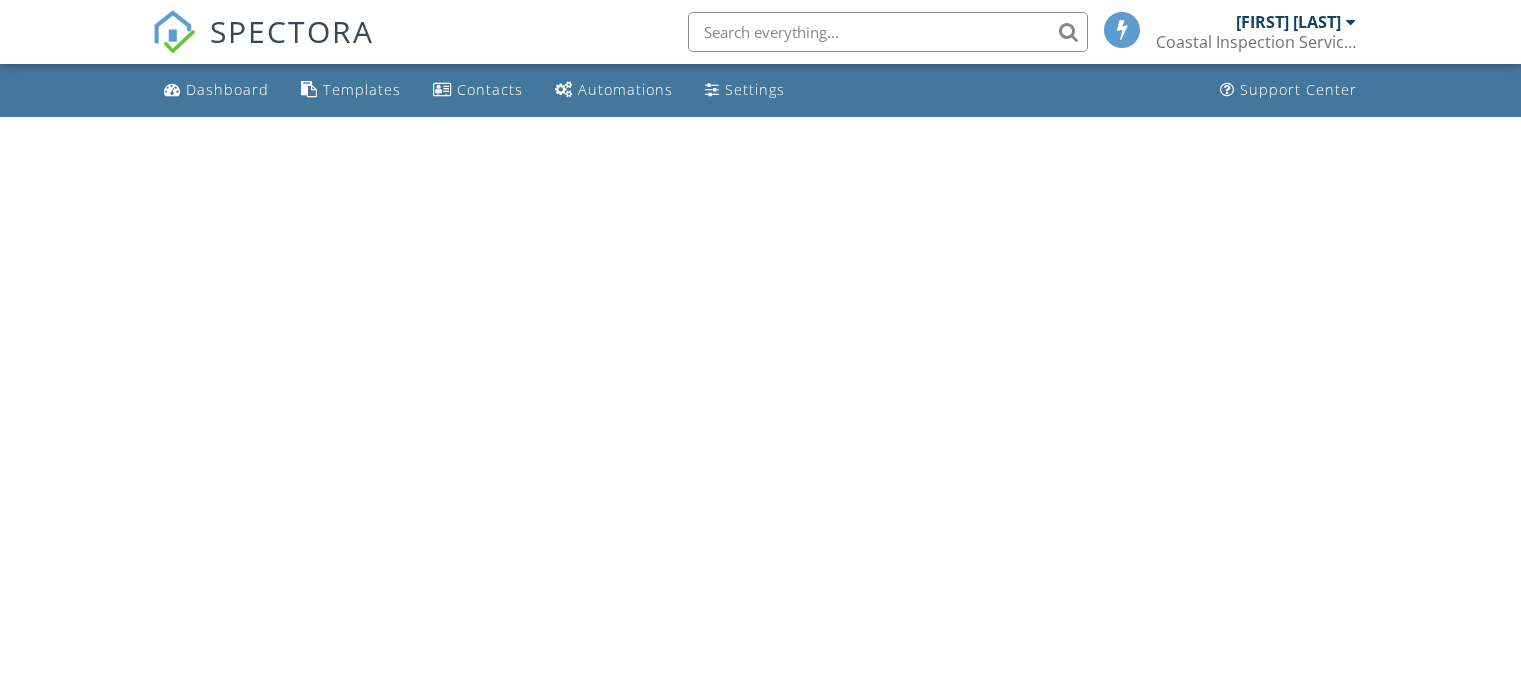 scroll, scrollTop: 0, scrollLeft: 0, axis: both 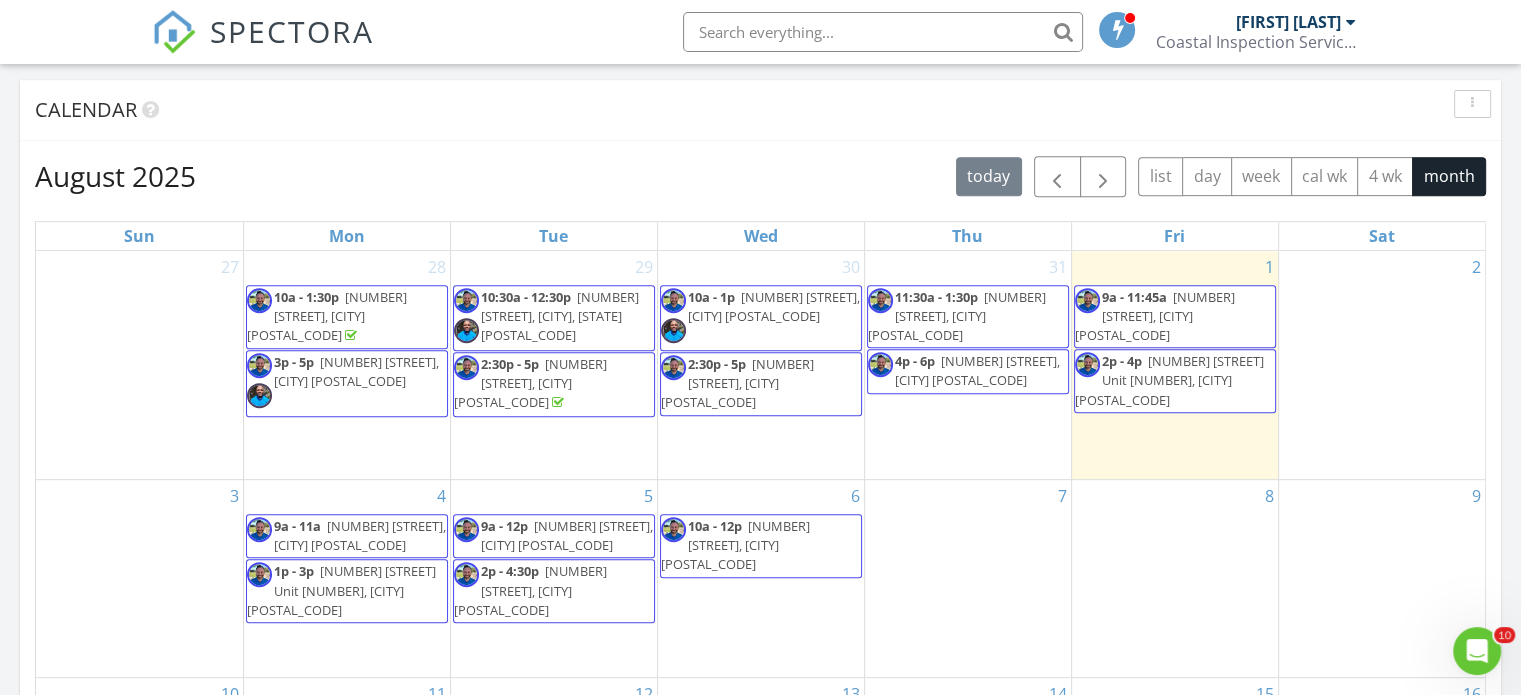 click on "[NUMBER] [STREET], [CITY] [POSTAL_CODE]" at bounding box center [737, 383] 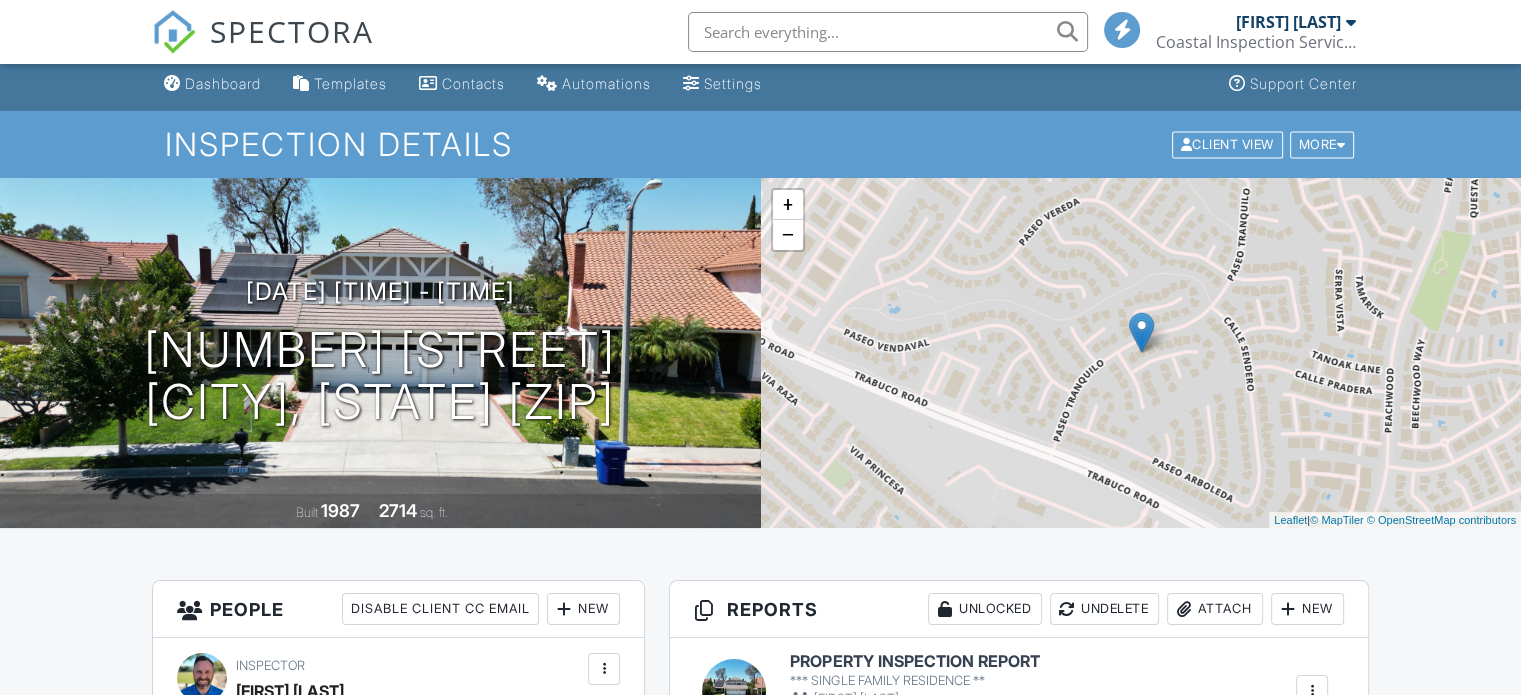 scroll, scrollTop: 0, scrollLeft: 0, axis: both 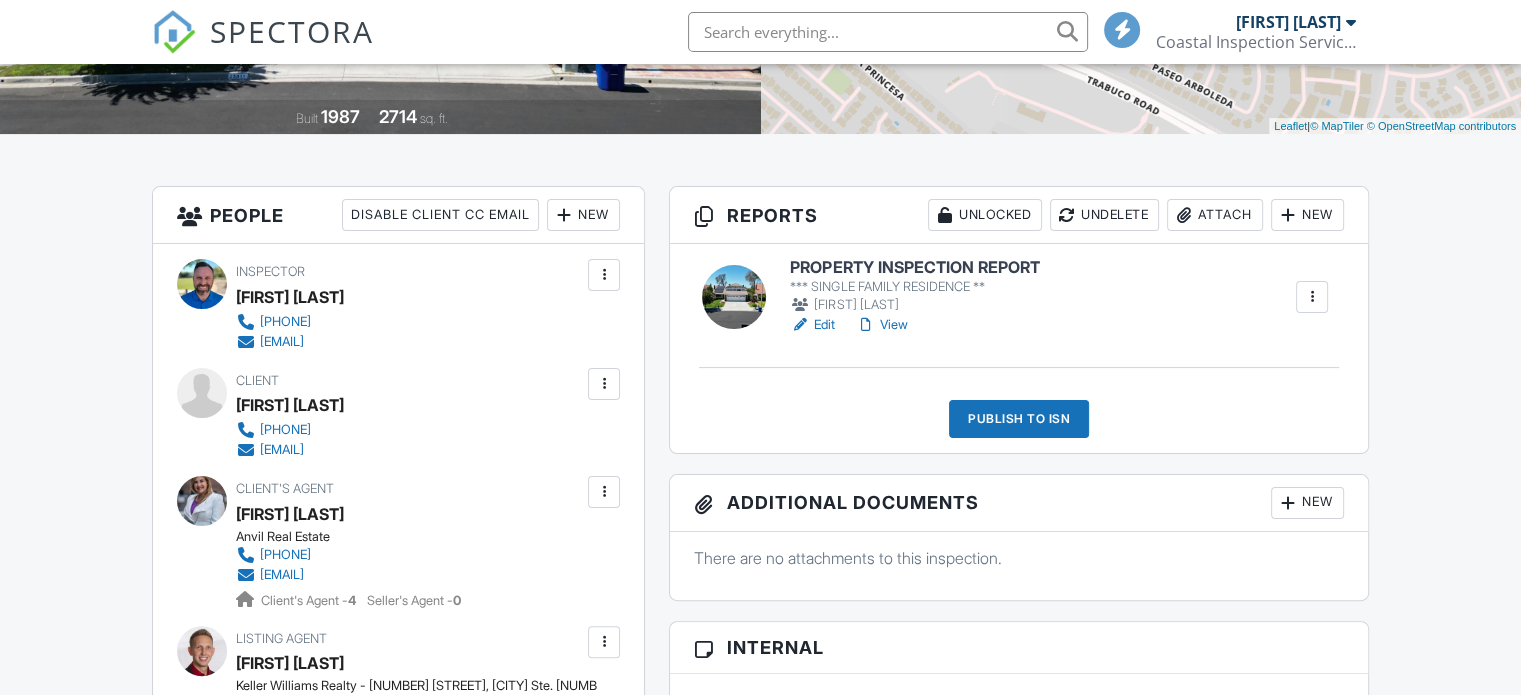 click on "PROPERTY INSPECTION REPORT" at bounding box center (914, 268) 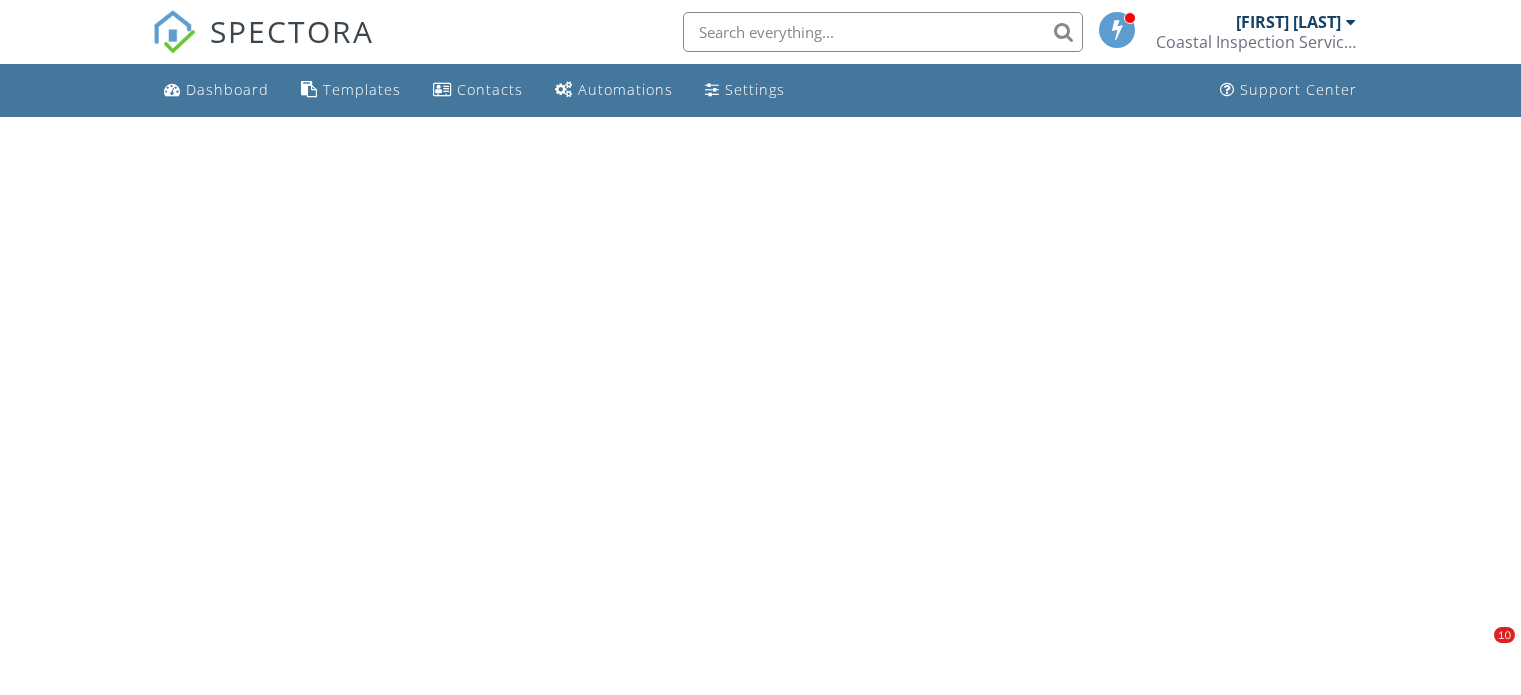 scroll, scrollTop: 0, scrollLeft: 0, axis: both 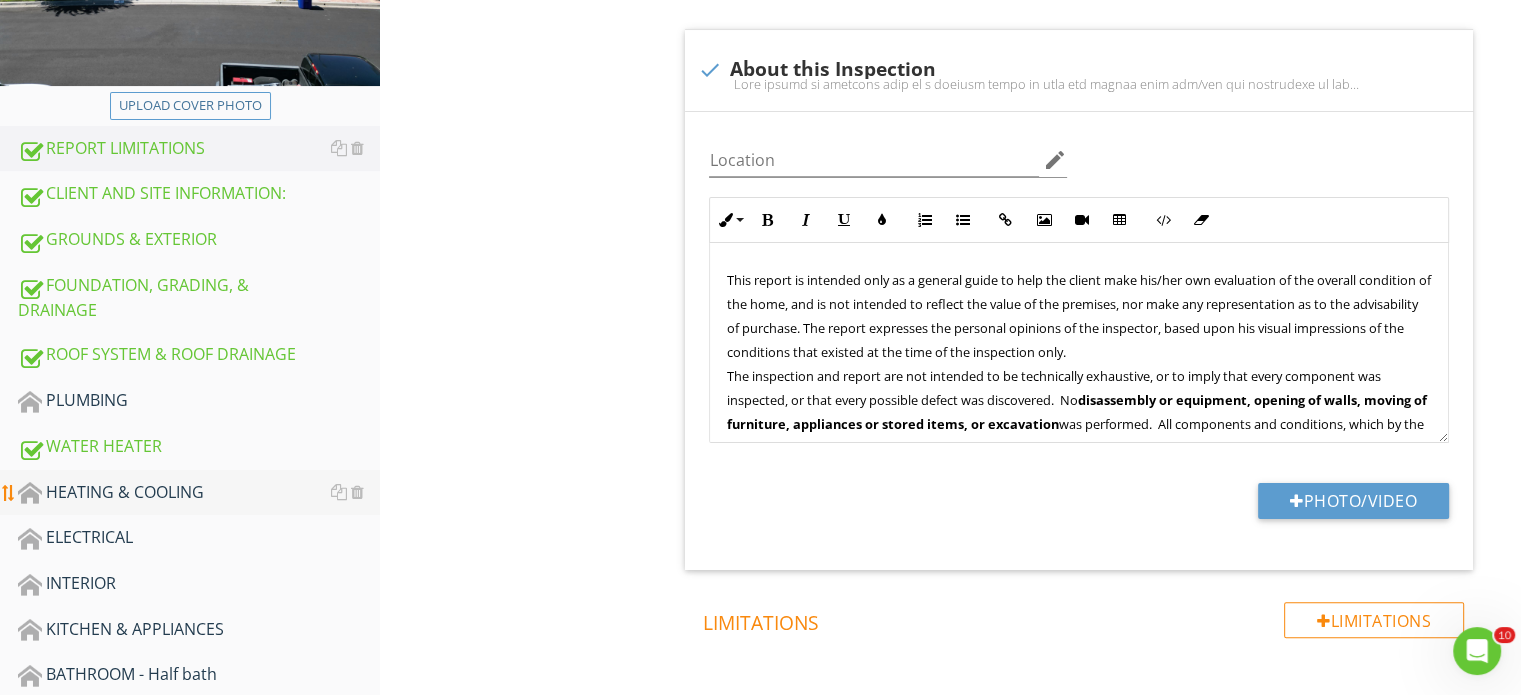 click on "HEATING & COOLING" at bounding box center [199, 493] 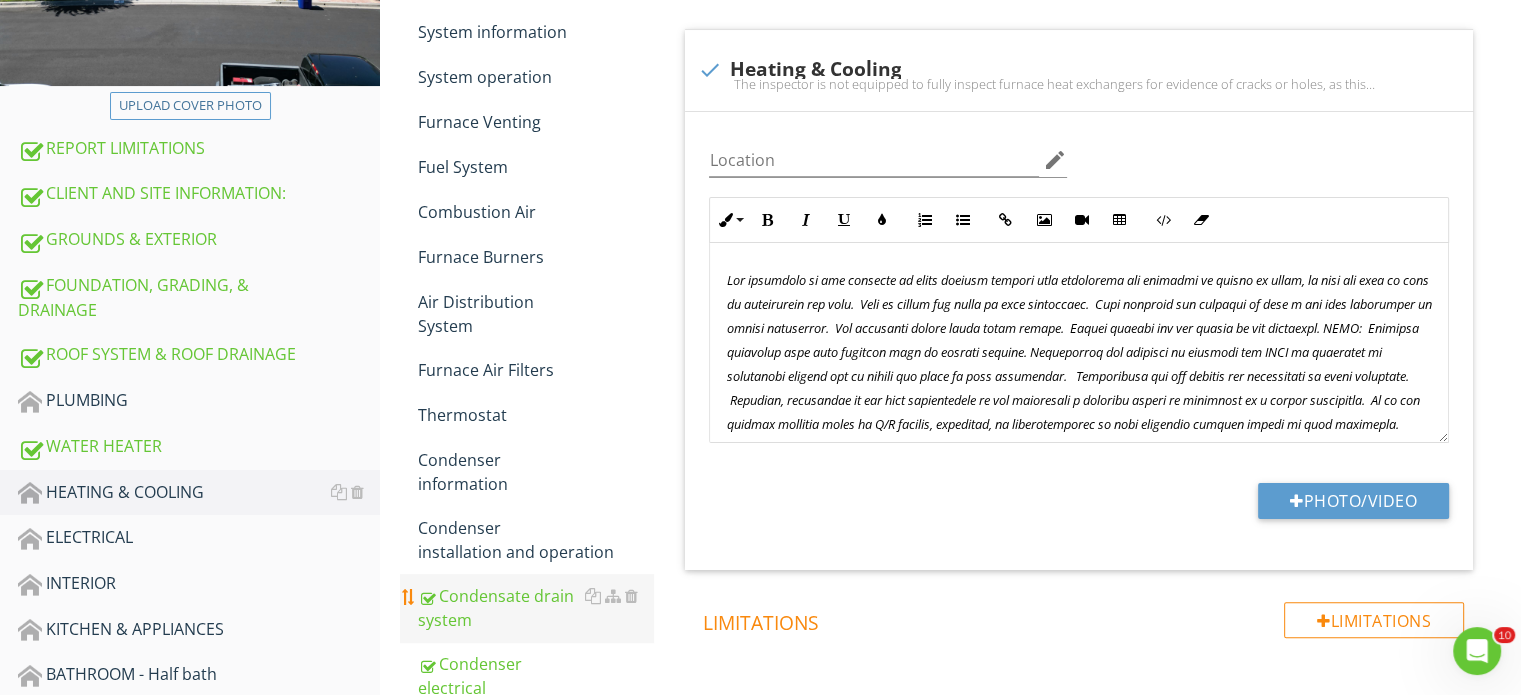 click on "Condensate drain system" at bounding box center [535, 608] 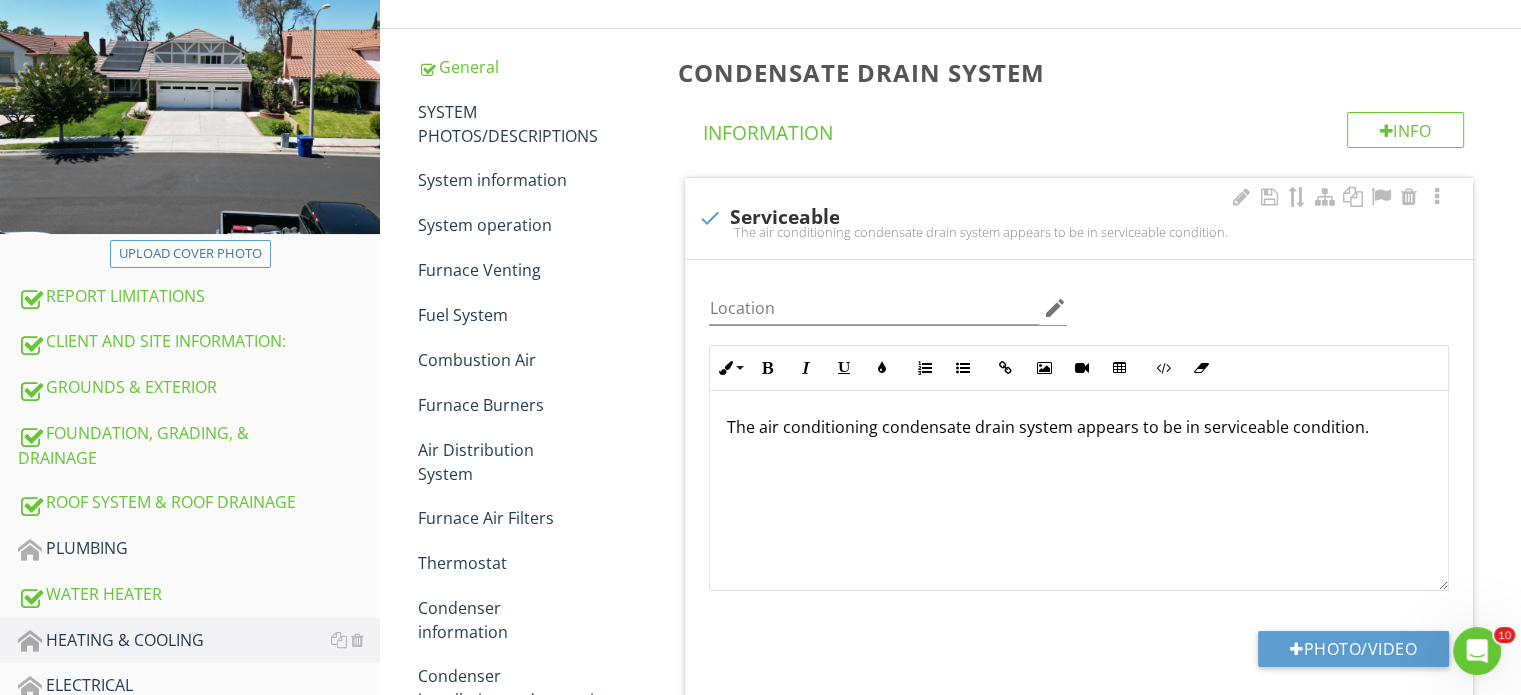 scroll, scrollTop: 300, scrollLeft: 0, axis: vertical 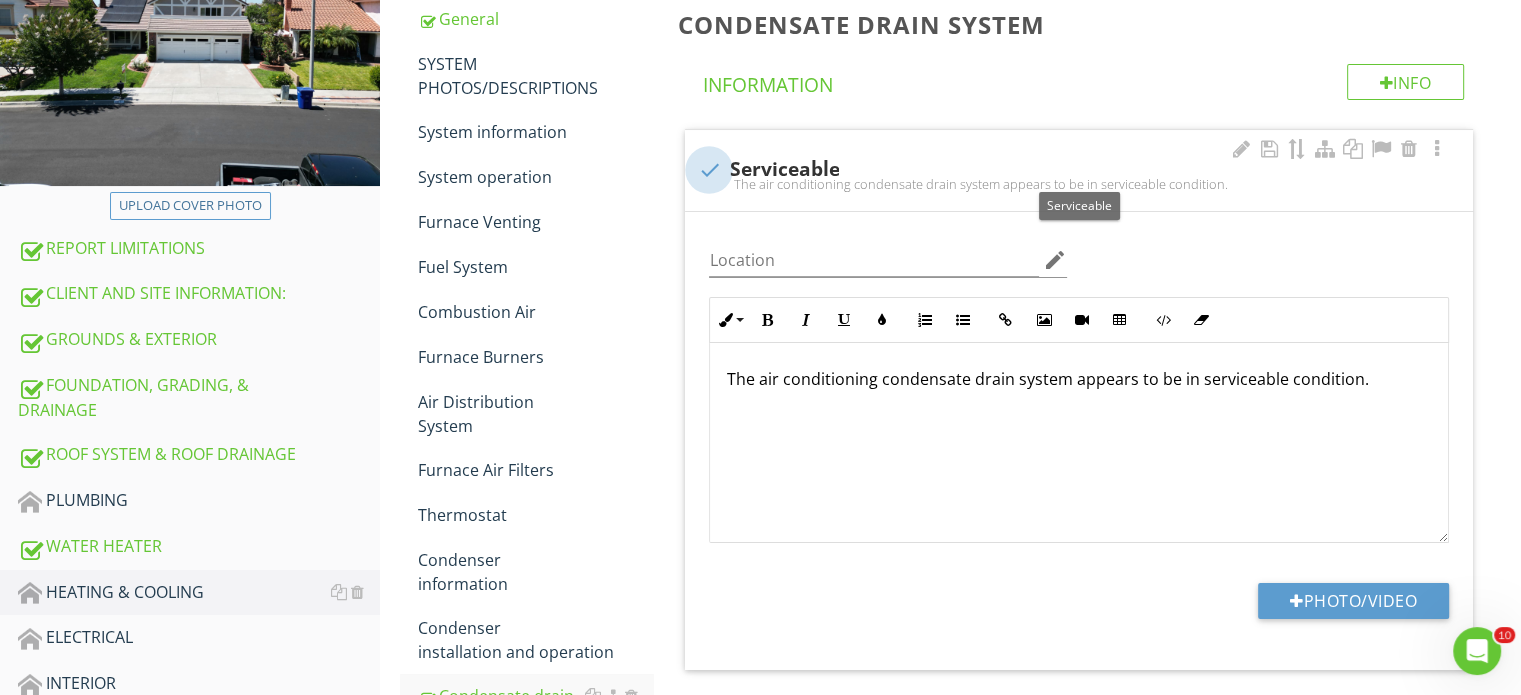 click at bounding box center (709, 170) 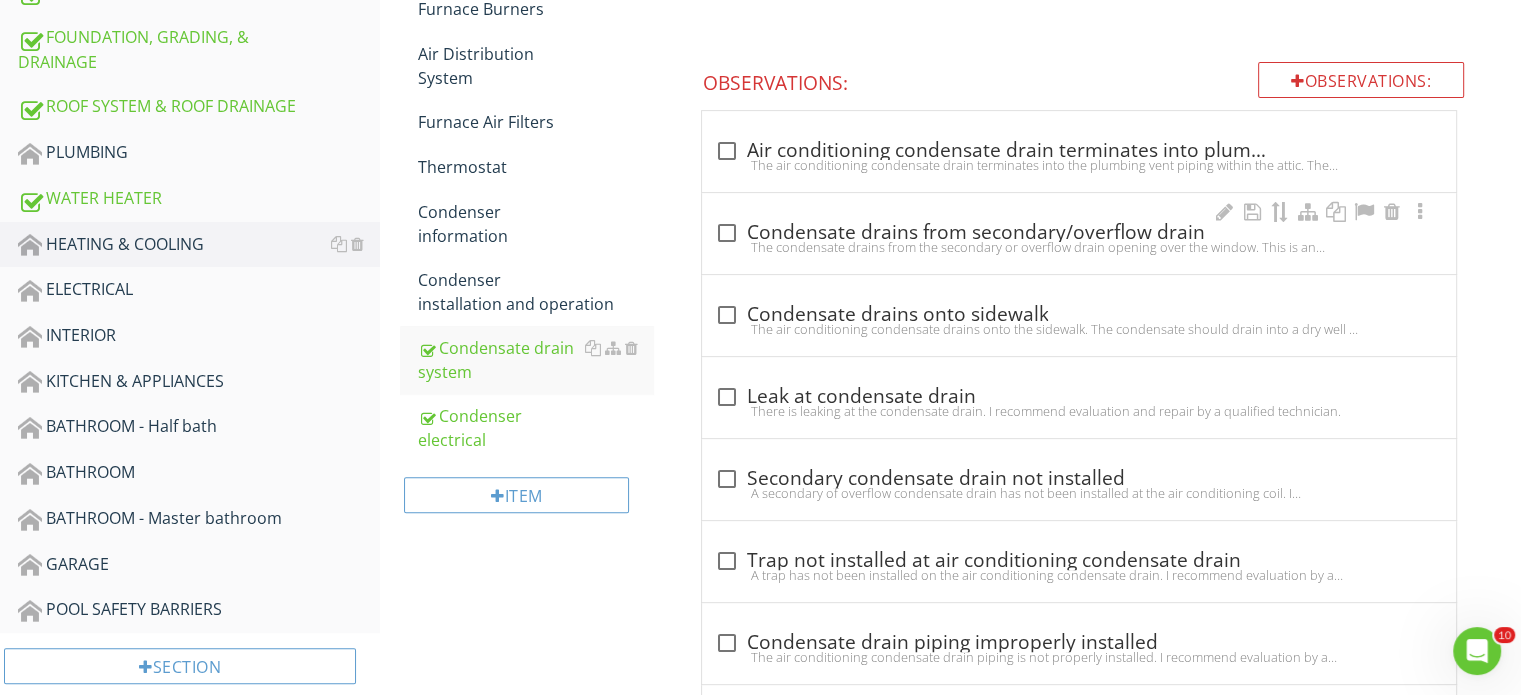 scroll, scrollTop: 700, scrollLeft: 0, axis: vertical 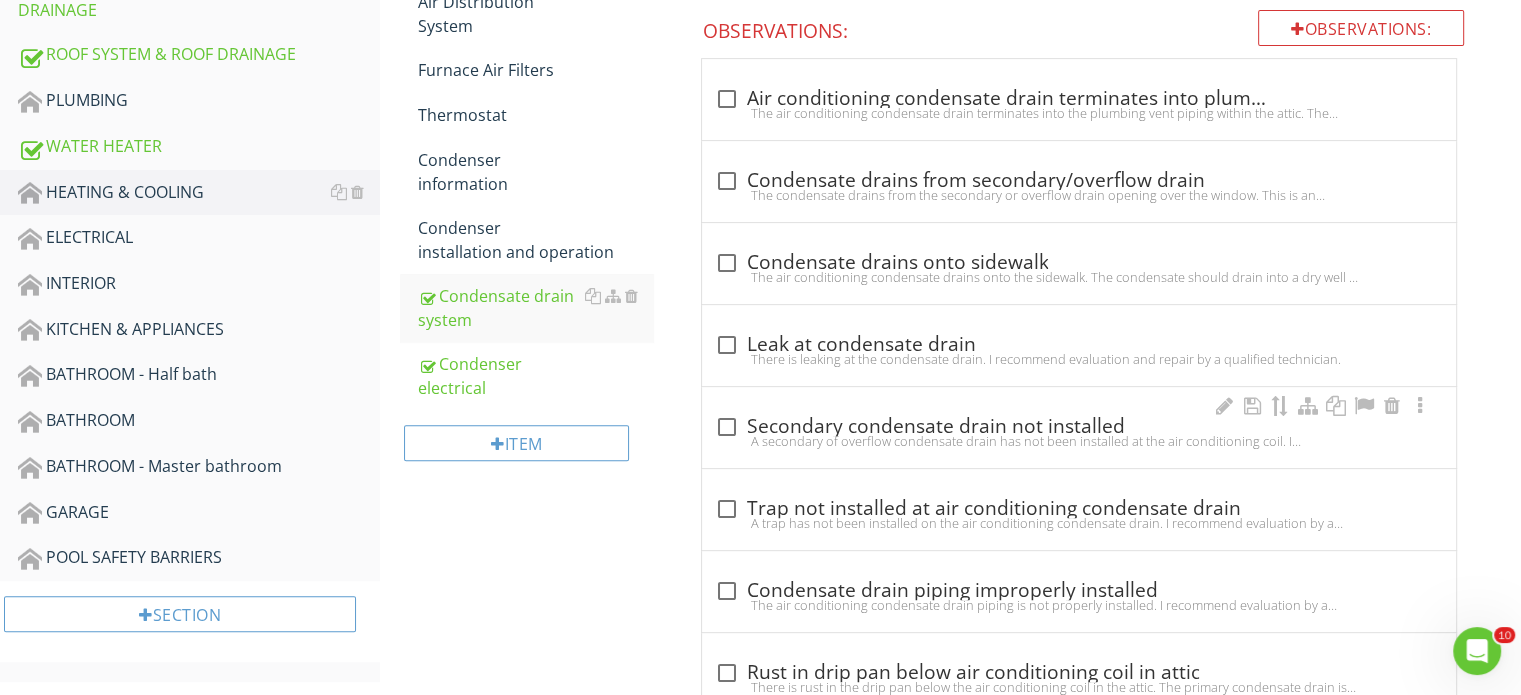 click on "check_box_outline_blank
Secondary condensate drain not installed
A secondary of overflow condensate drain has not been installed at the air conditioning coil. I recommend evaluation by a licensed heating and air conditioning contractor." at bounding box center (1079, 427) 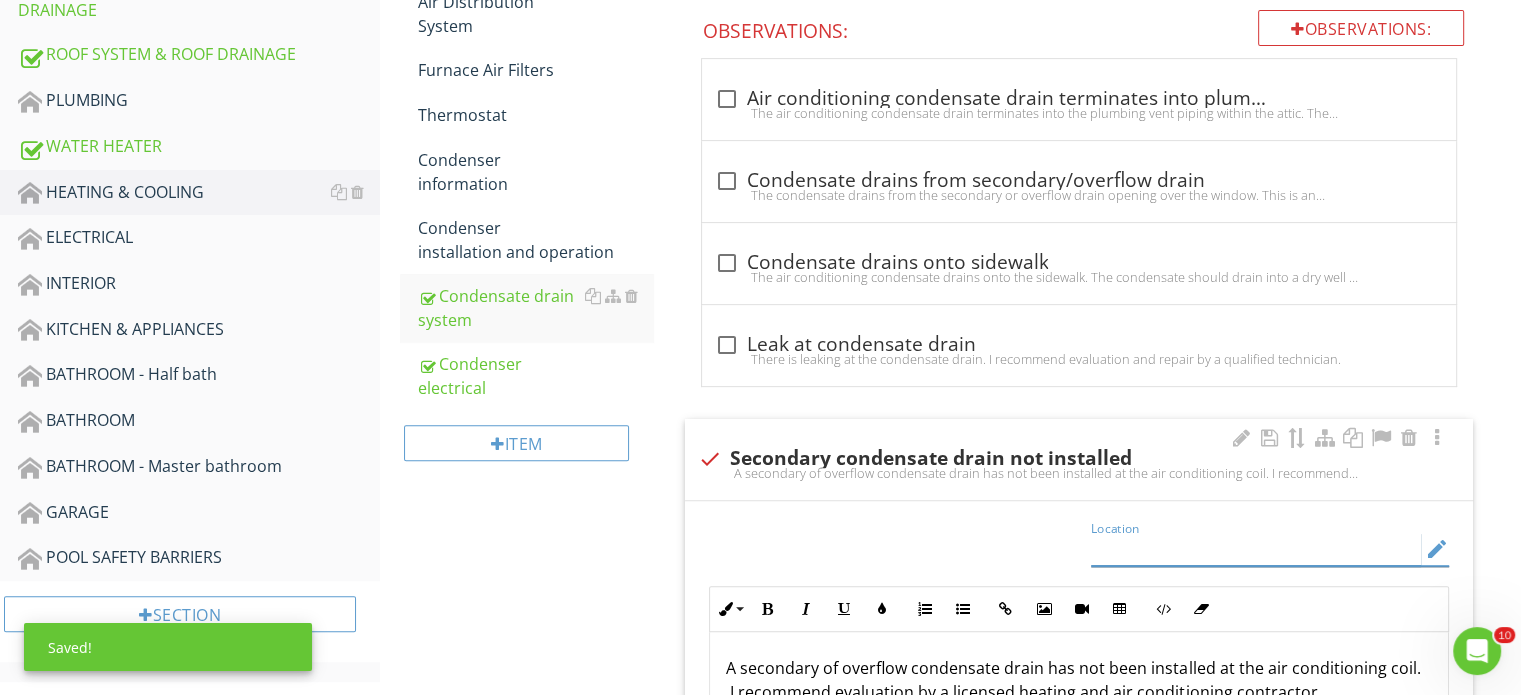 click at bounding box center (1256, 549) 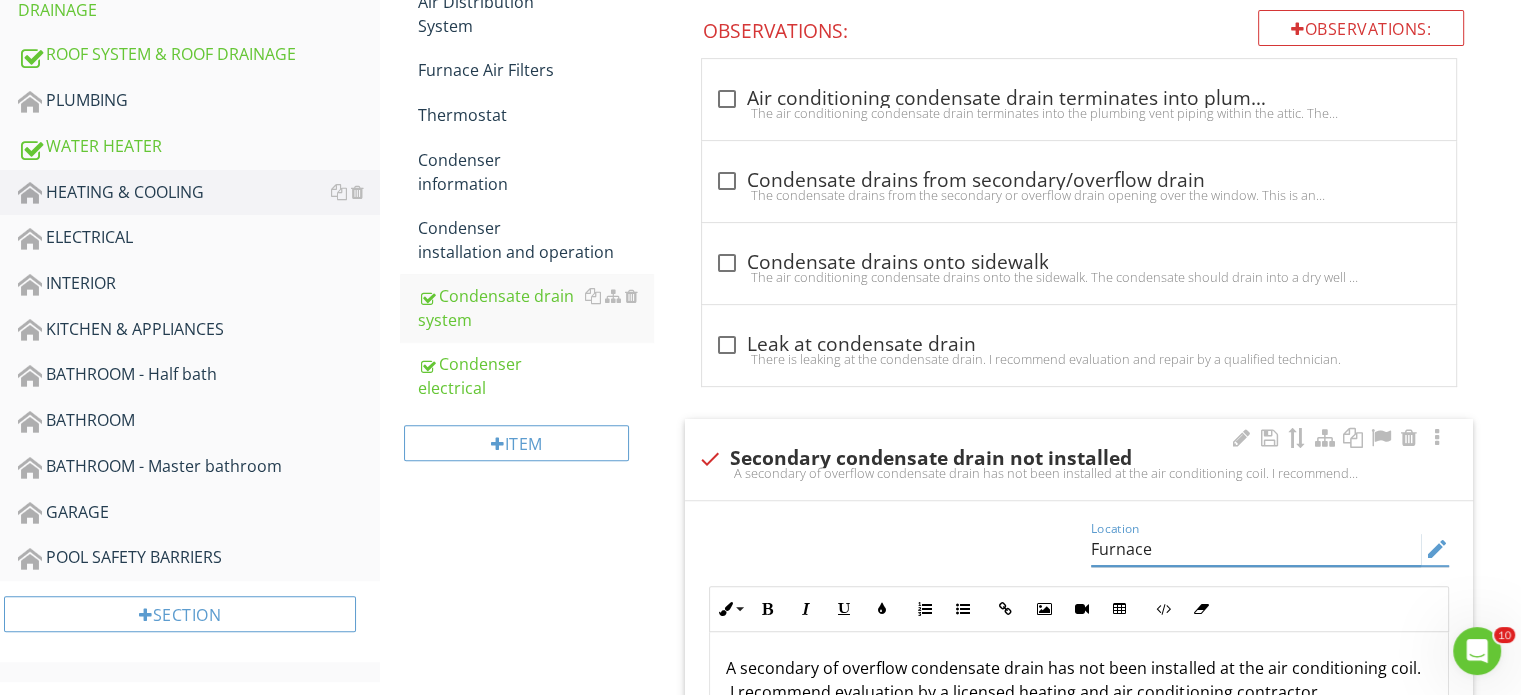 scroll, scrollTop: 900, scrollLeft: 0, axis: vertical 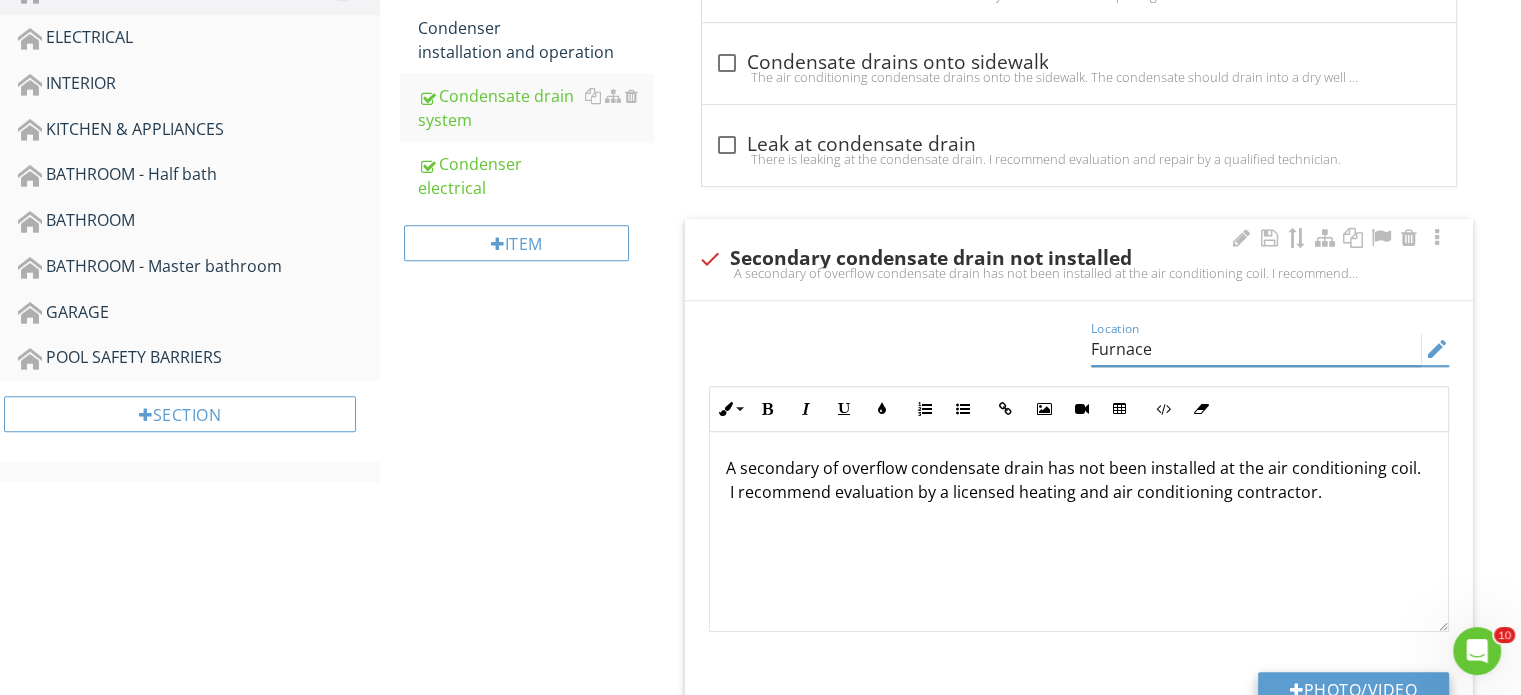 type on "Furnace" 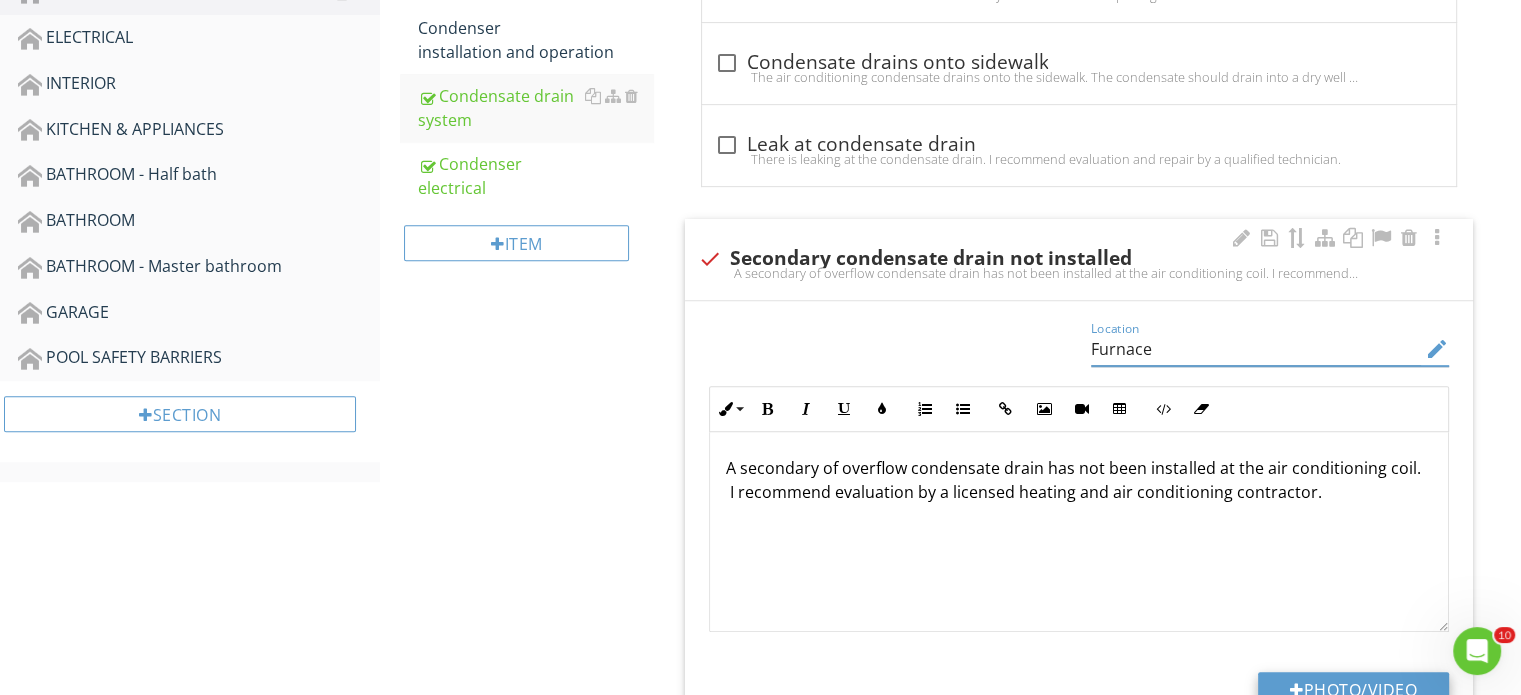 click on "Photo/Video" at bounding box center (1353, 690) 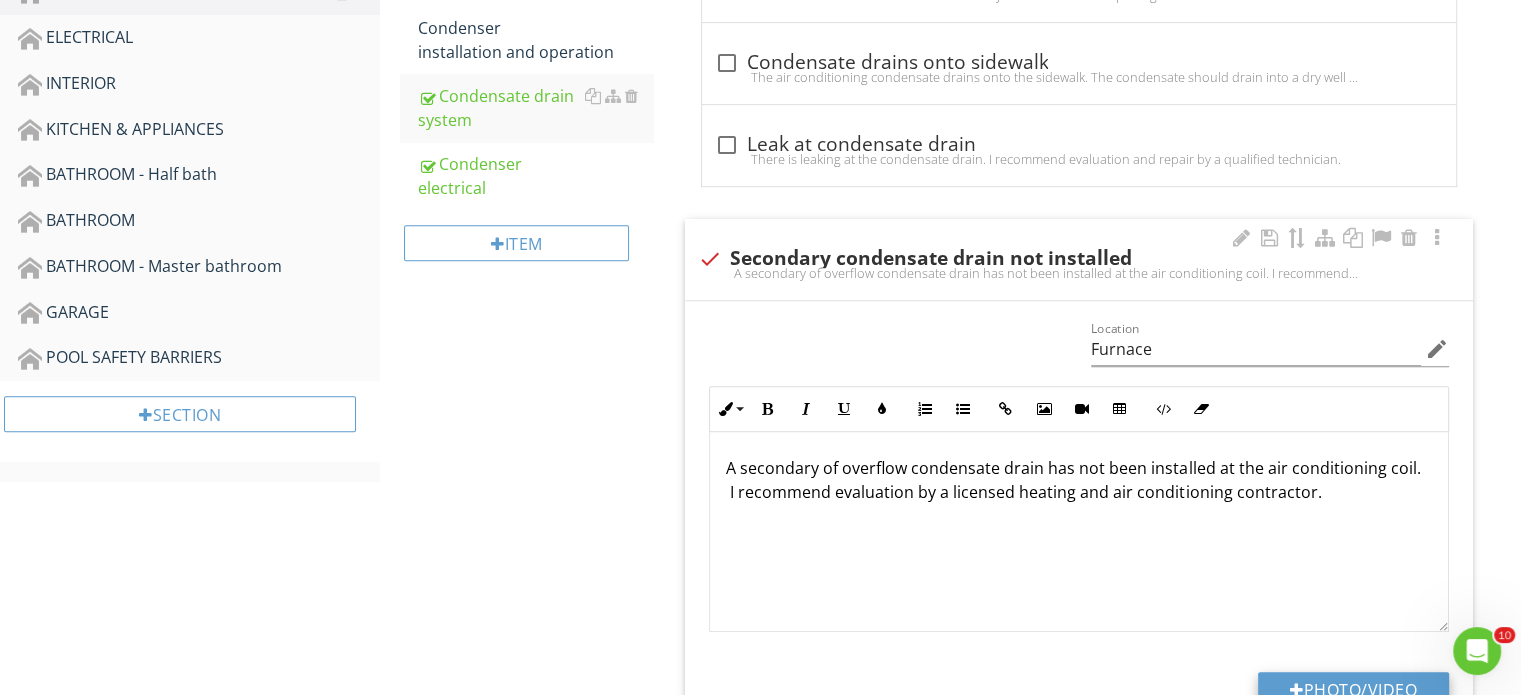 type on "C:\fakepath\IMG_2257.JPG" 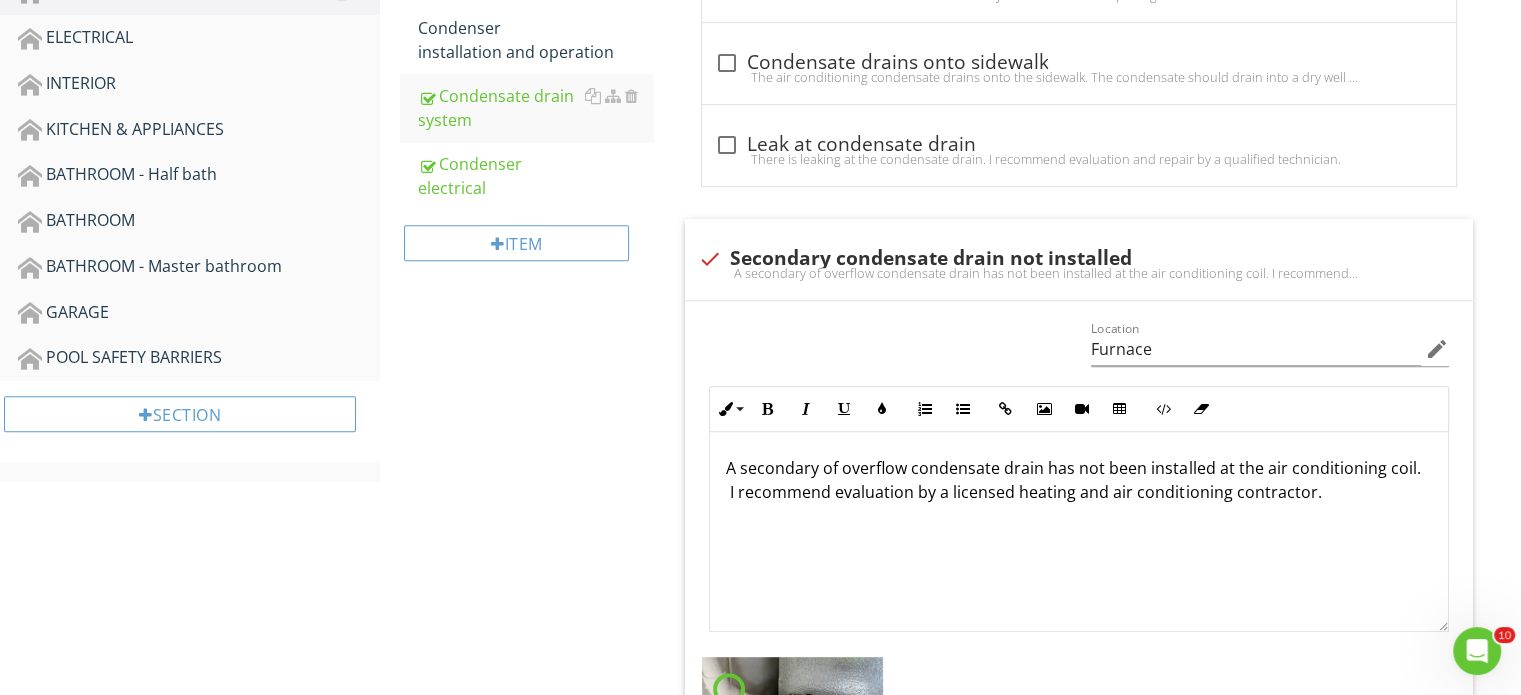 scroll, scrollTop: 400, scrollLeft: 0, axis: vertical 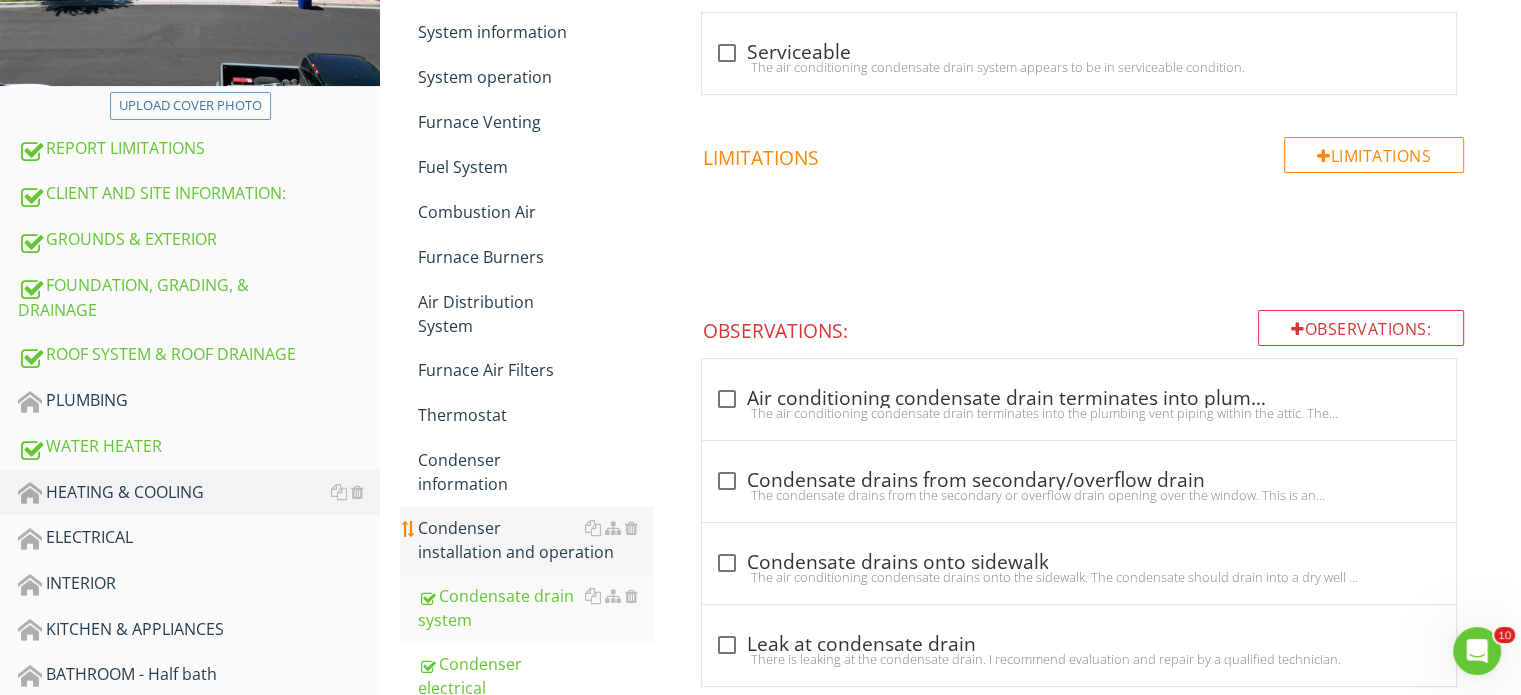 click on "Condenser installation and operation" at bounding box center (535, 540) 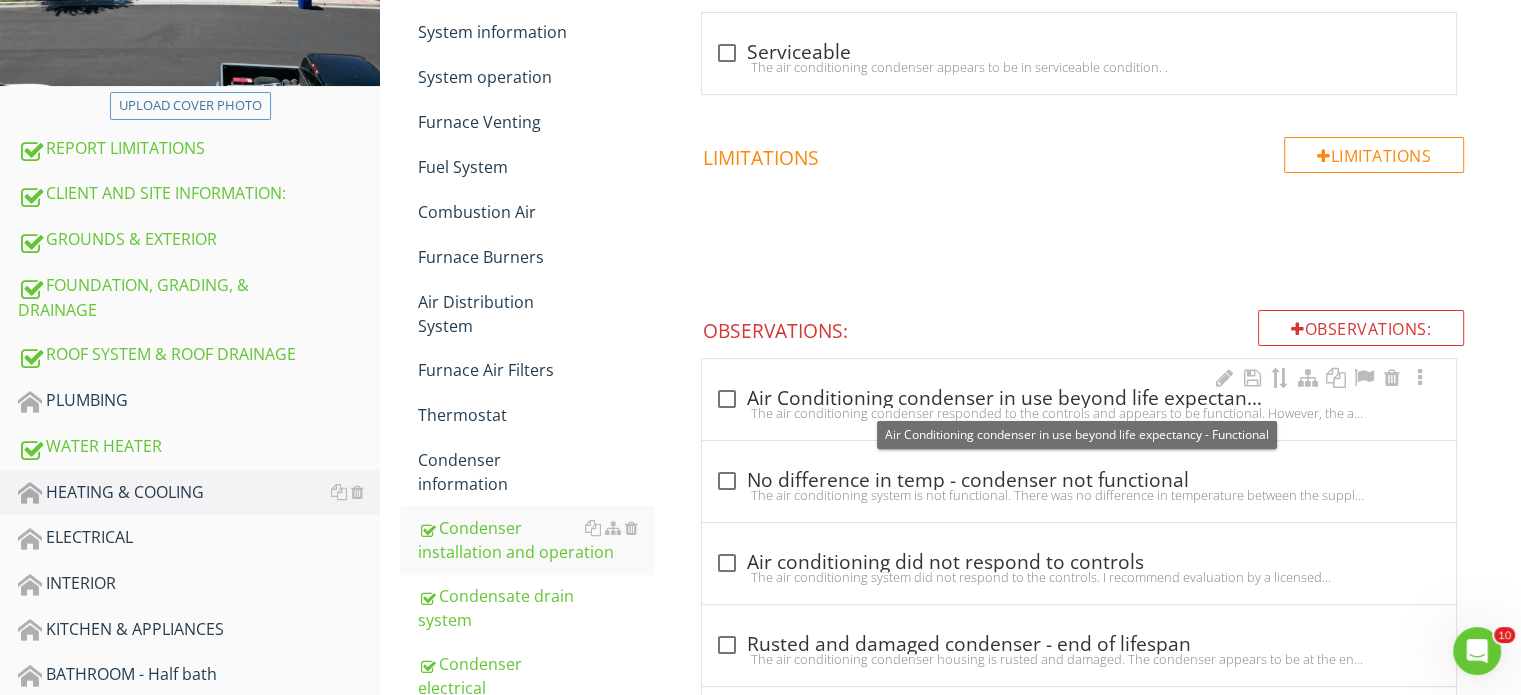 click at bounding box center [726, 399] 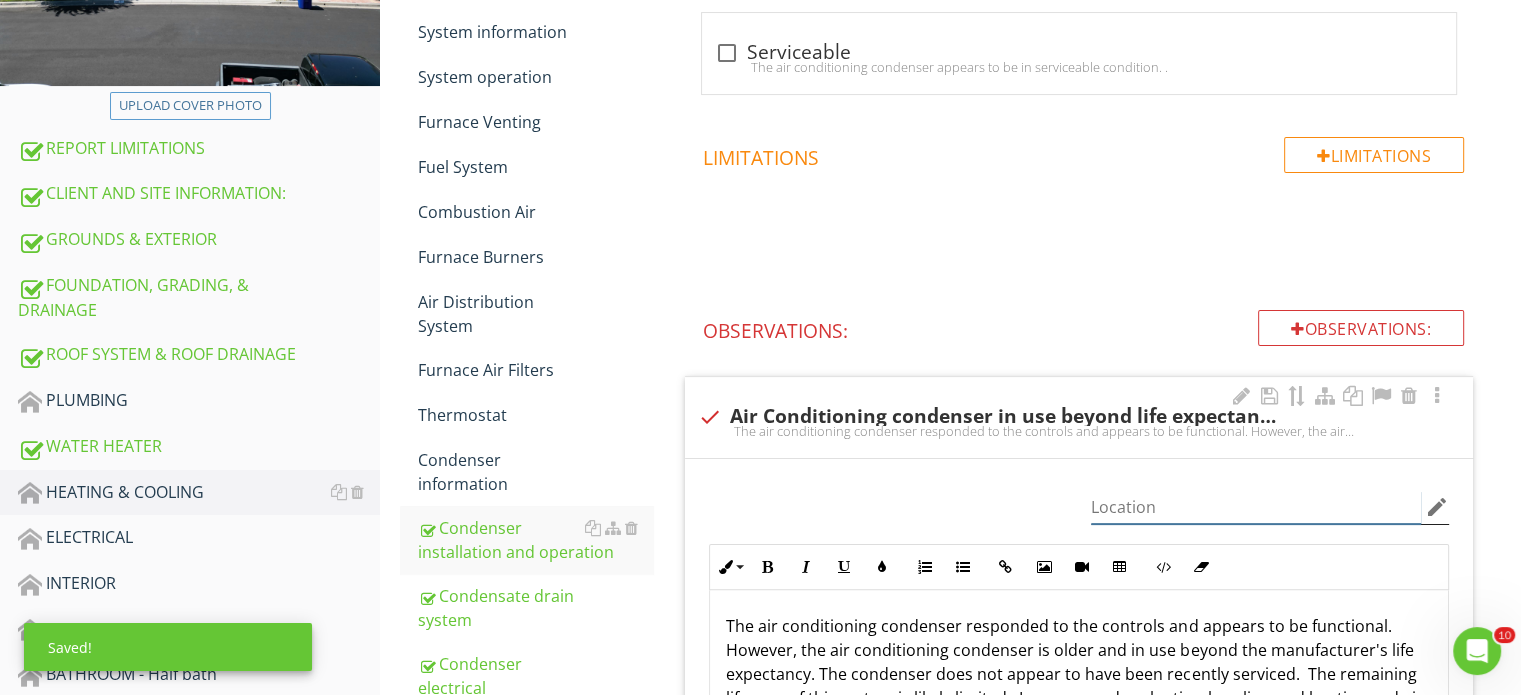 click at bounding box center [1256, 507] 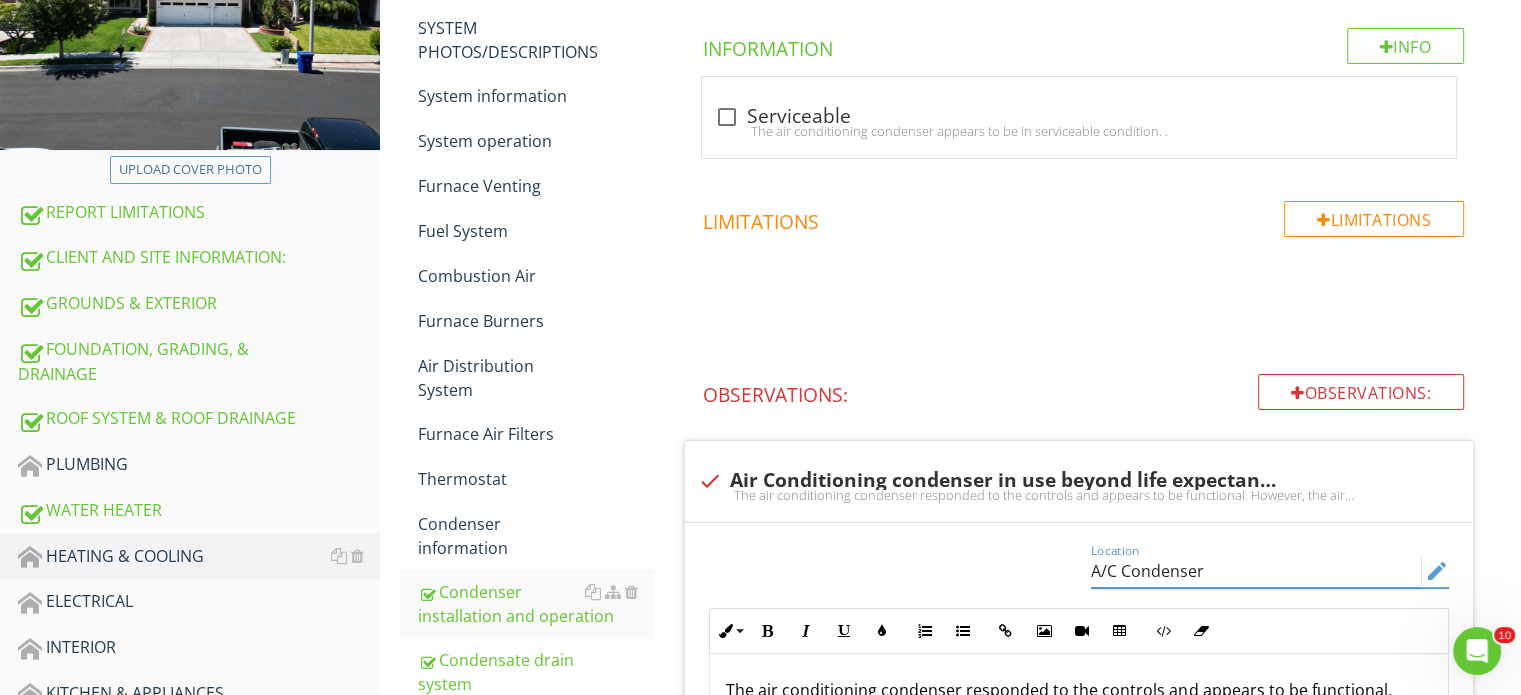 scroll, scrollTop: 400, scrollLeft: 0, axis: vertical 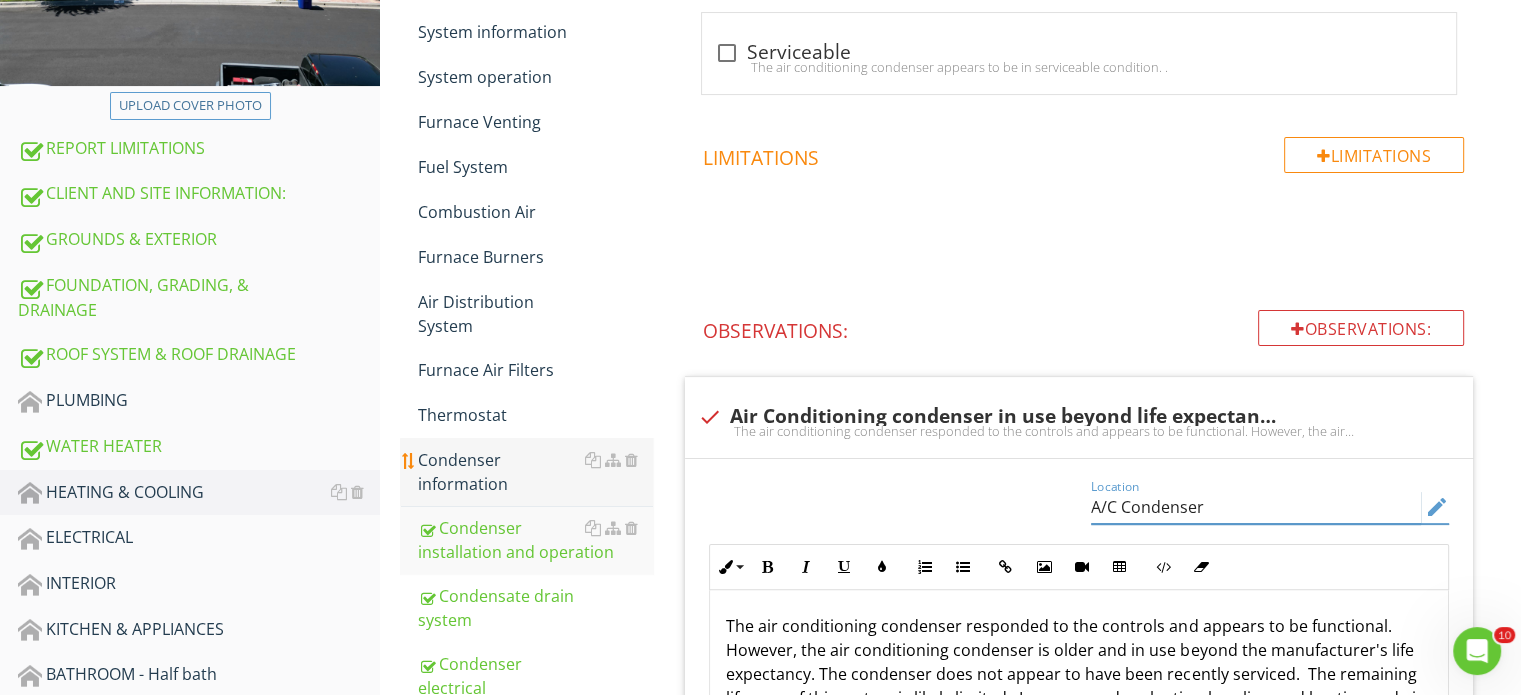 type on "A/C Condenser" 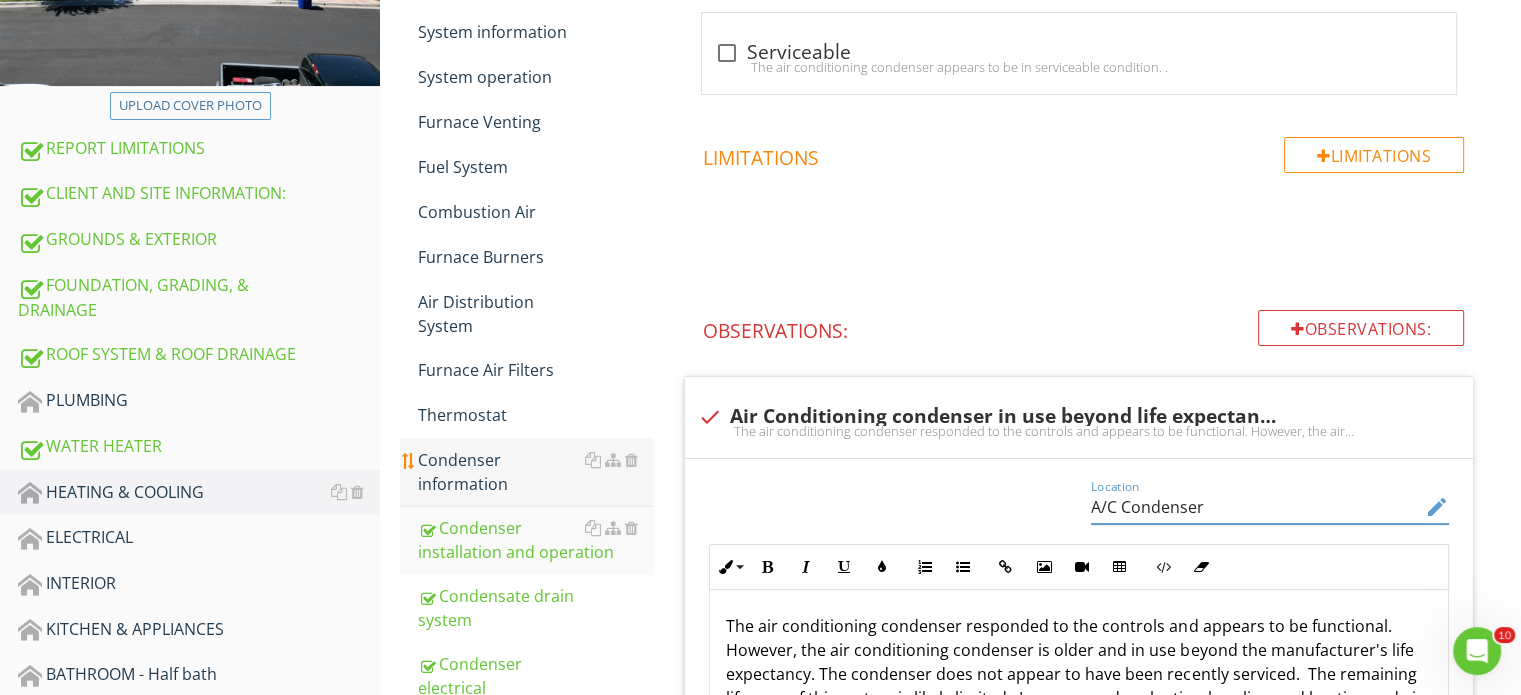 click on "Condenser information" at bounding box center [535, 472] 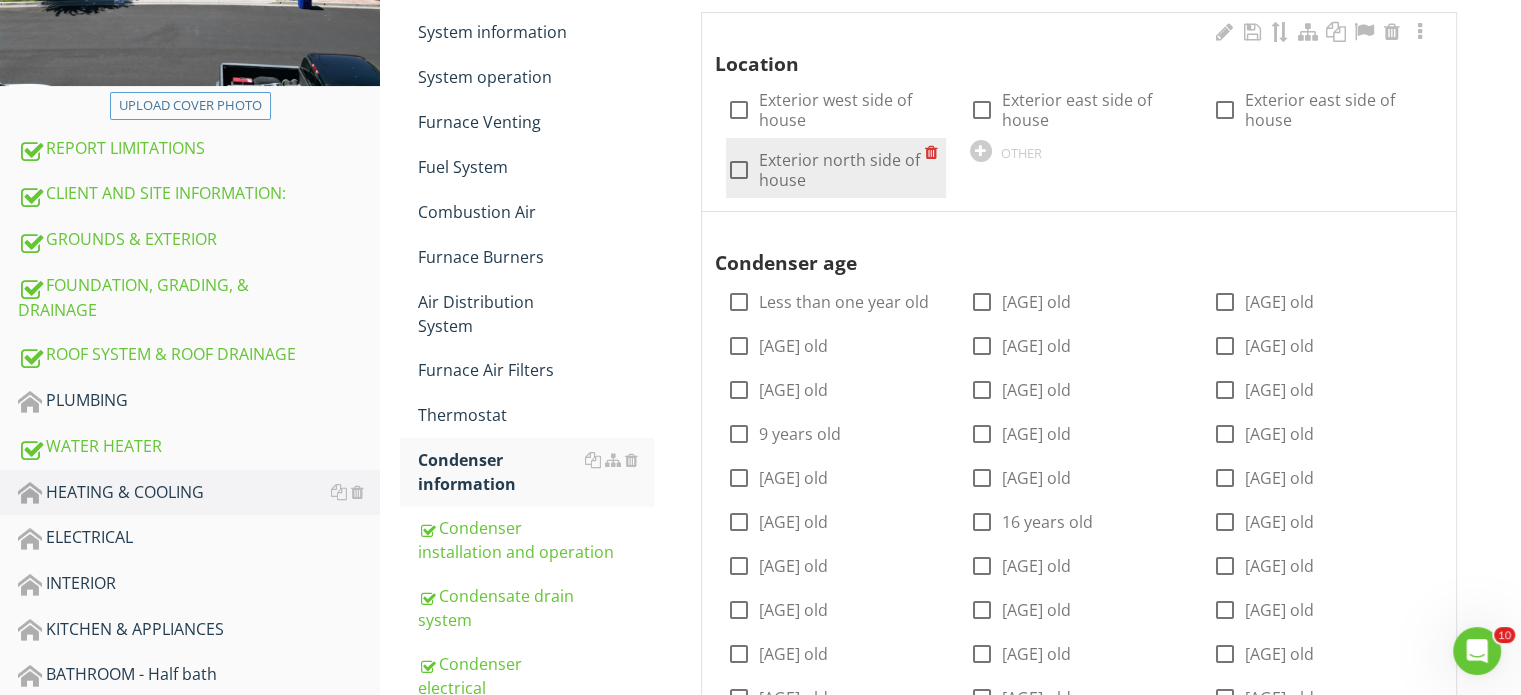 click at bounding box center (738, 170) 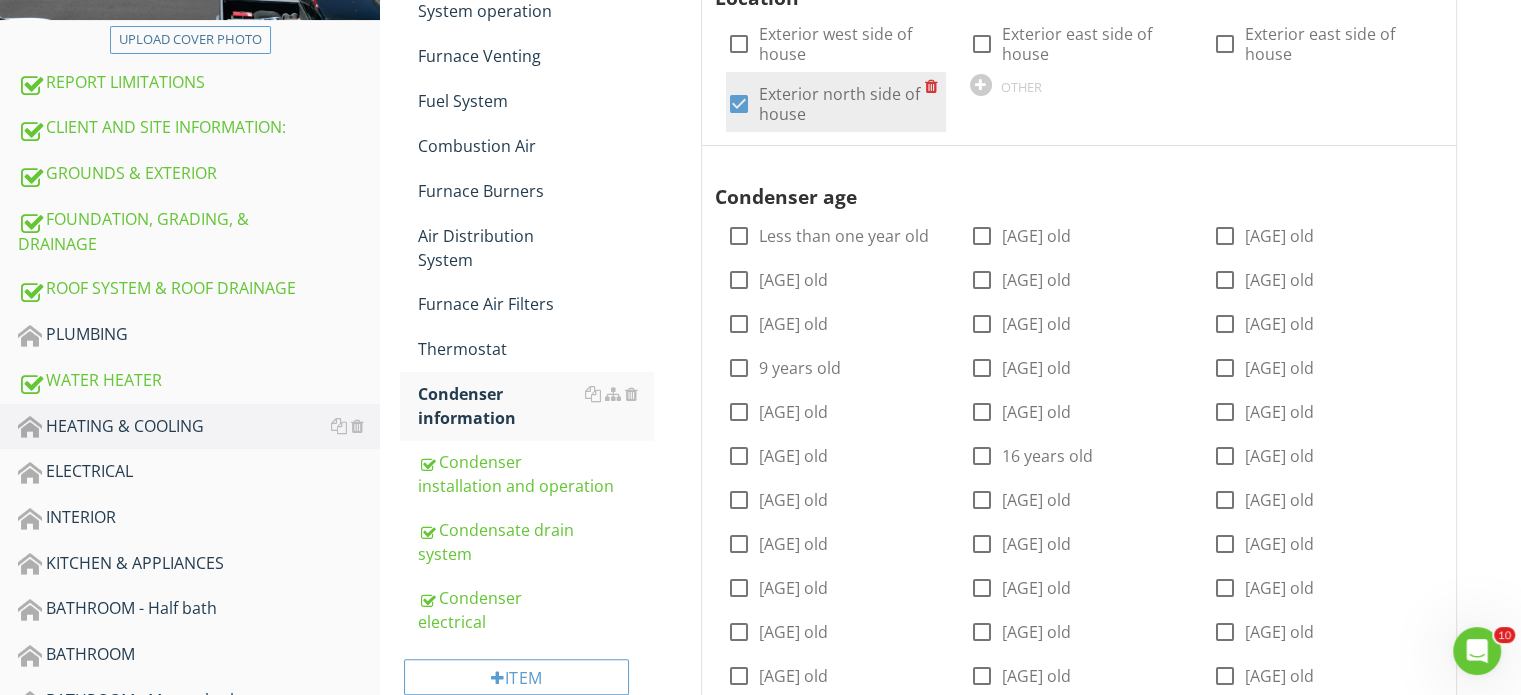 scroll, scrollTop: 500, scrollLeft: 0, axis: vertical 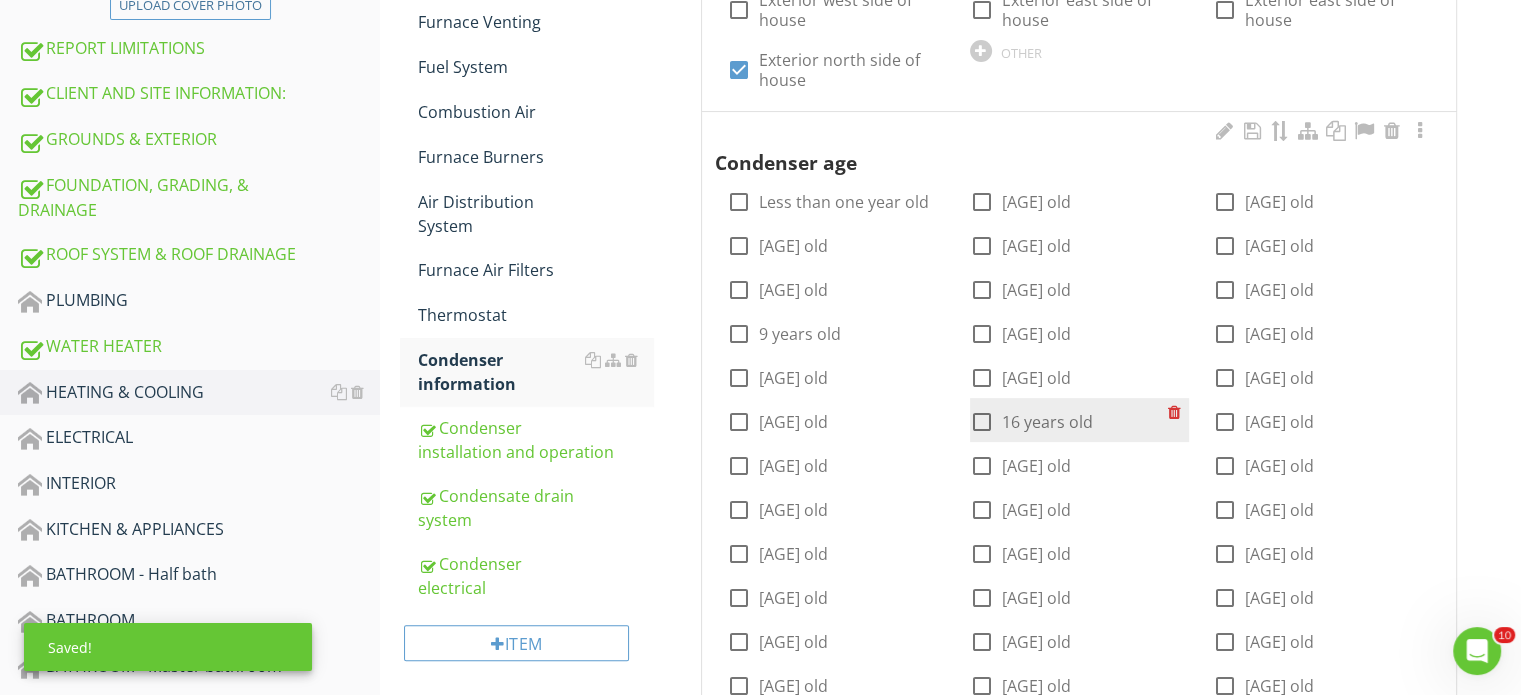 click at bounding box center (982, 422) 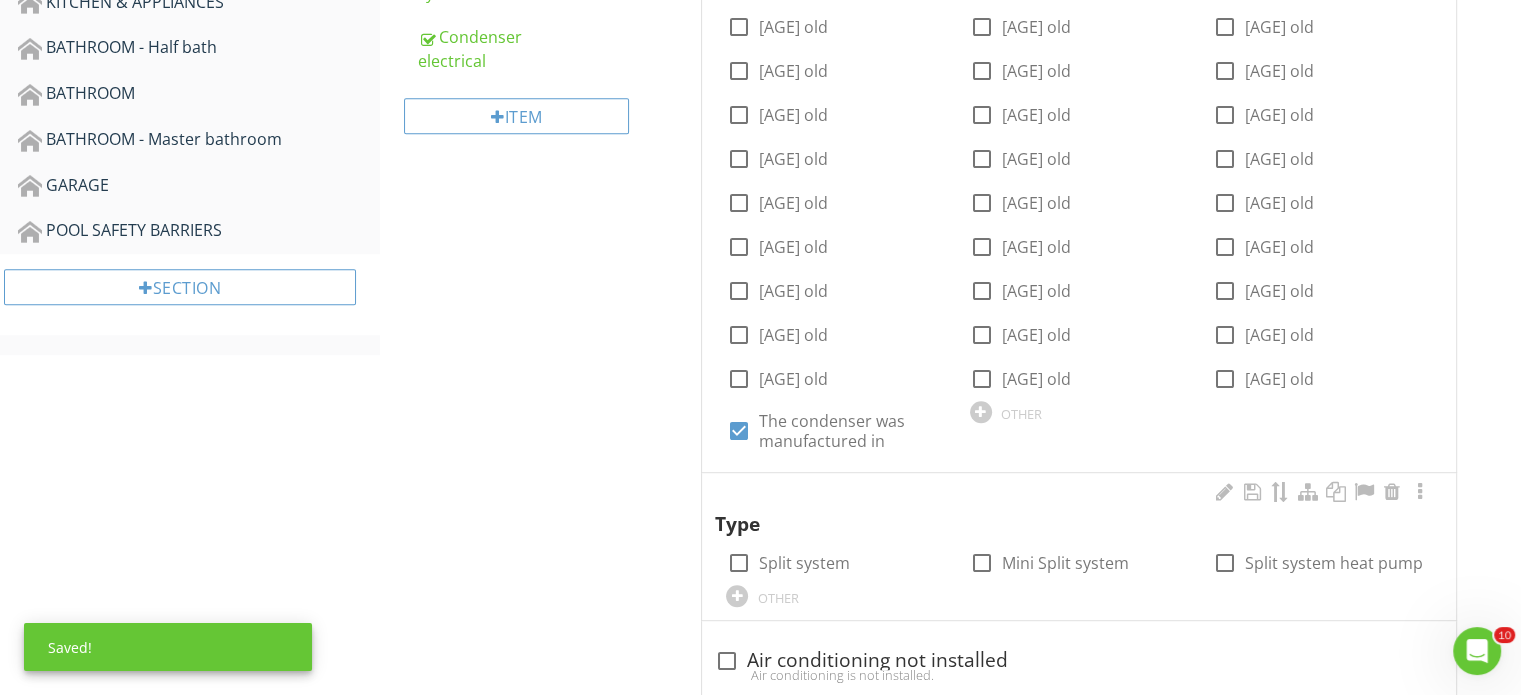 scroll, scrollTop: 1200, scrollLeft: 0, axis: vertical 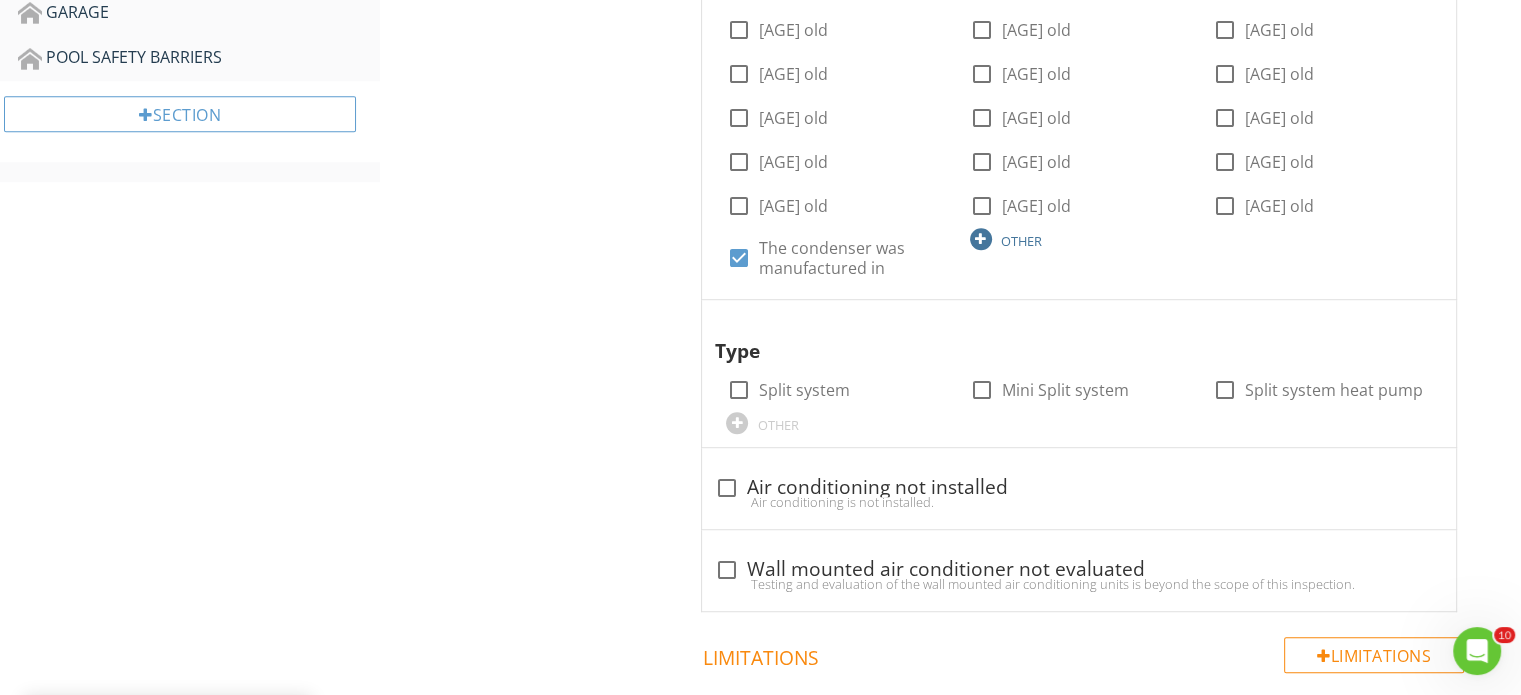 click at bounding box center (981, 239) 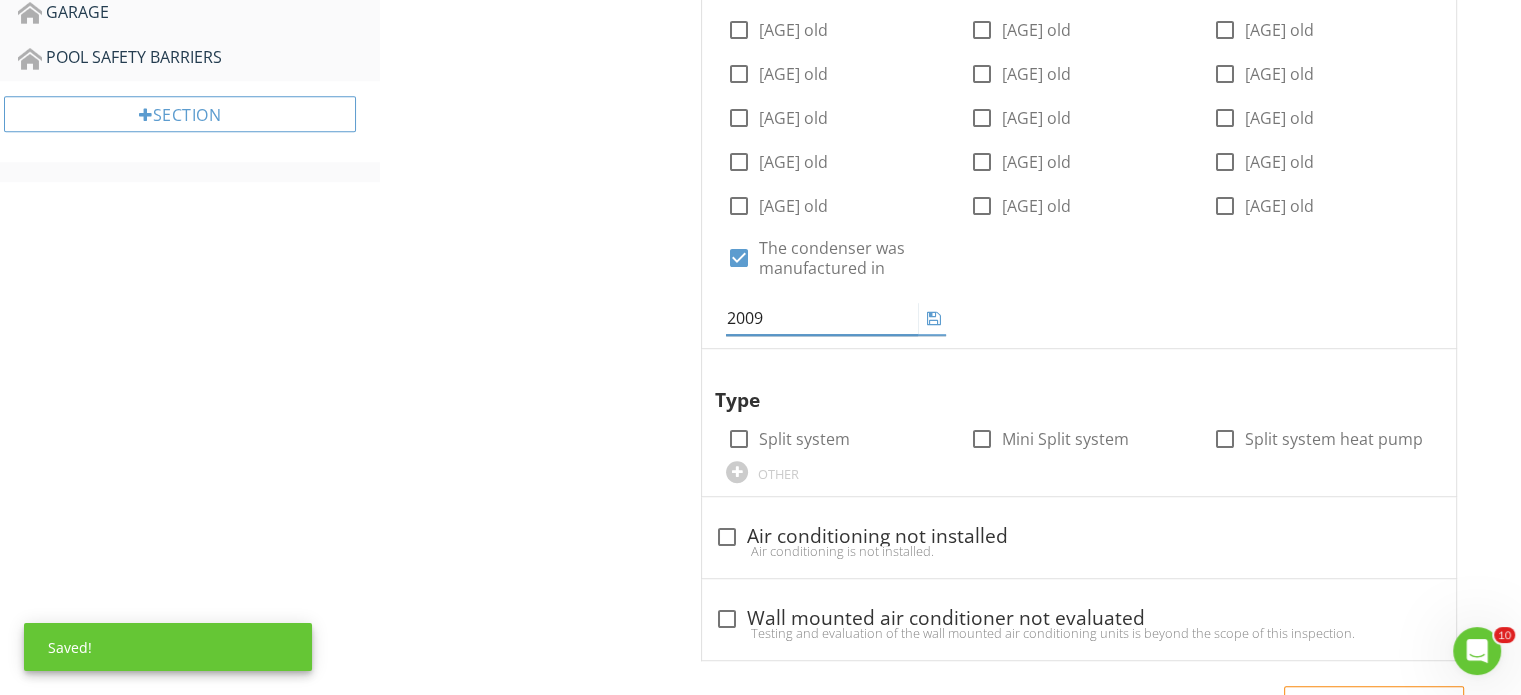 type on "2009" 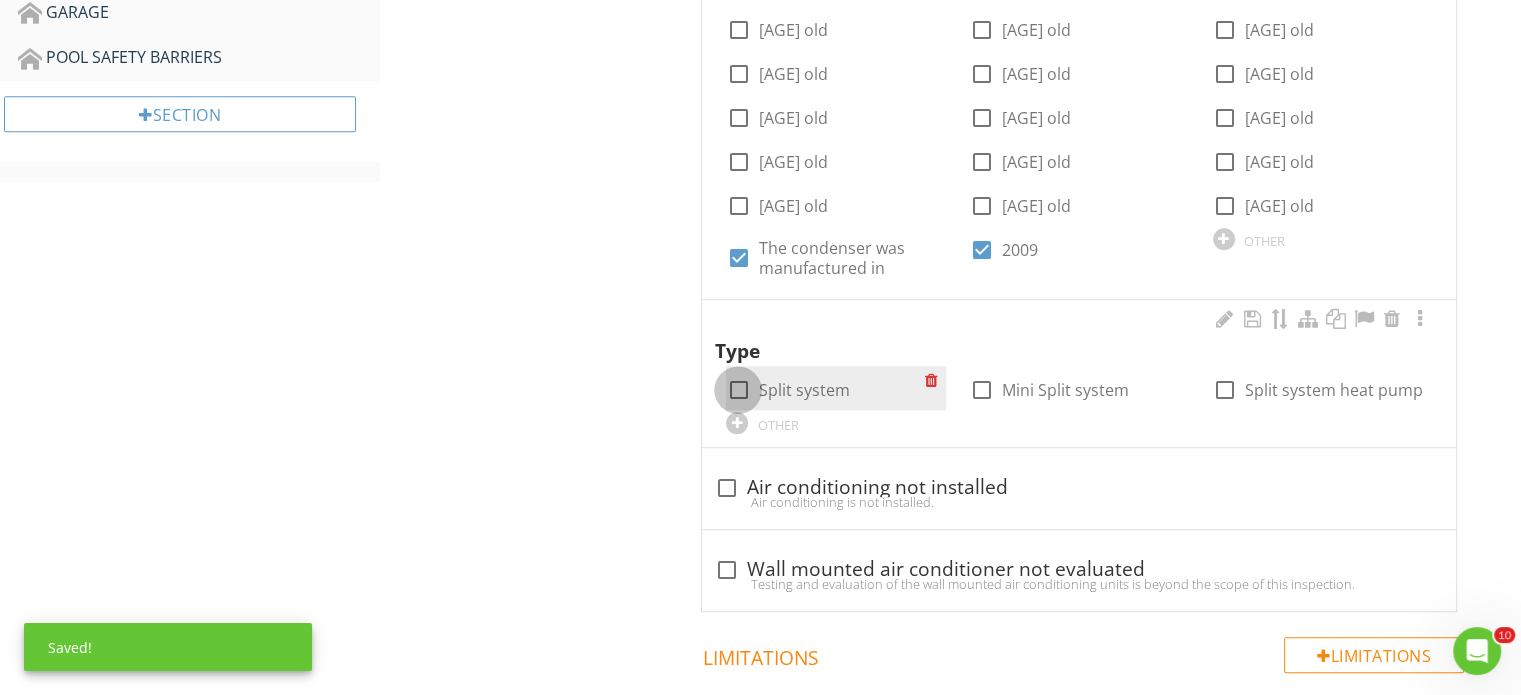 click at bounding box center (738, 390) 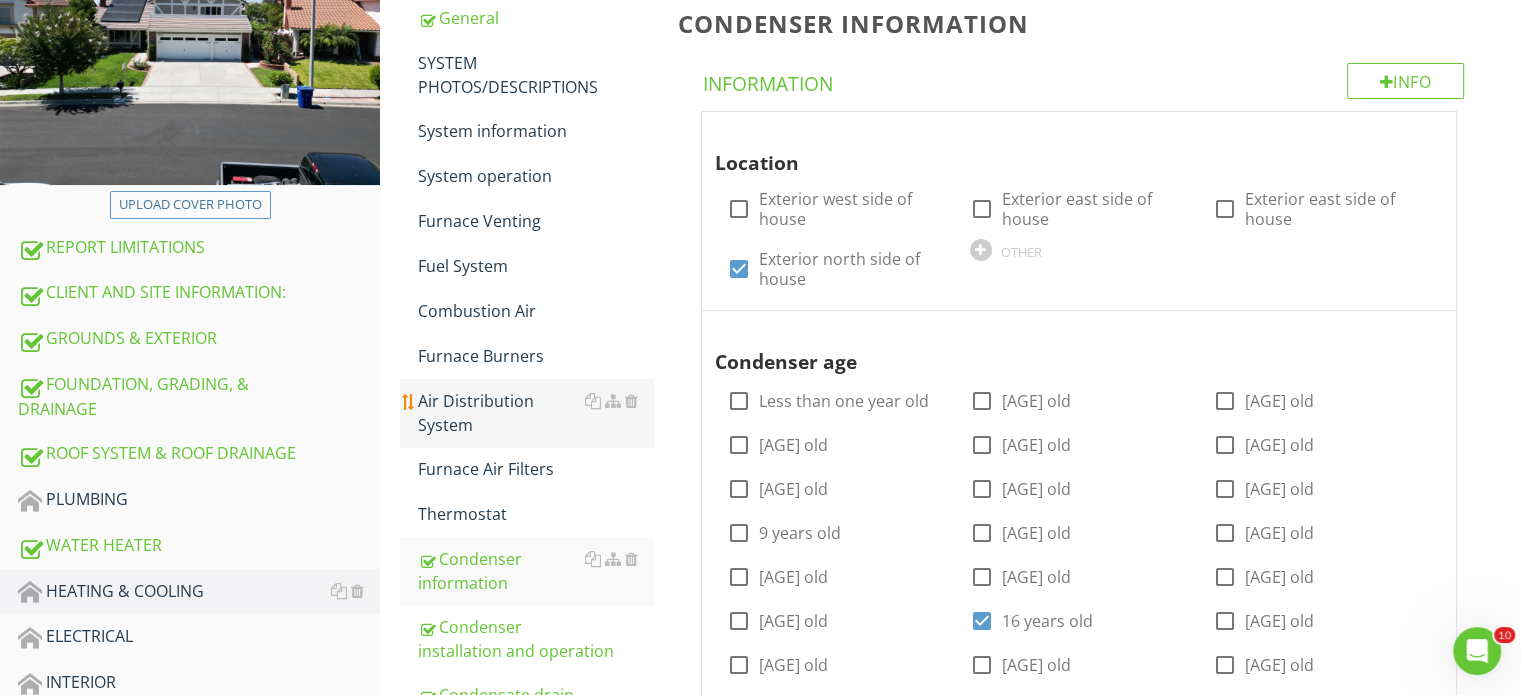 scroll, scrollTop: 300, scrollLeft: 0, axis: vertical 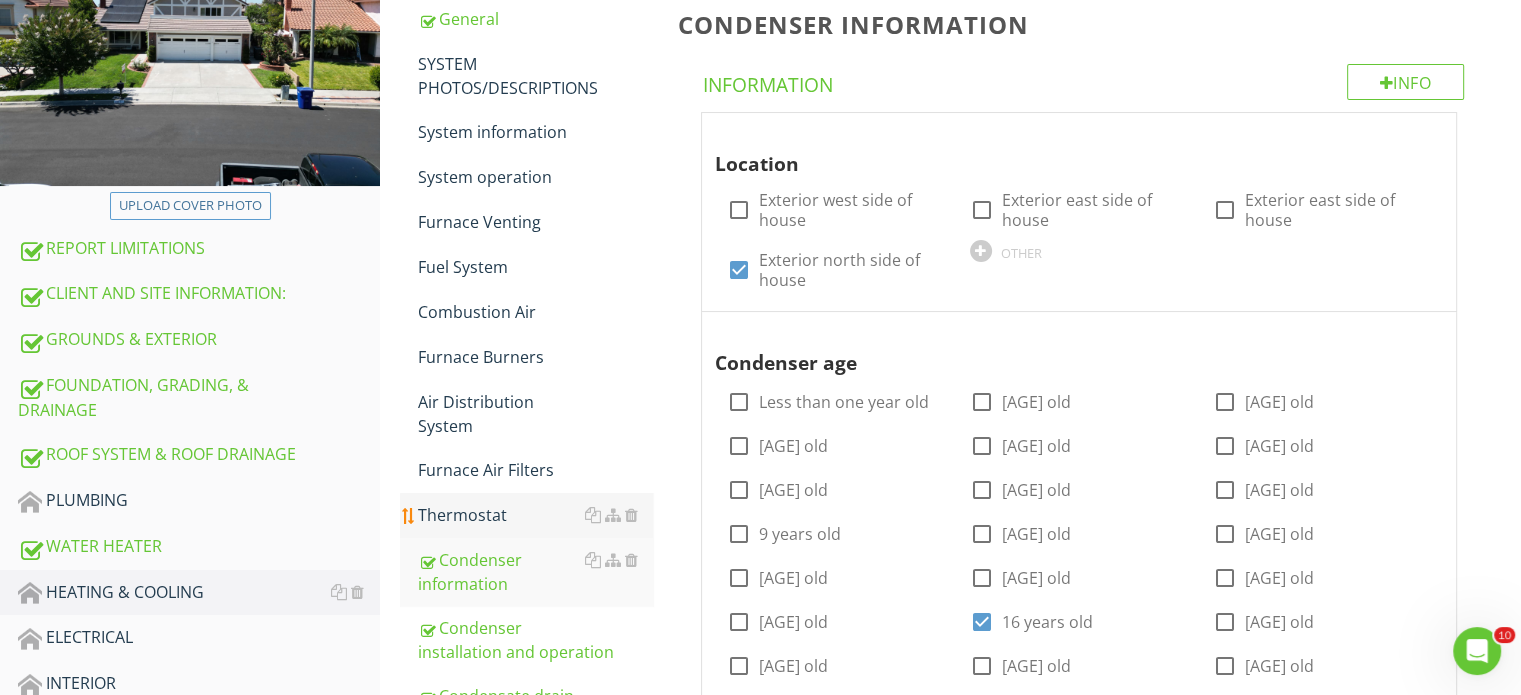 click on "Thermostat" at bounding box center [535, 515] 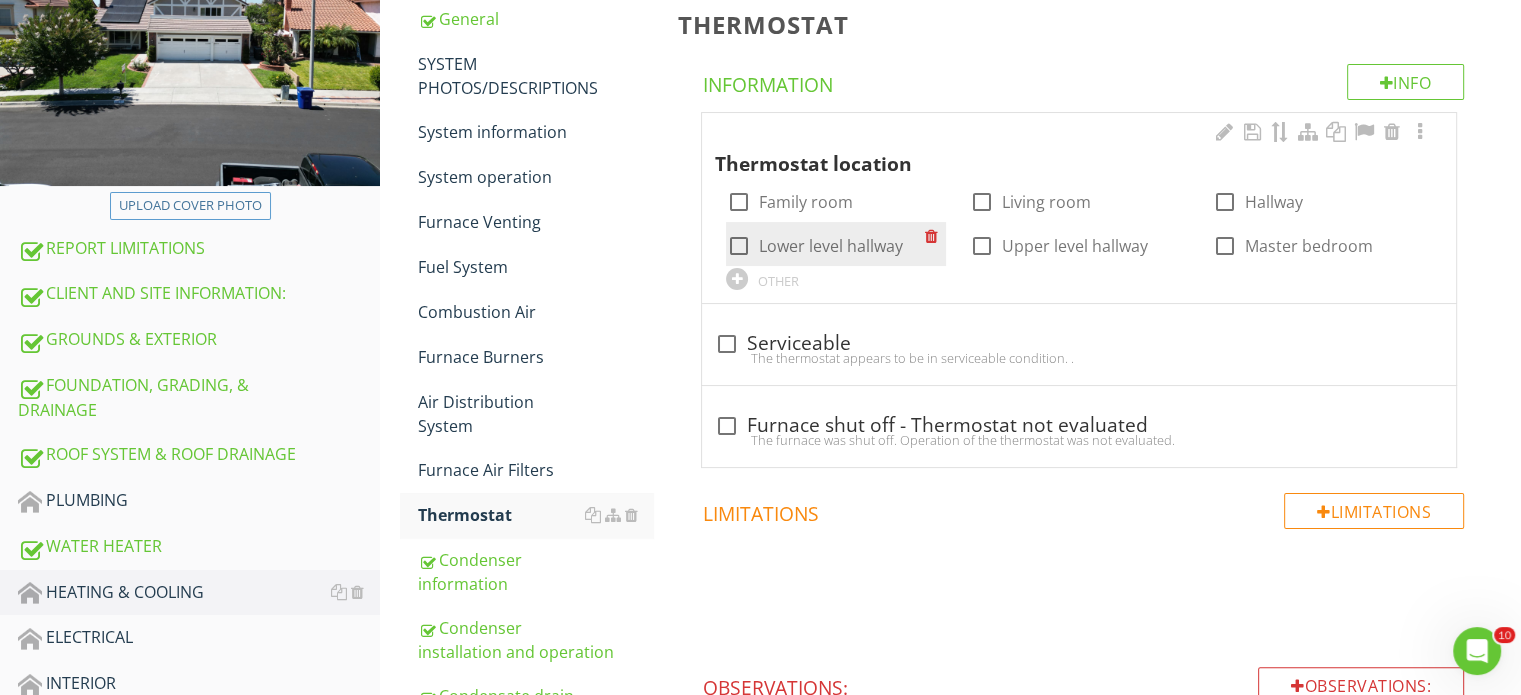 click at bounding box center (738, 246) 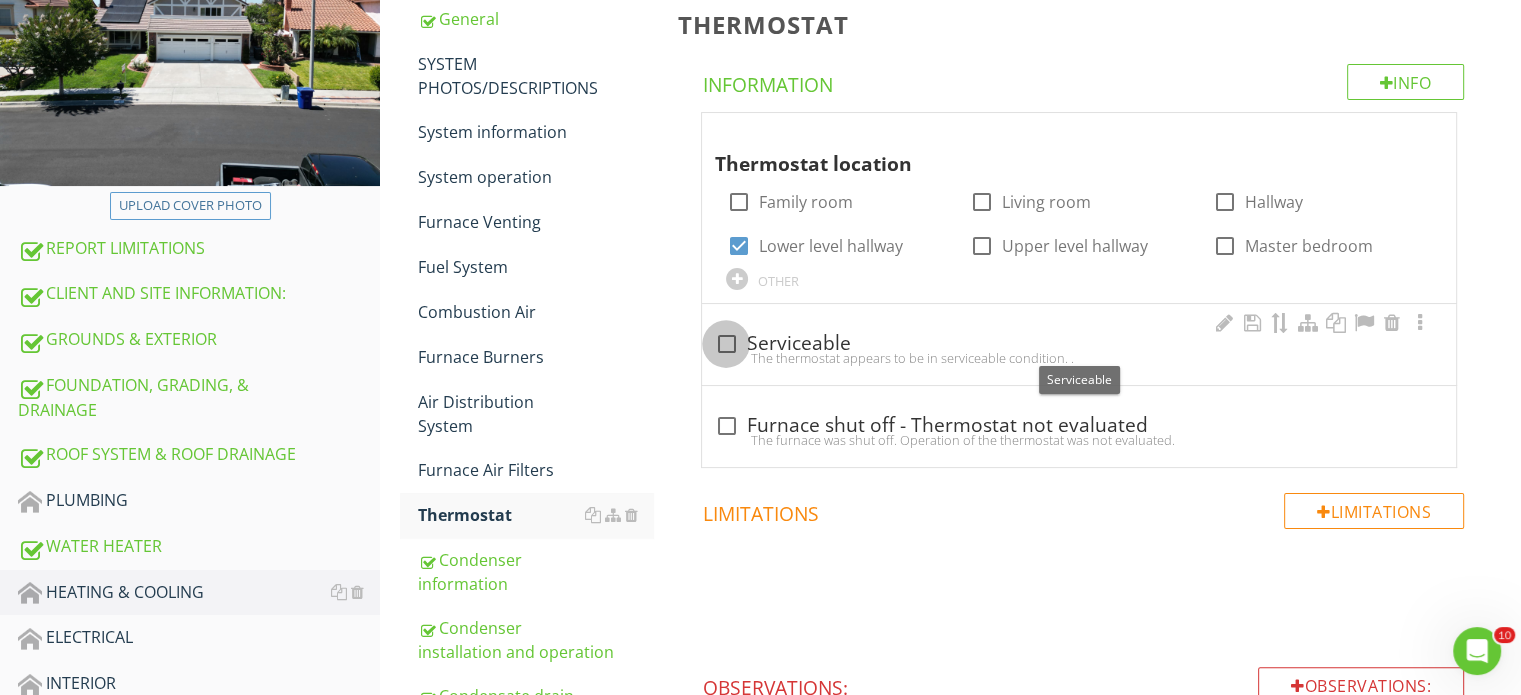 click at bounding box center (726, 344) 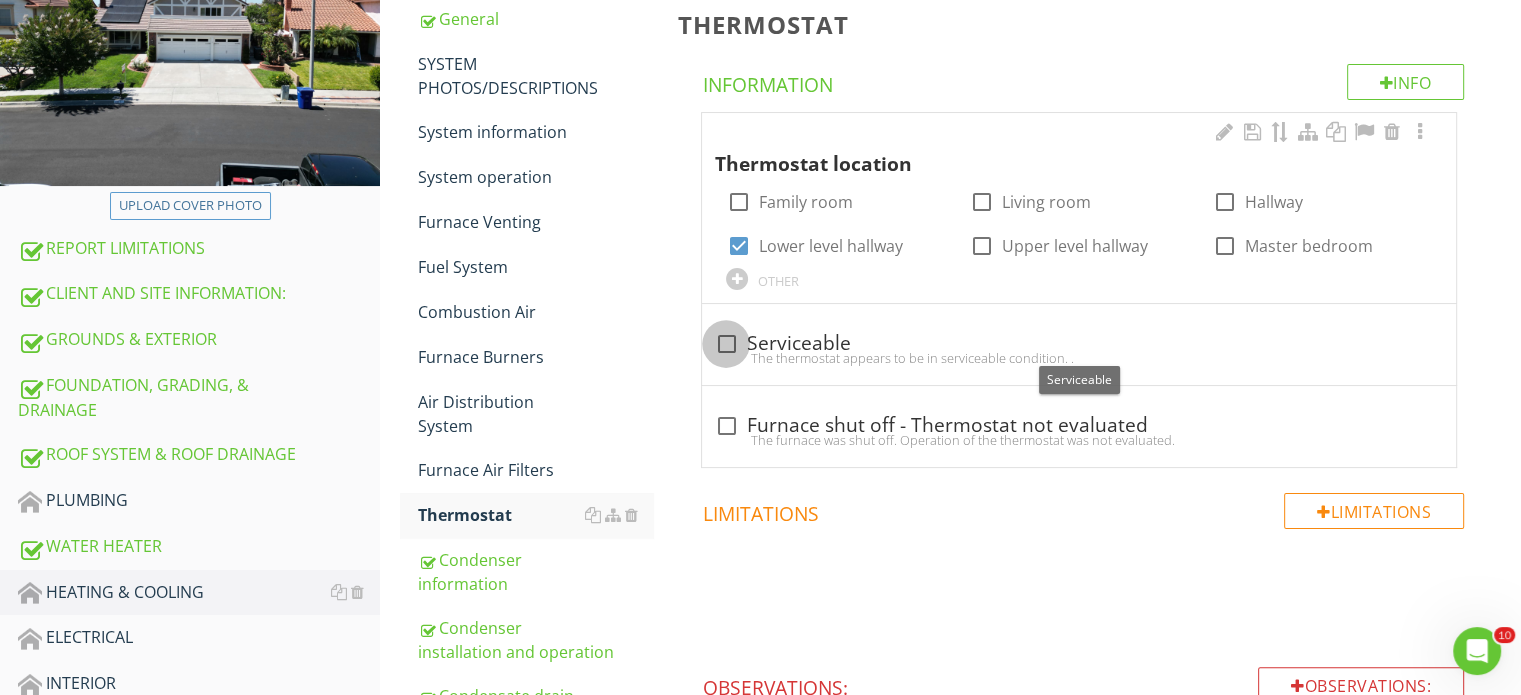 checkbox on "true" 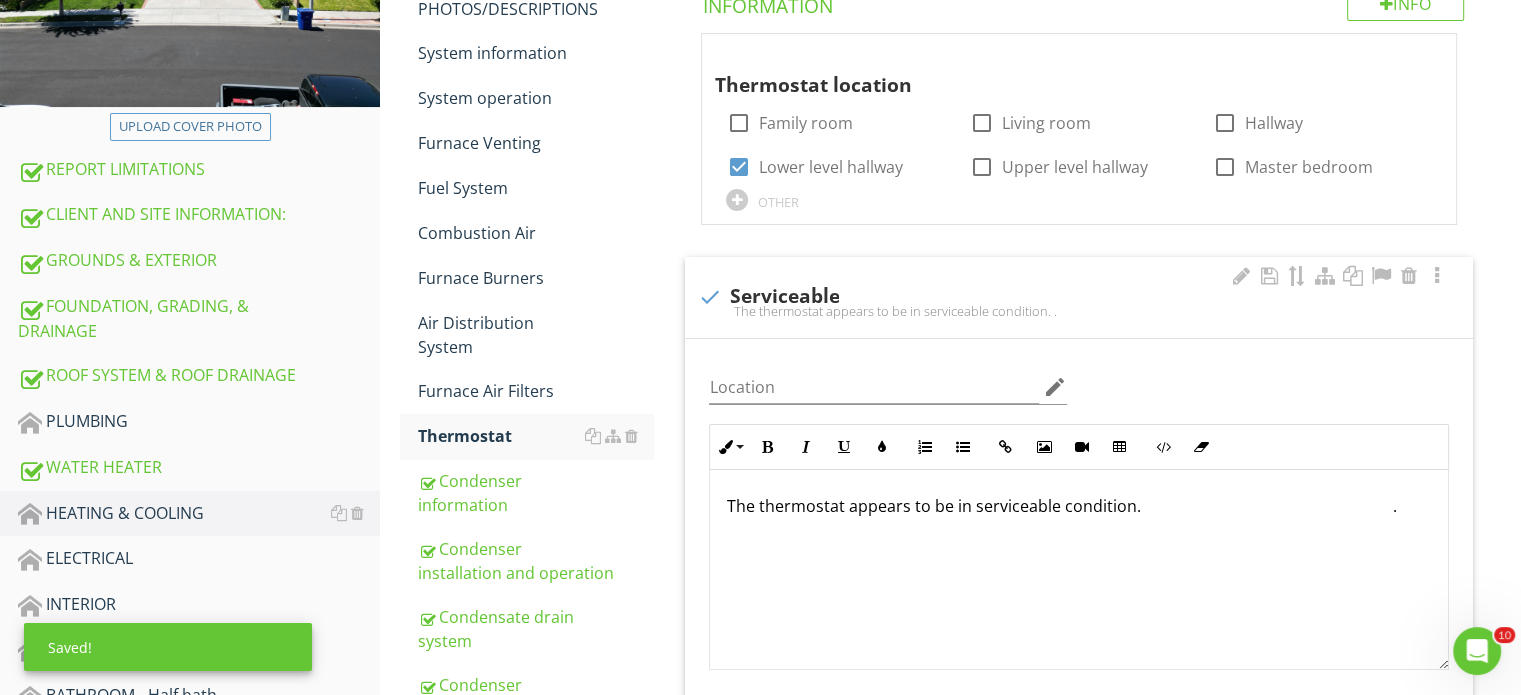 scroll, scrollTop: 600, scrollLeft: 0, axis: vertical 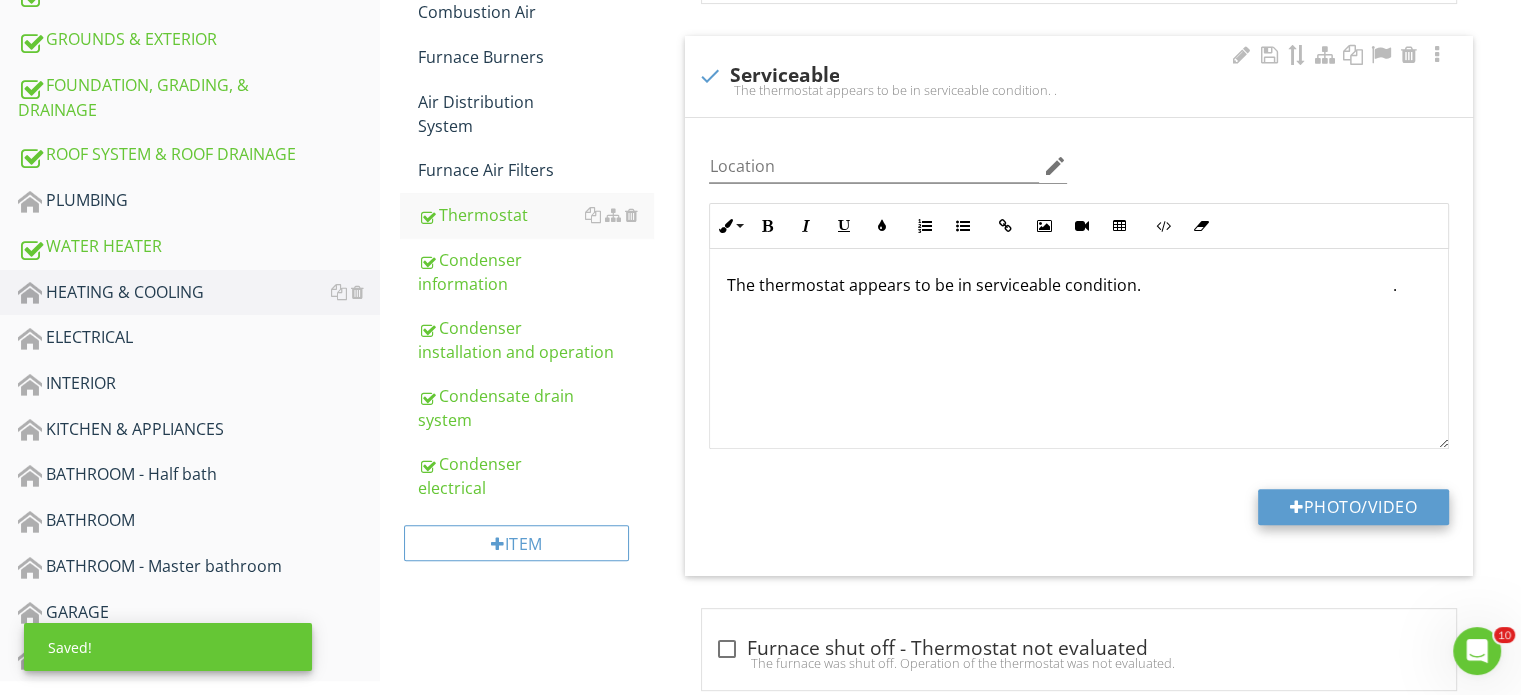 click on "Photo/Video" at bounding box center [1353, 507] 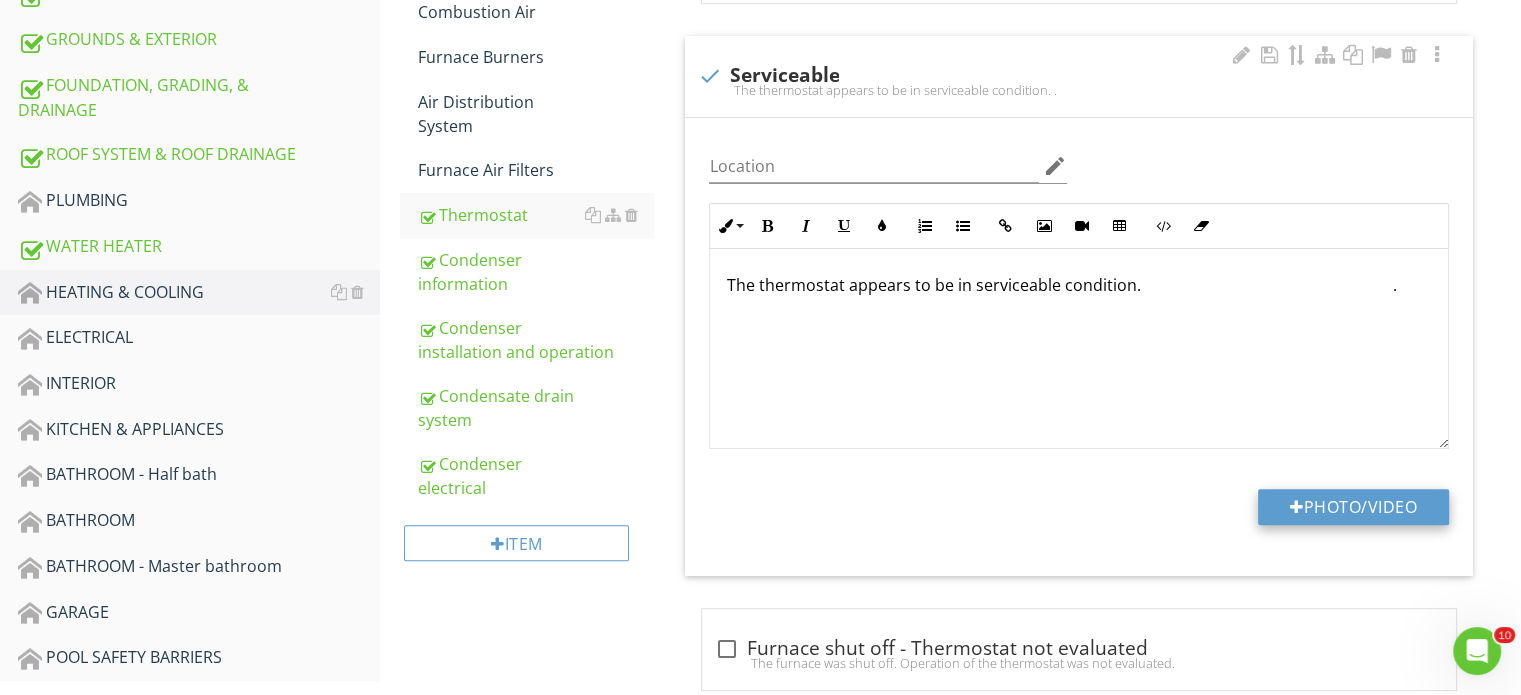 type on "C:\fakepath\IMG_2172.JPG" 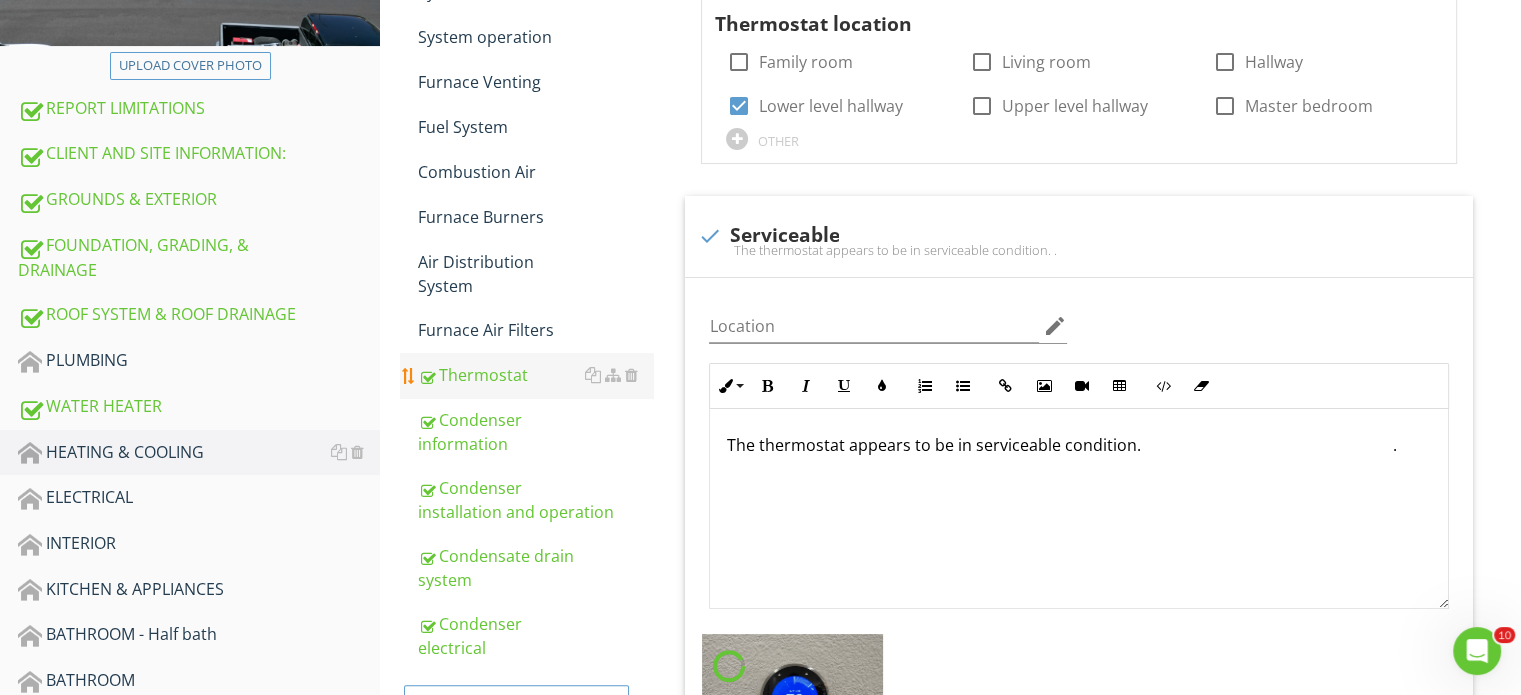 scroll, scrollTop: 400, scrollLeft: 0, axis: vertical 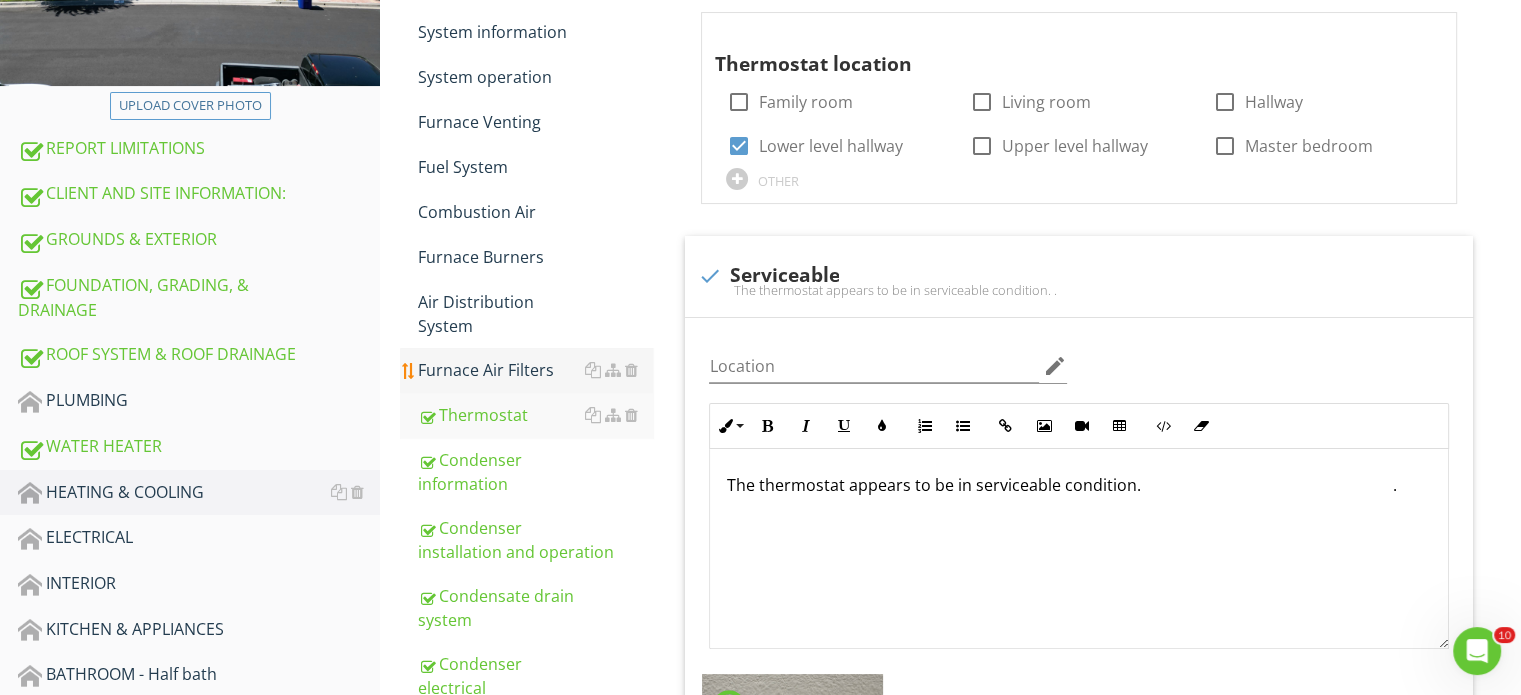 click on "Furnace Air Filters" at bounding box center [535, 370] 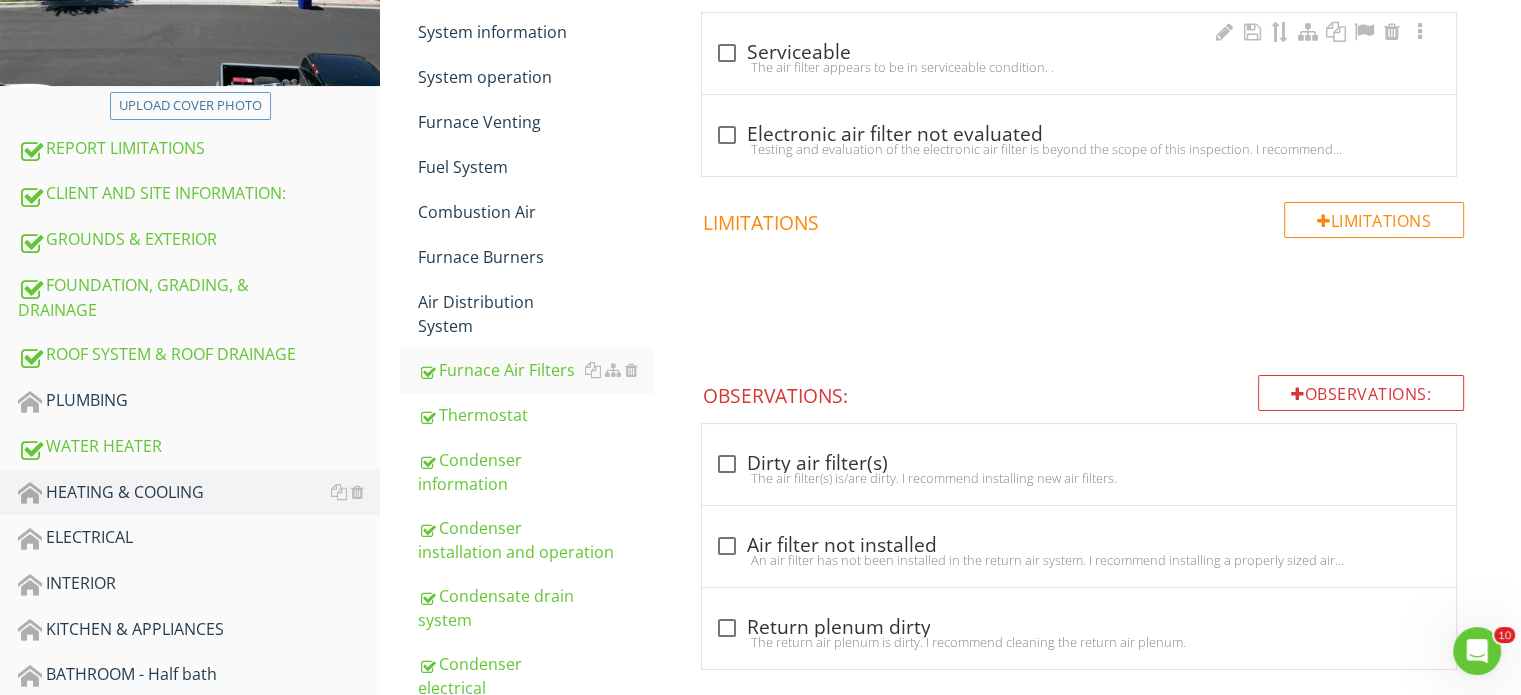 click on "The air filter appears to be in serviceable condition.                                  ." at bounding box center [1079, 67] 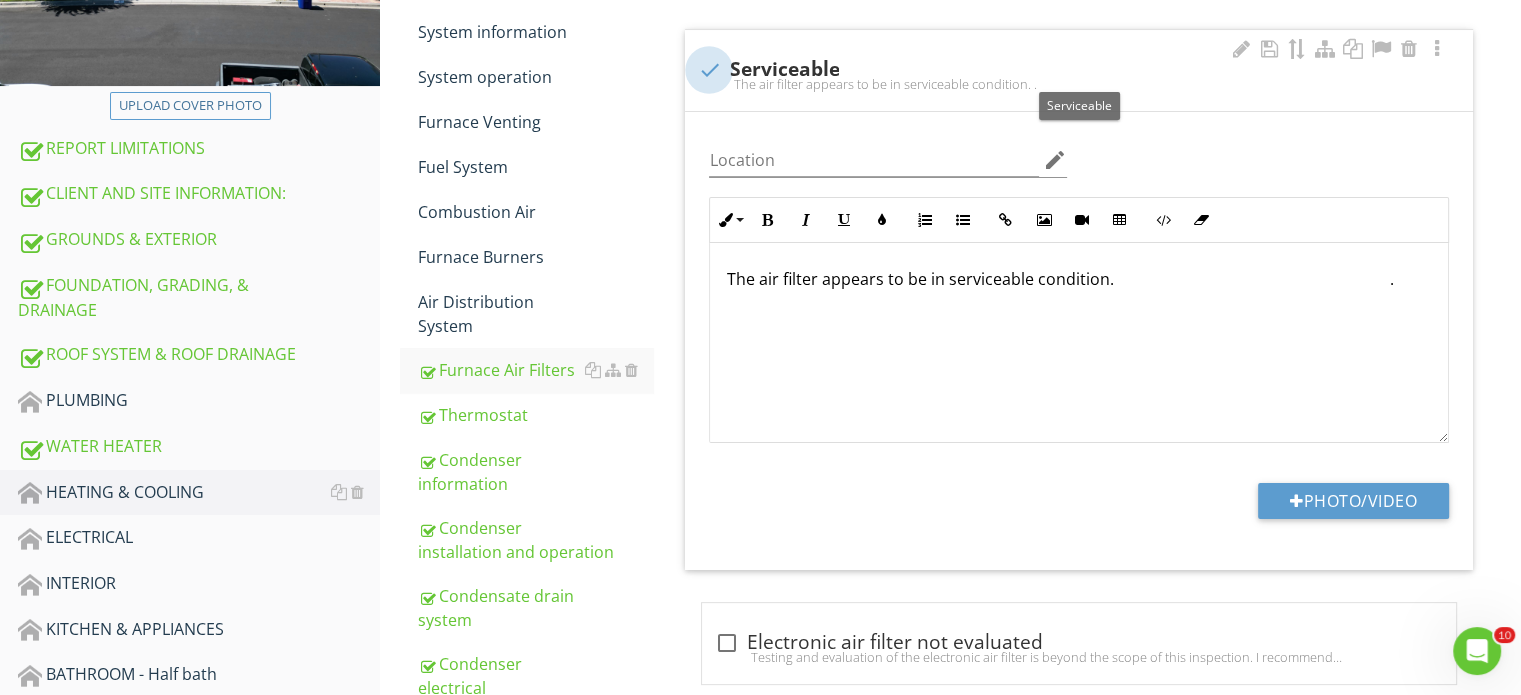 click at bounding box center (709, 70) 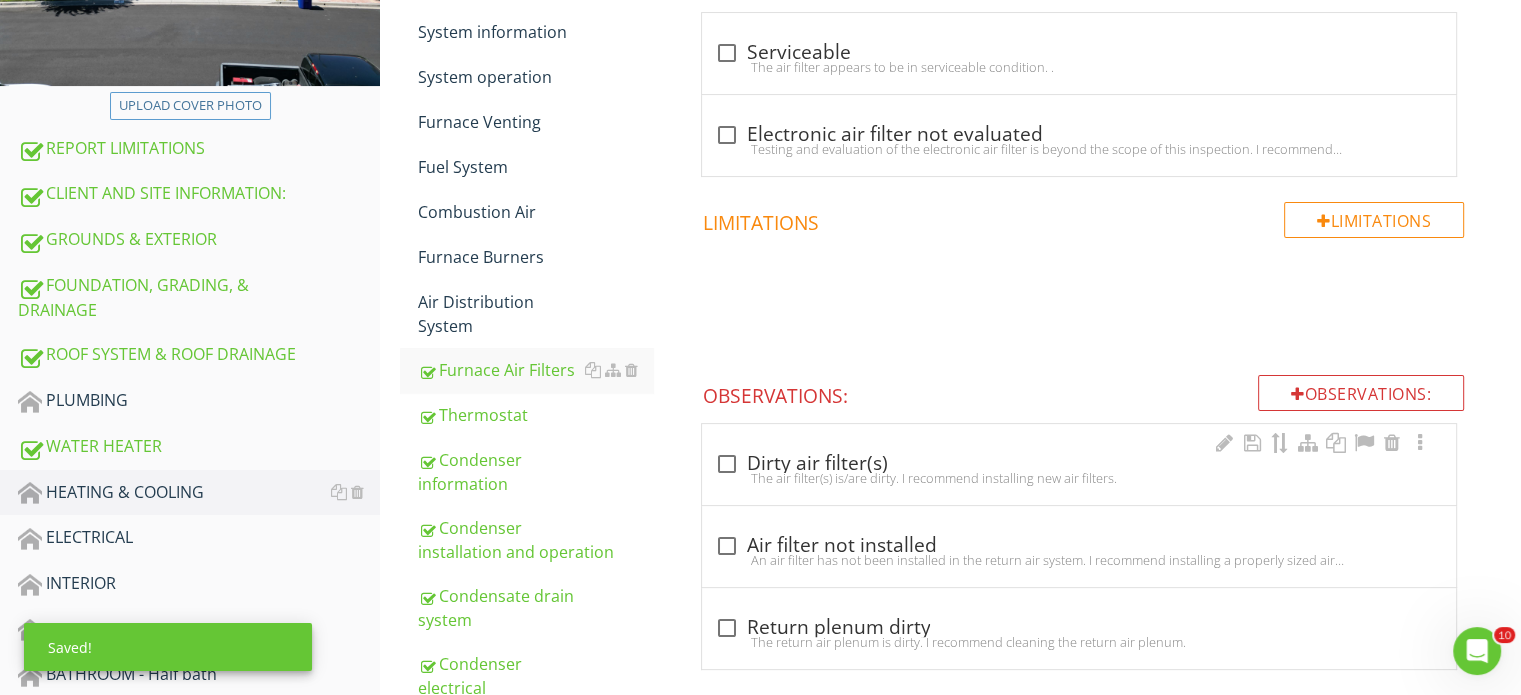 click at bounding box center (726, 464) 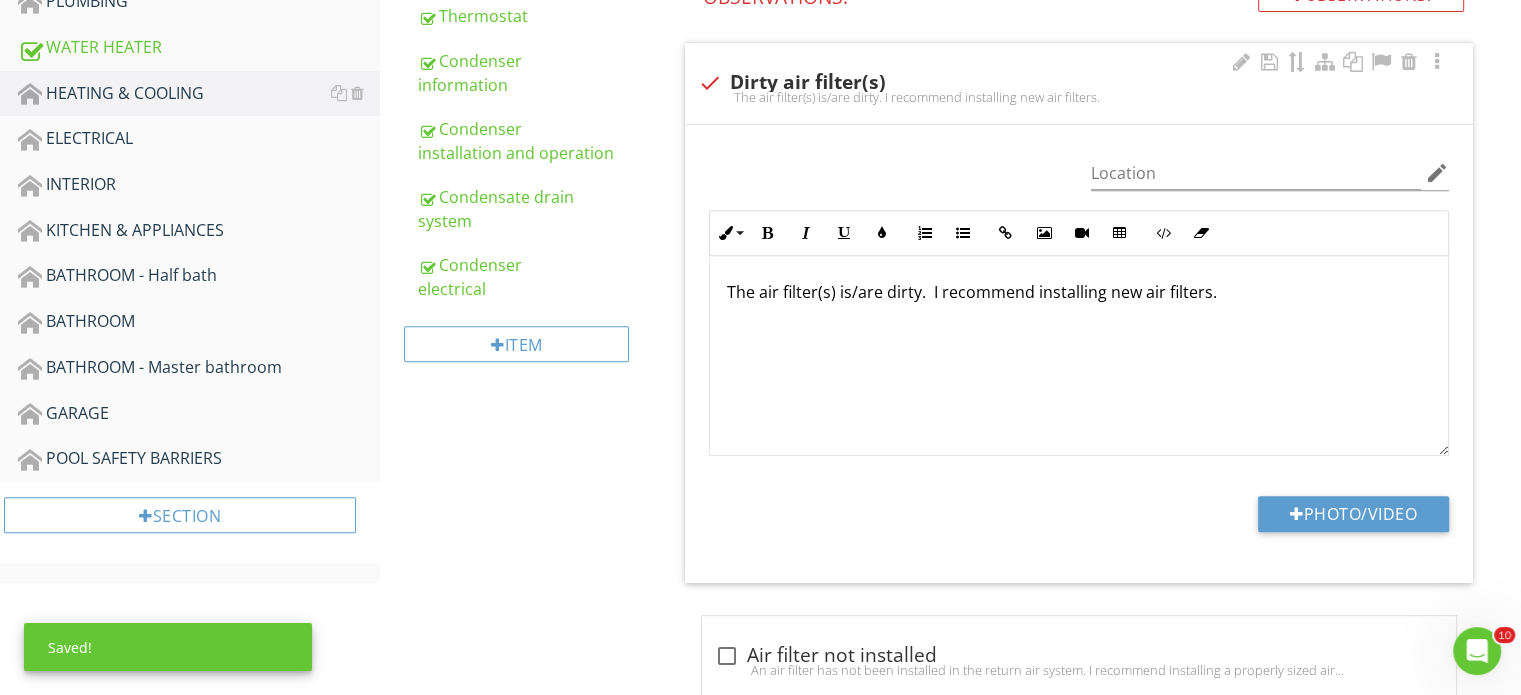 scroll, scrollTop: 800, scrollLeft: 0, axis: vertical 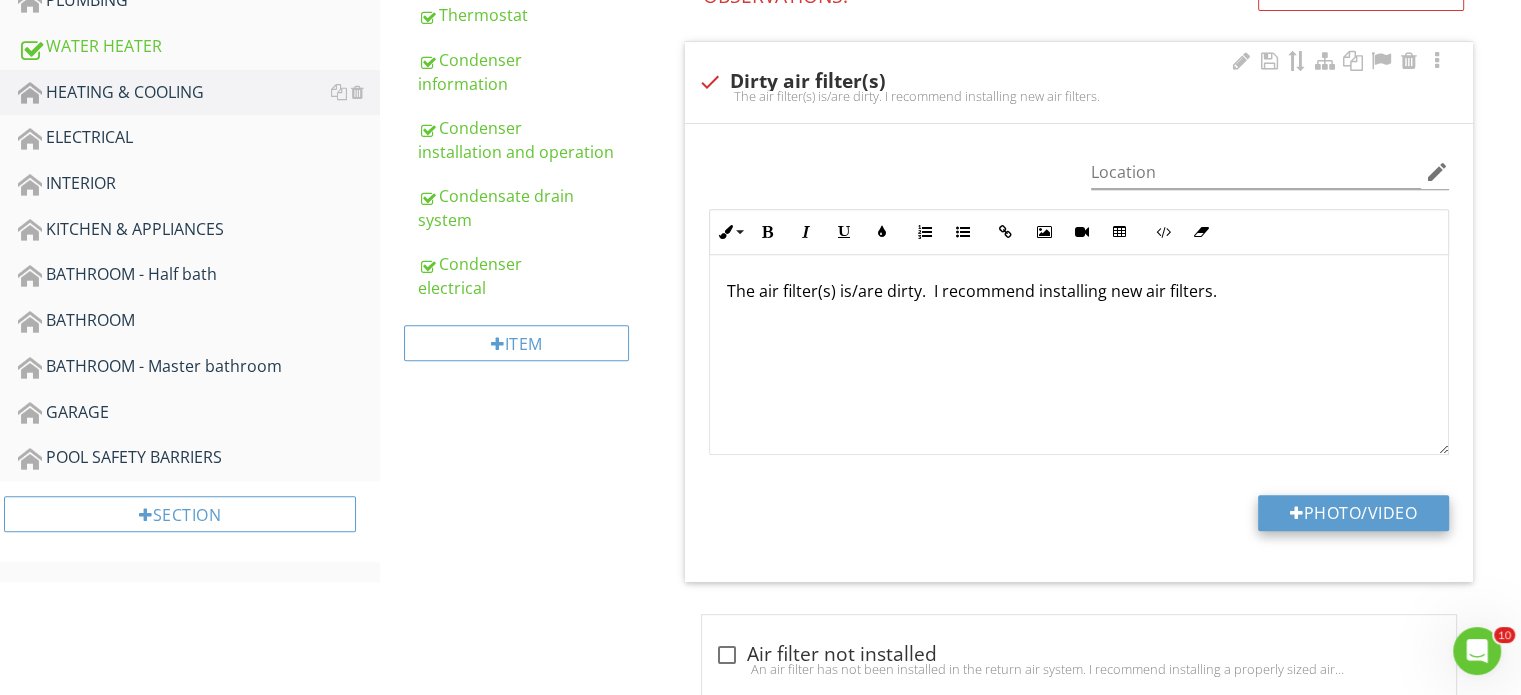 click on "Photo/Video" at bounding box center [1353, 513] 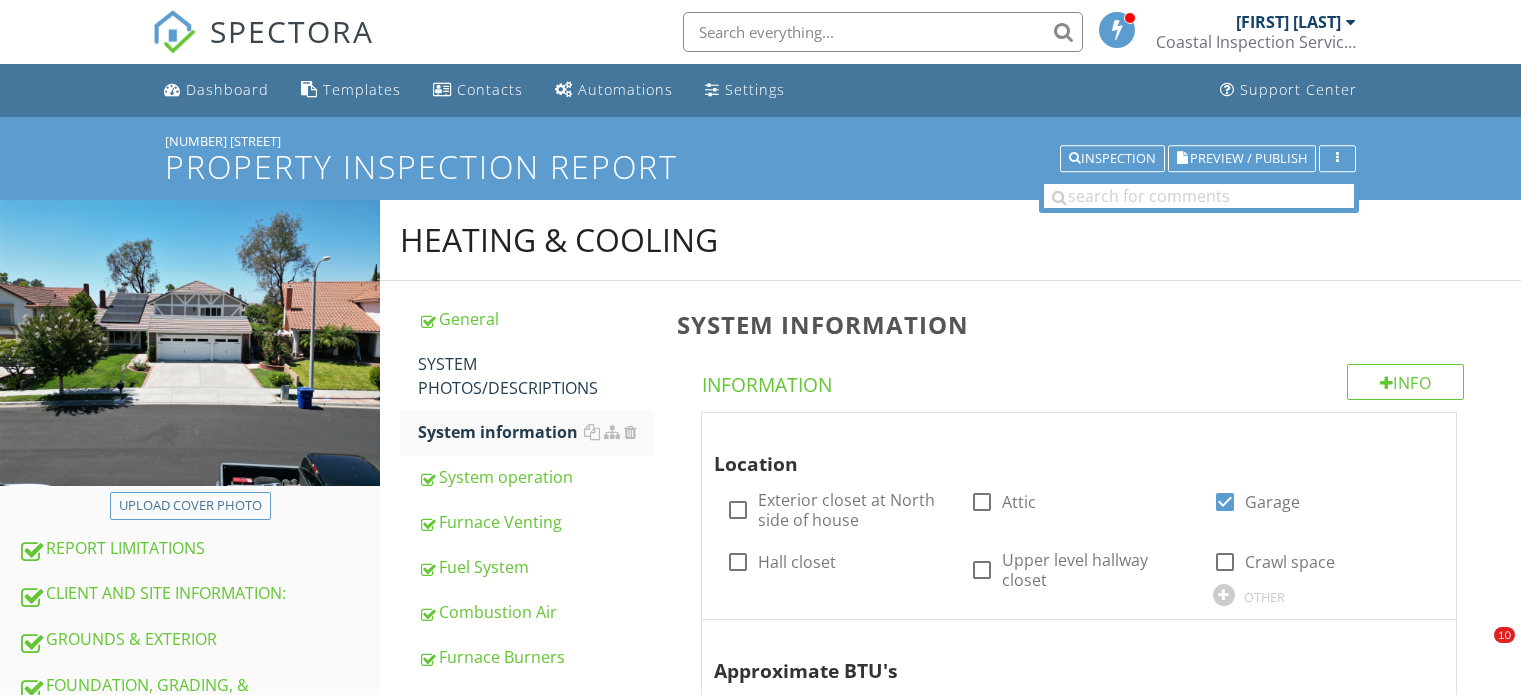 scroll, scrollTop: 700, scrollLeft: 0, axis: vertical 